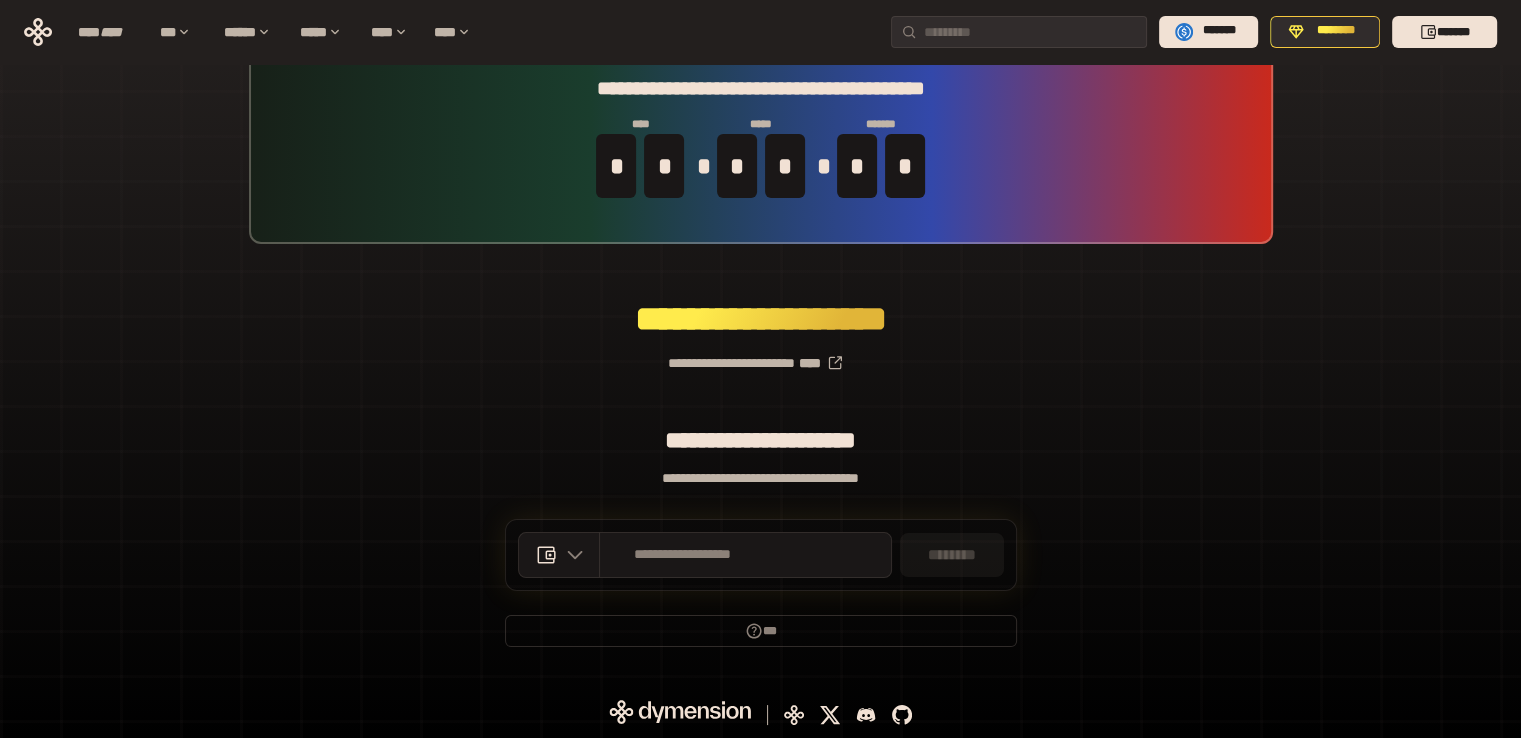 scroll, scrollTop: 0, scrollLeft: 0, axis: both 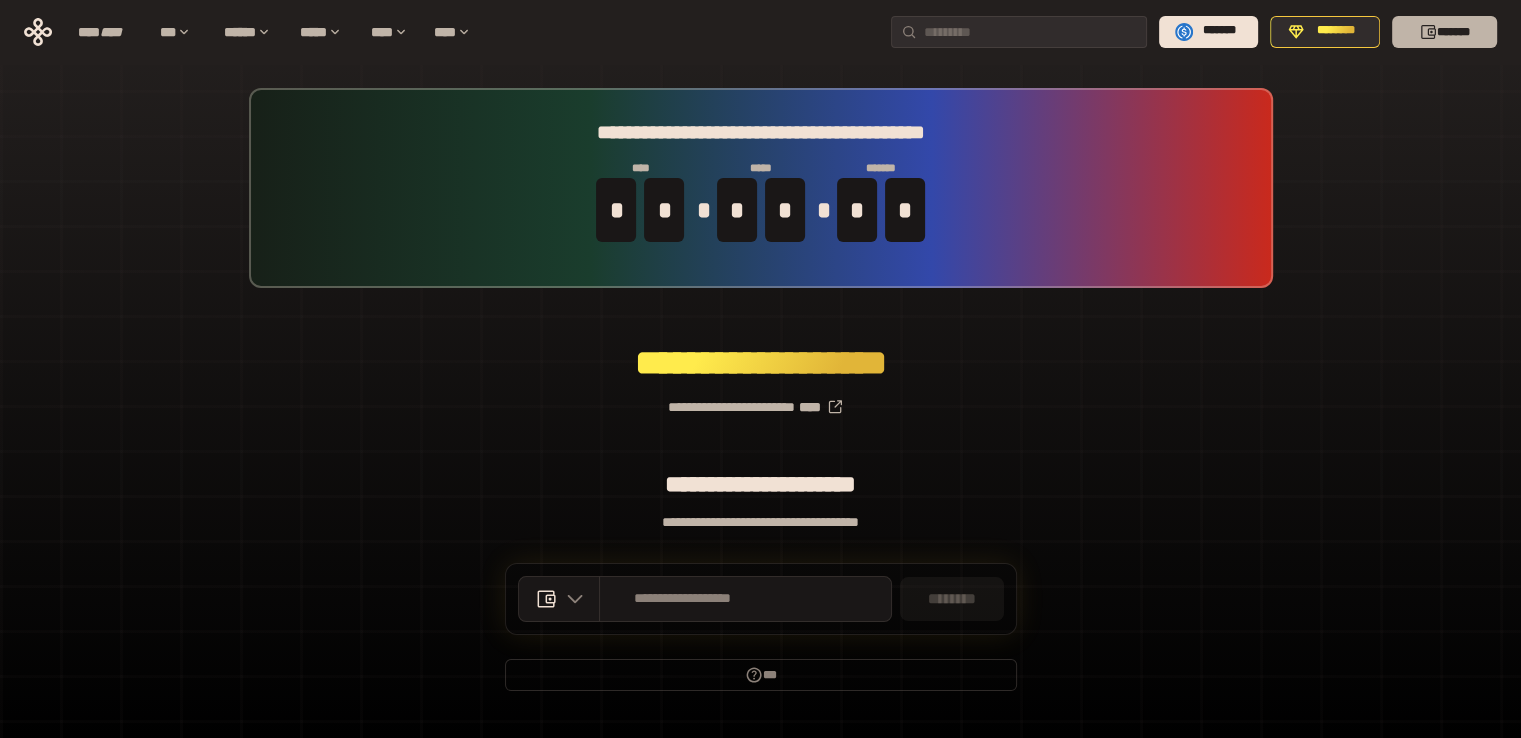 click 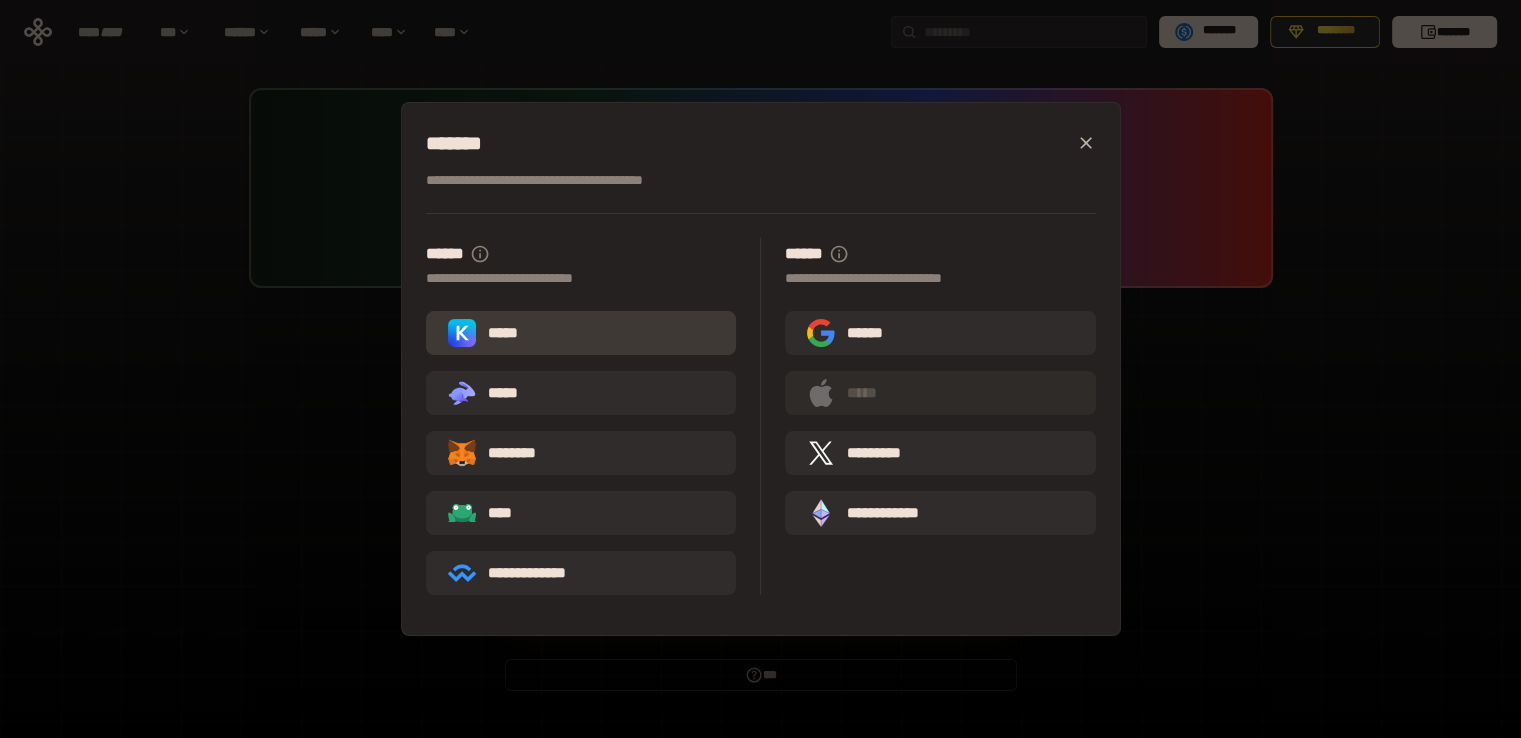 click on "*****" at bounding box center [581, 333] 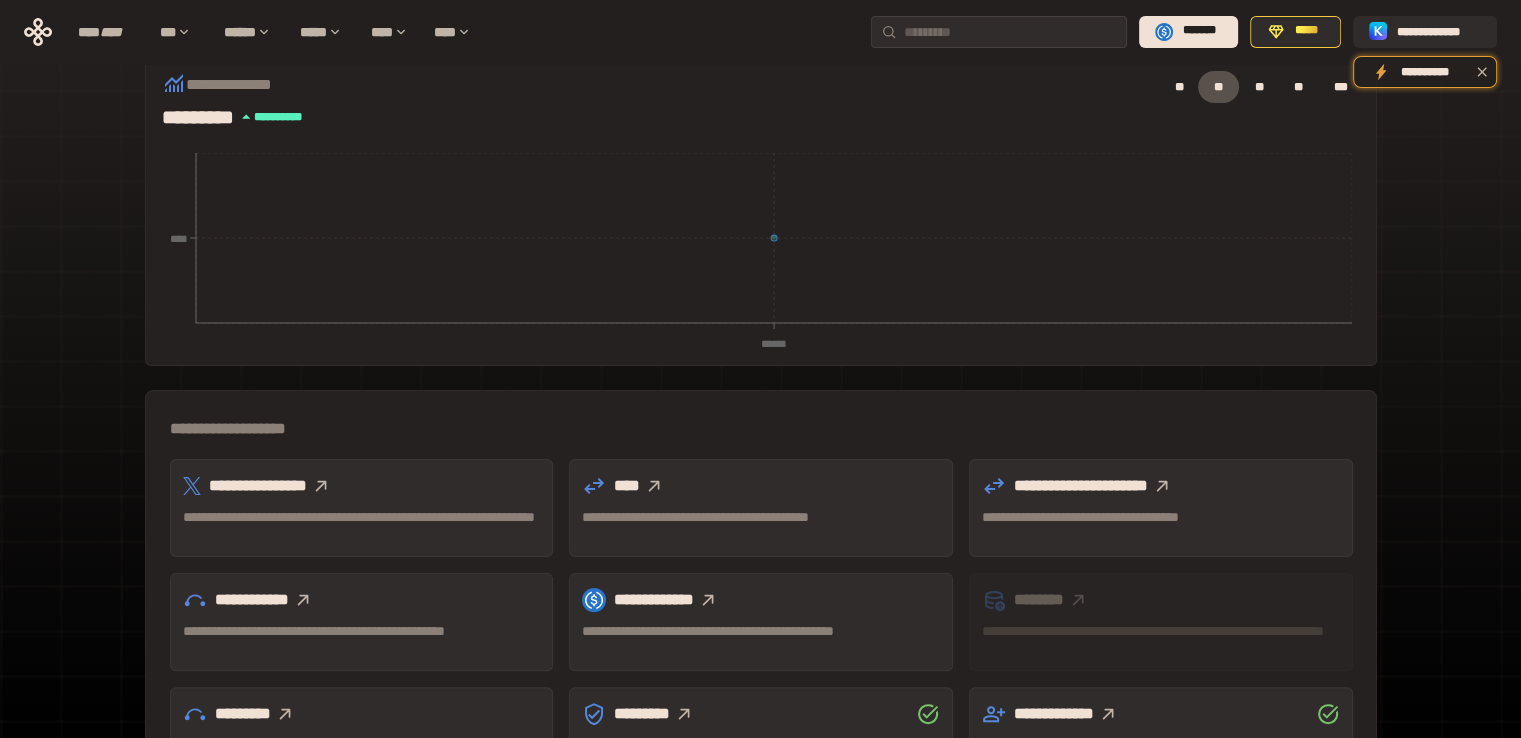 scroll, scrollTop: 0, scrollLeft: 0, axis: both 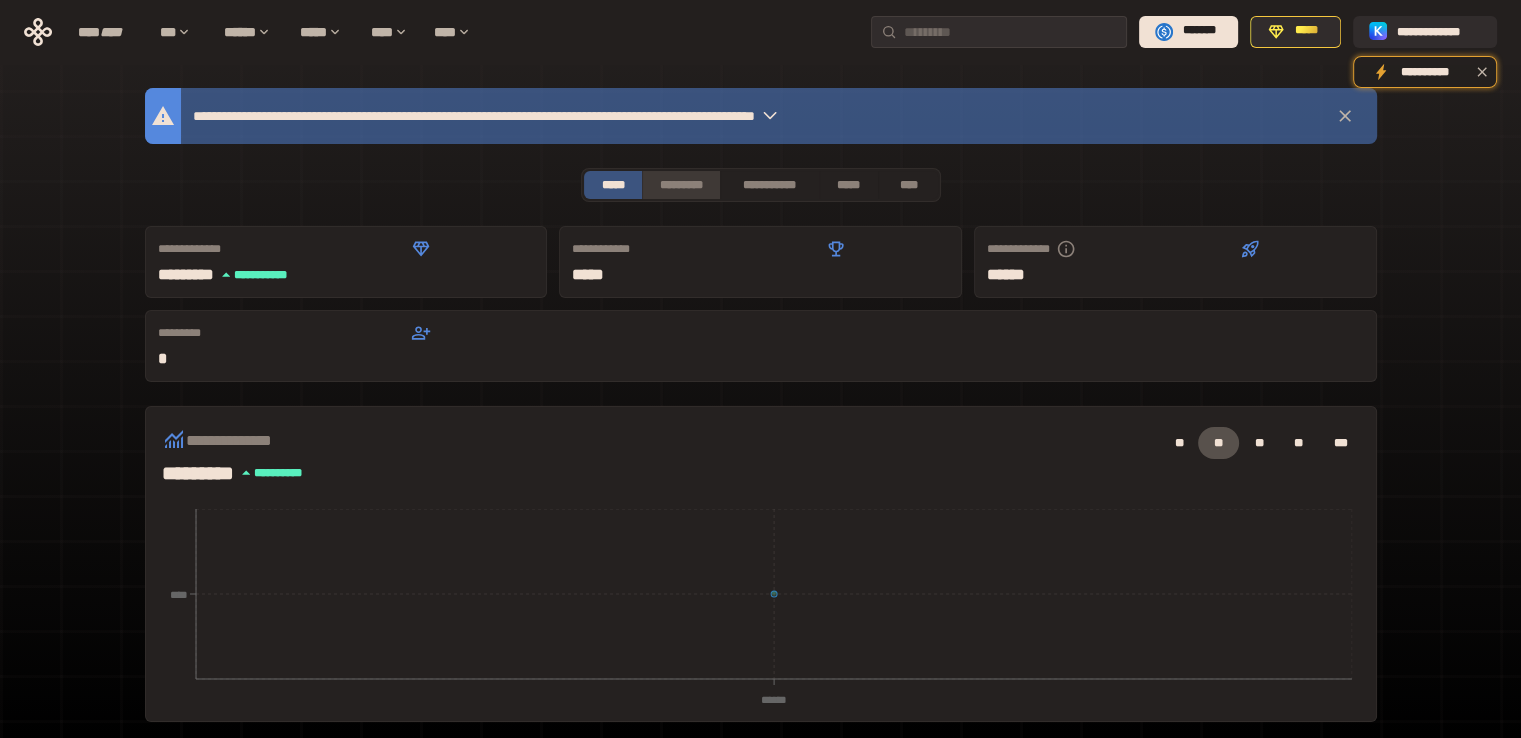 click on "*********" at bounding box center [680, 185] 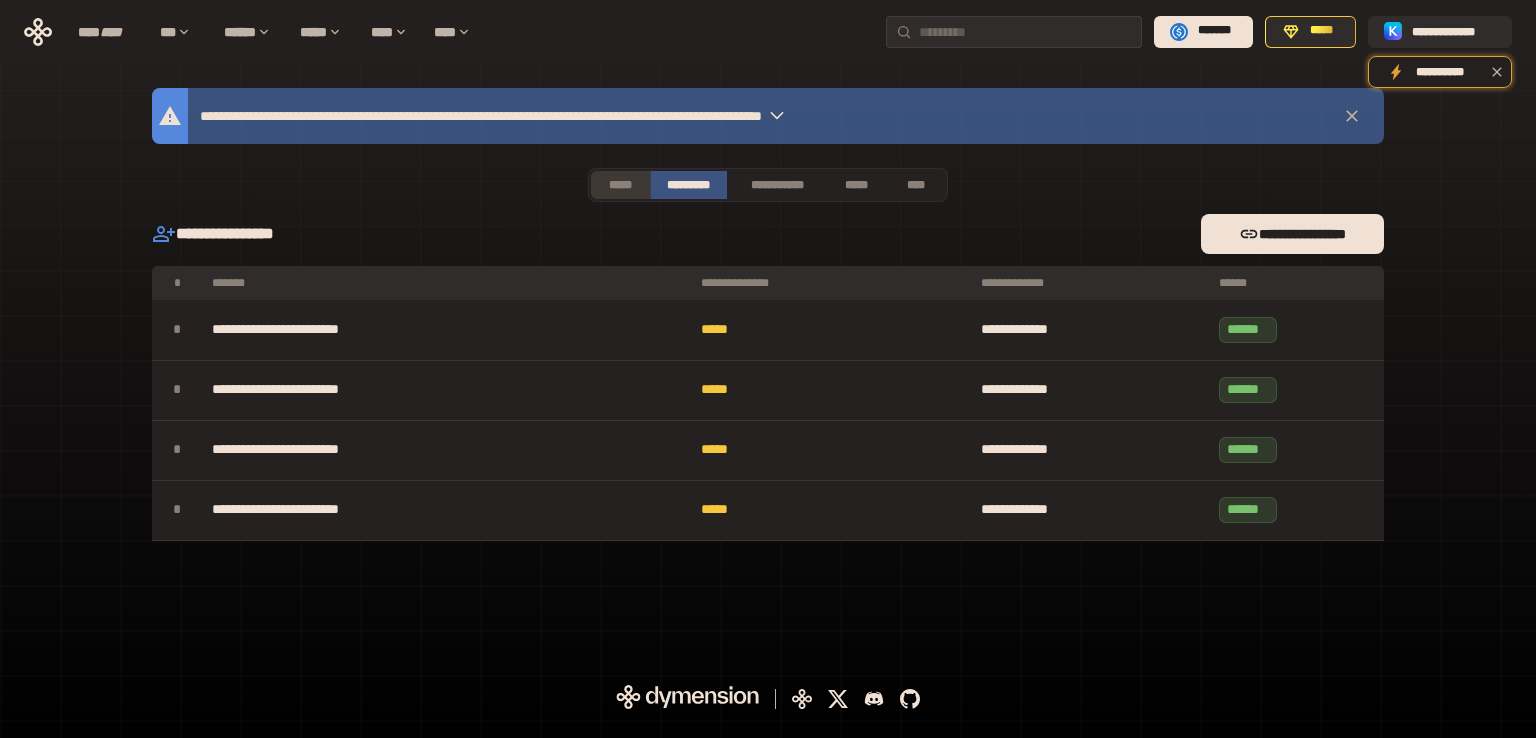 click on "*****" at bounding box center [620, 185] 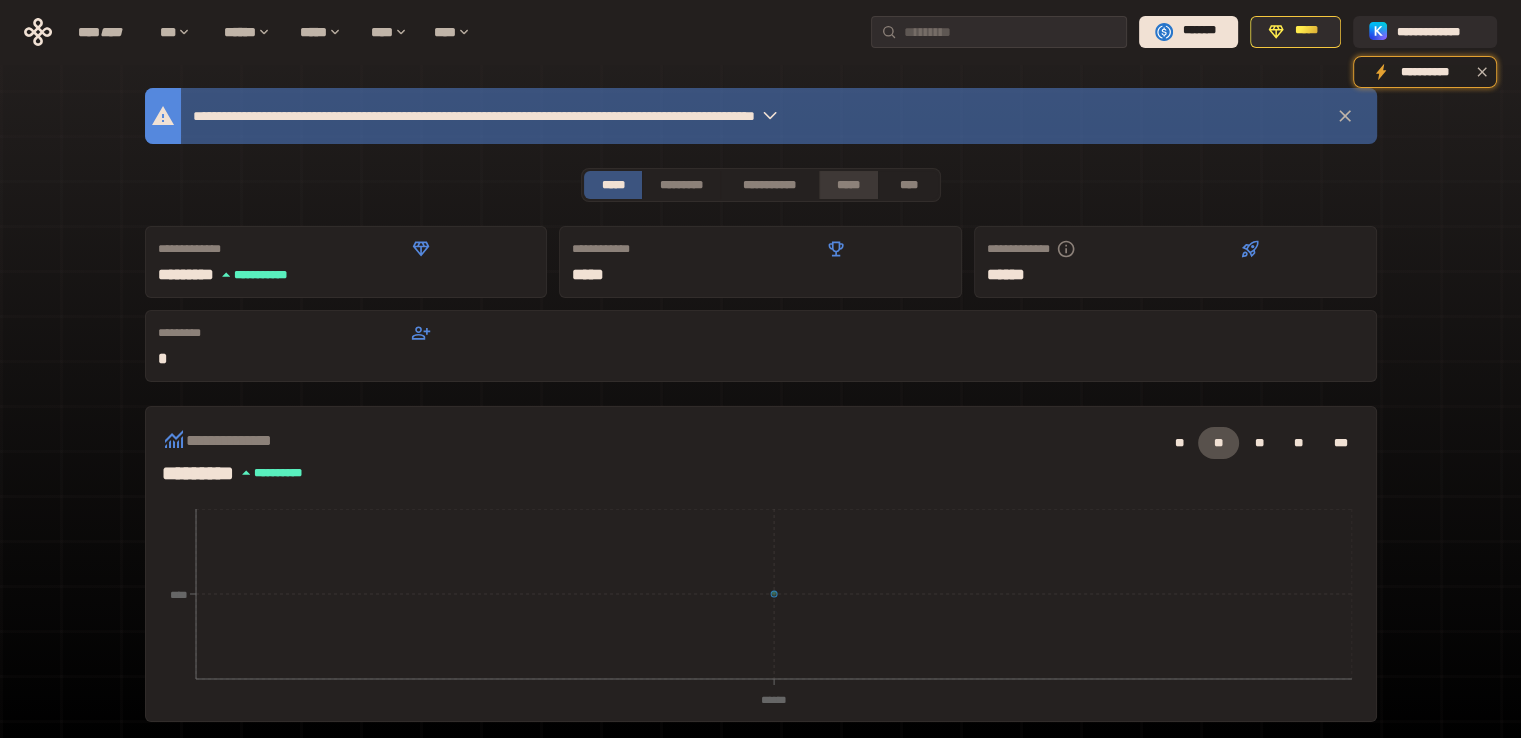 click on "*****" at bounding box center (849, 185) 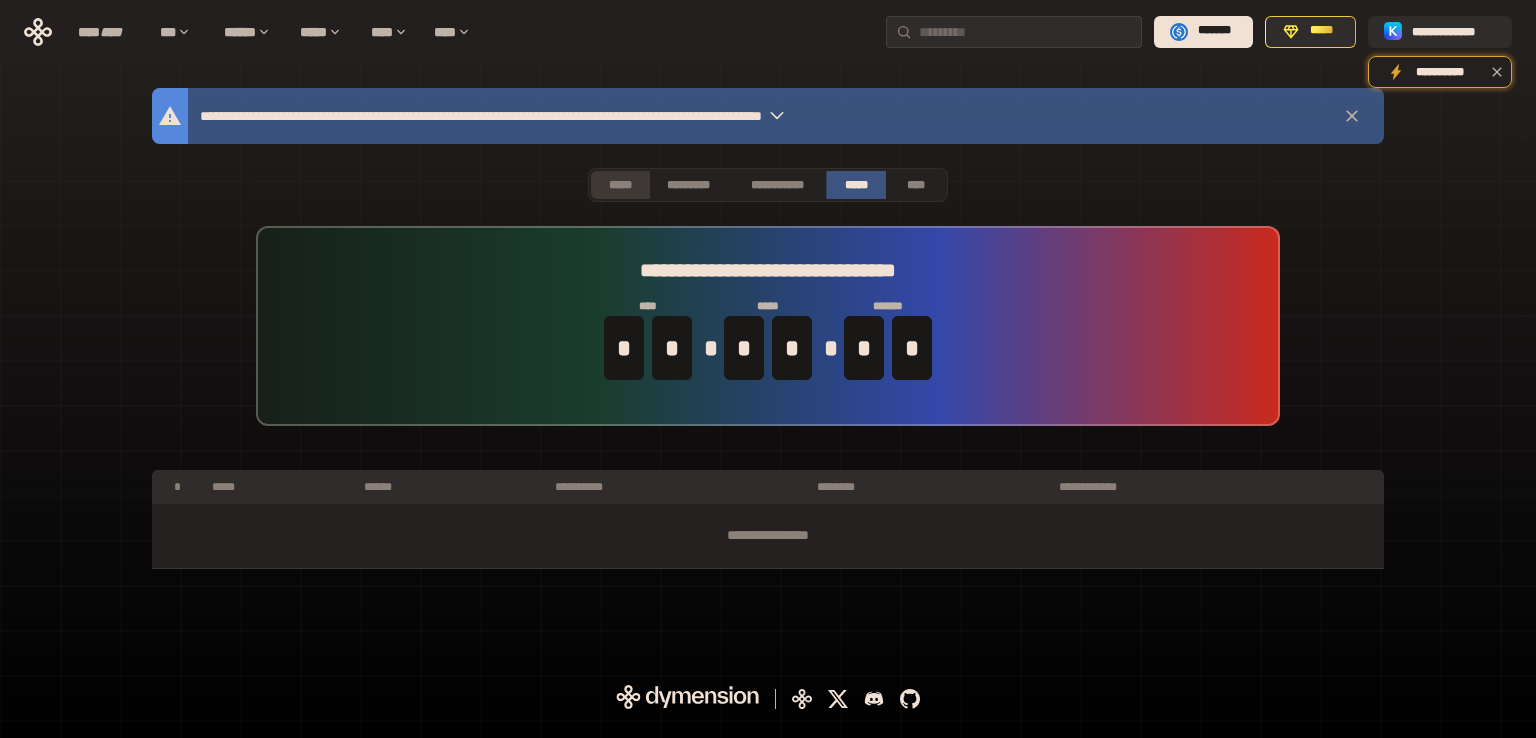 click on "*****" at bounding box center (620, 185) 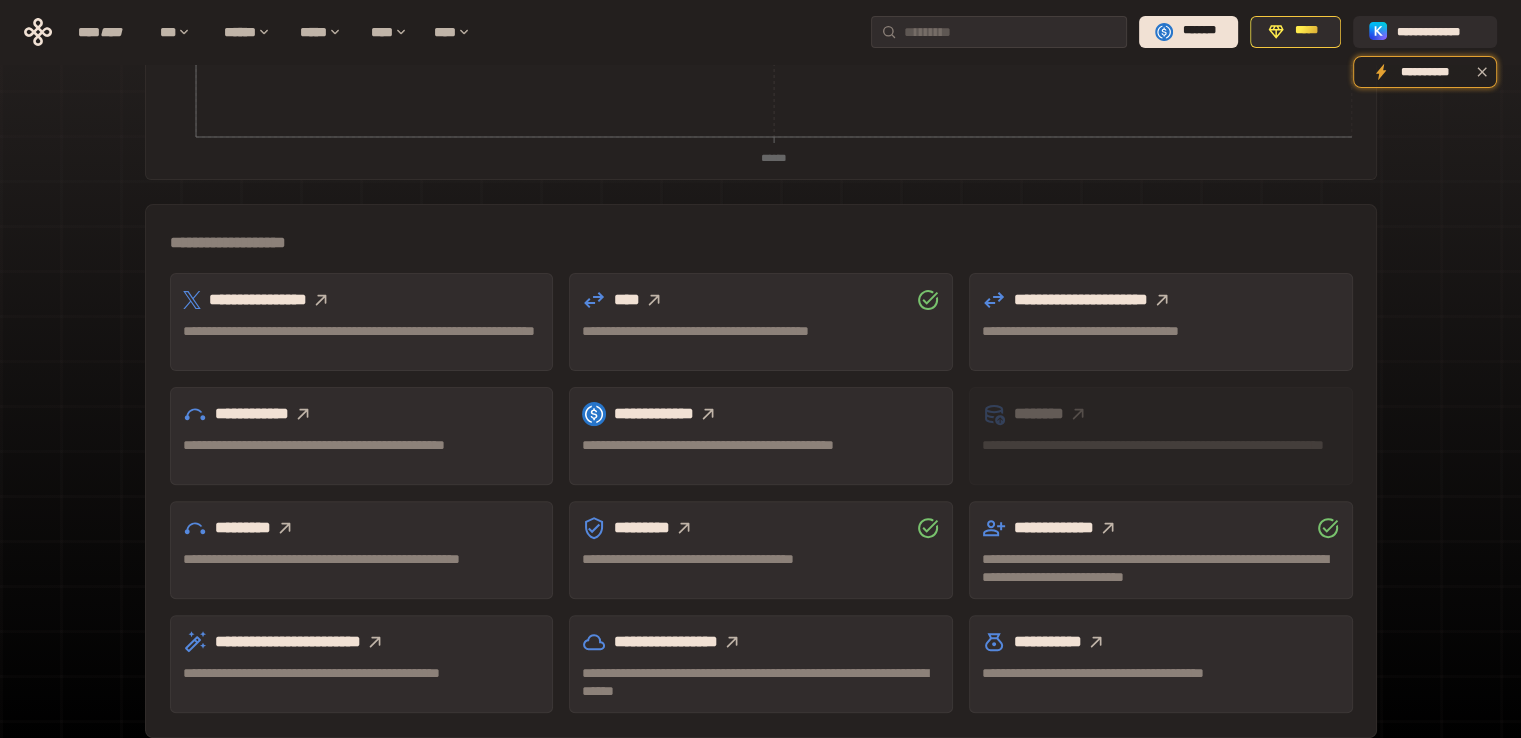 scroll, scrollTop: 547, scrollLeft: 0, axis: vertical 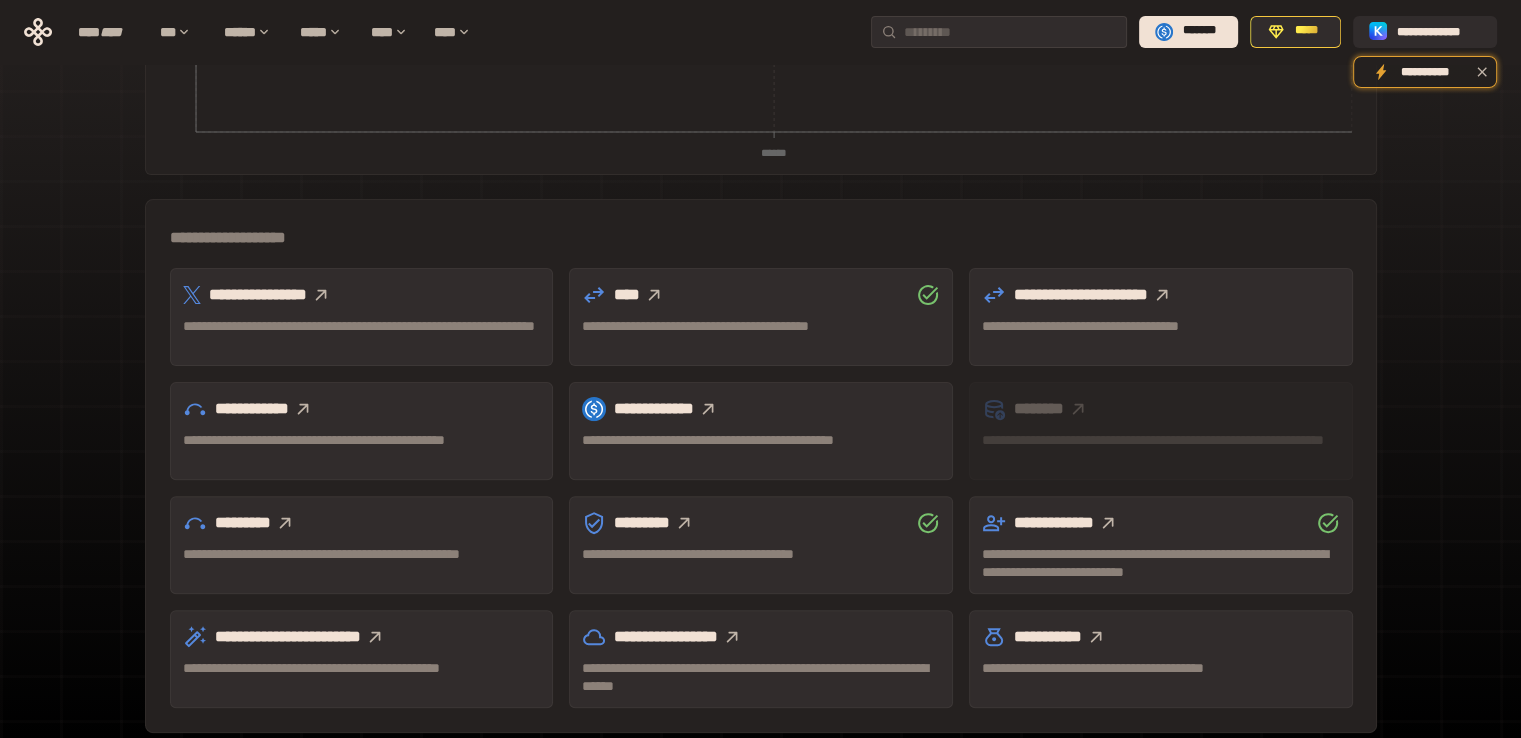 click 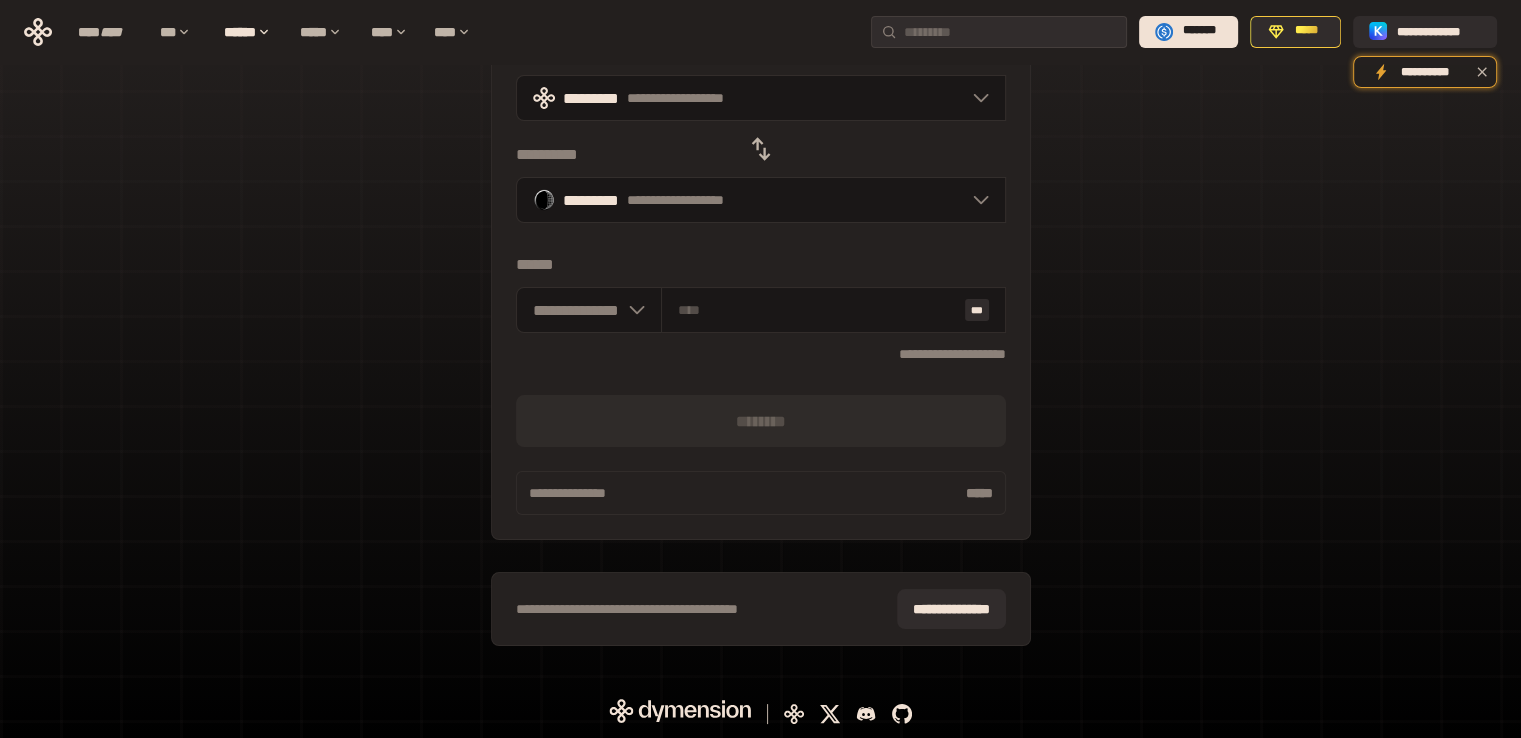 scroll, scrollTop: 135, scrollLeft: 0, axis: vertical 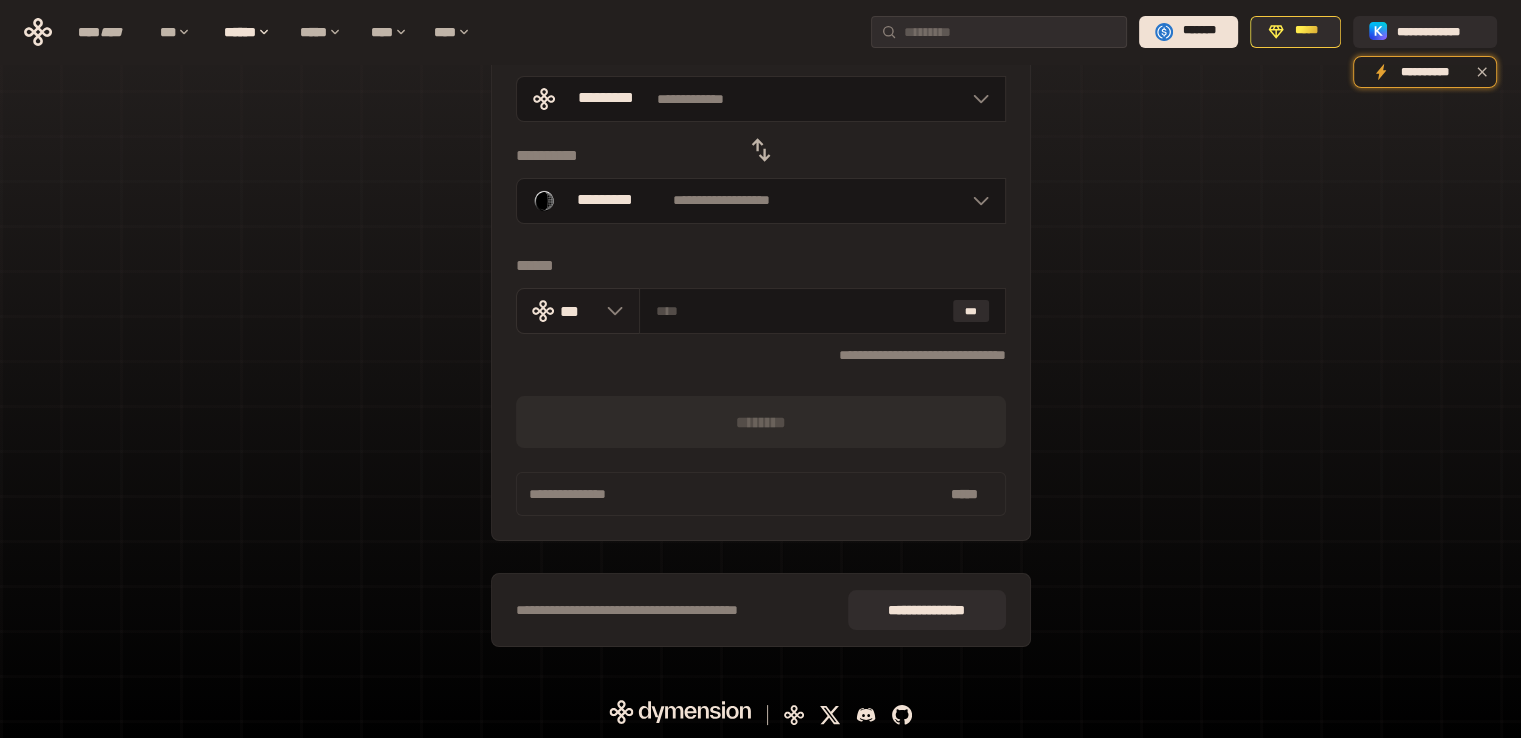 click on "***" at bounding box center [578, 310] 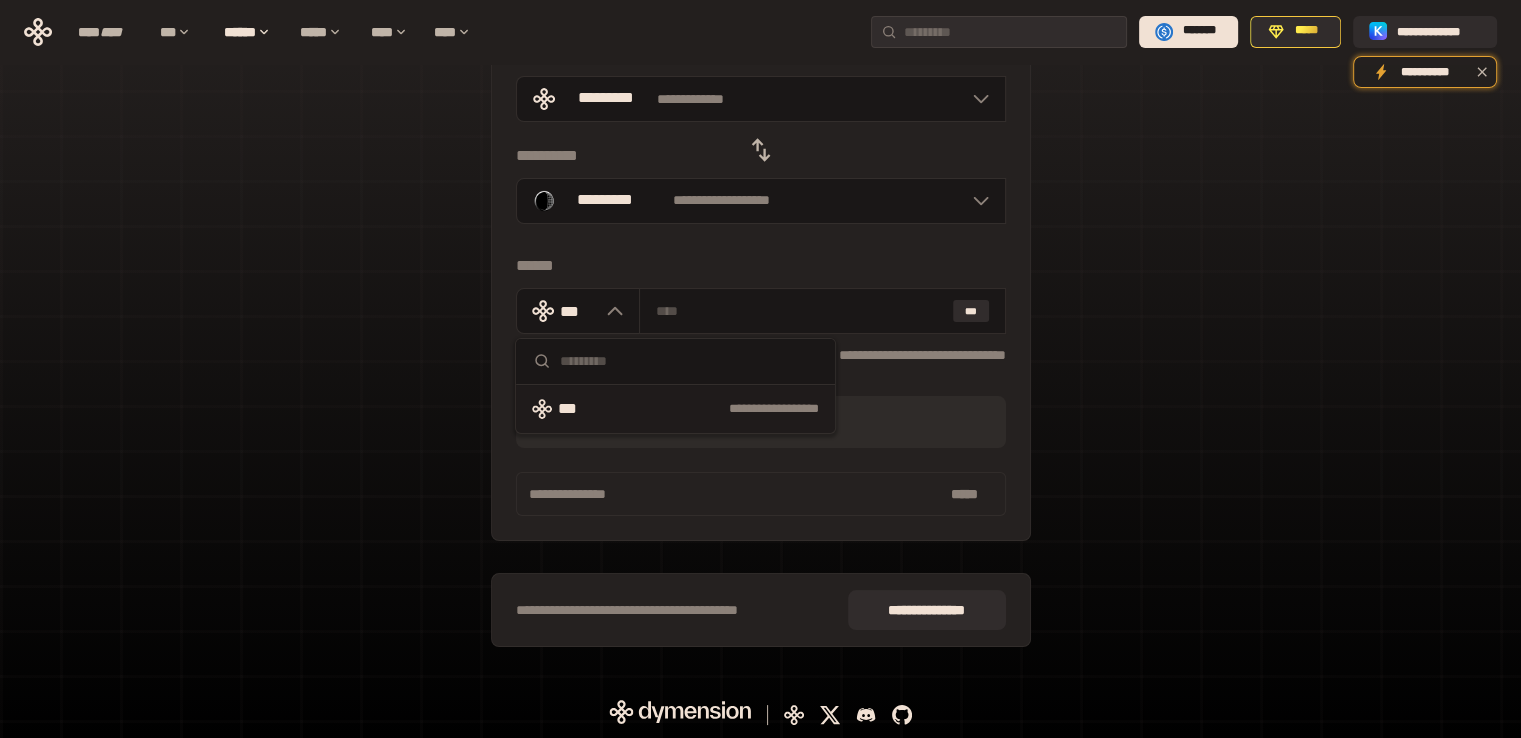 click on "**********" at bounding box center [760, 310] 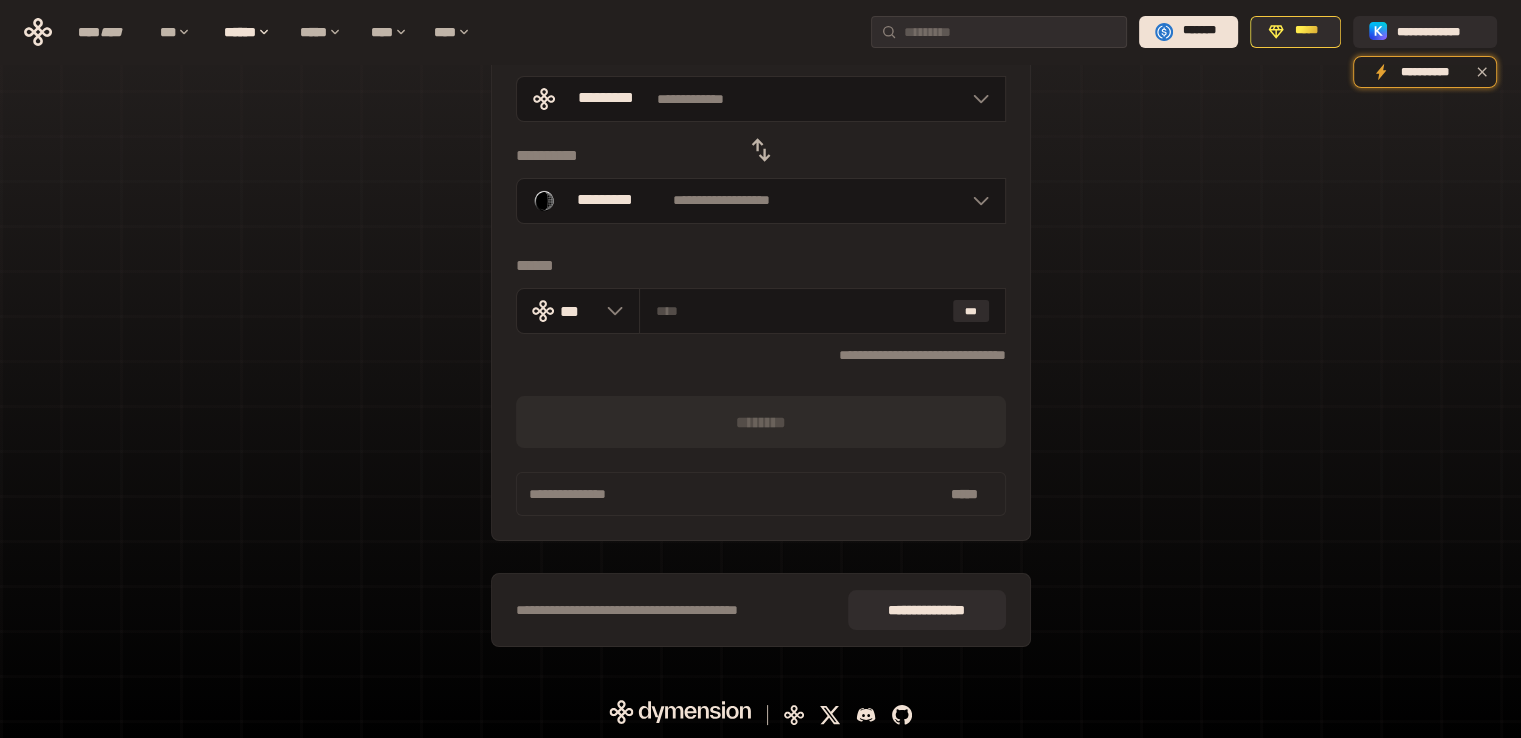 click on "**********" at bounding box center (761, 247) 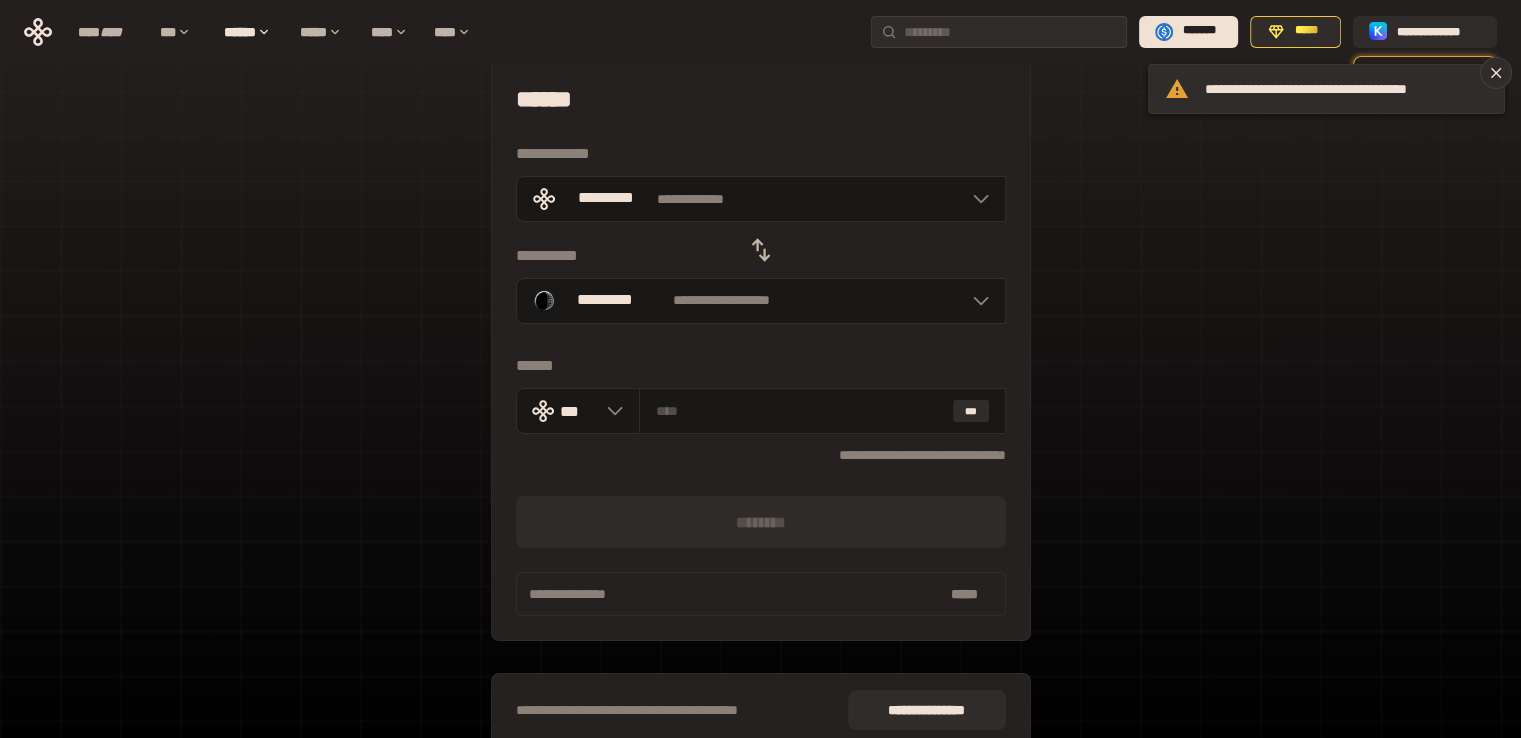 scroll, scrollTop: 29, scrollLeft: 0, axis: vertical 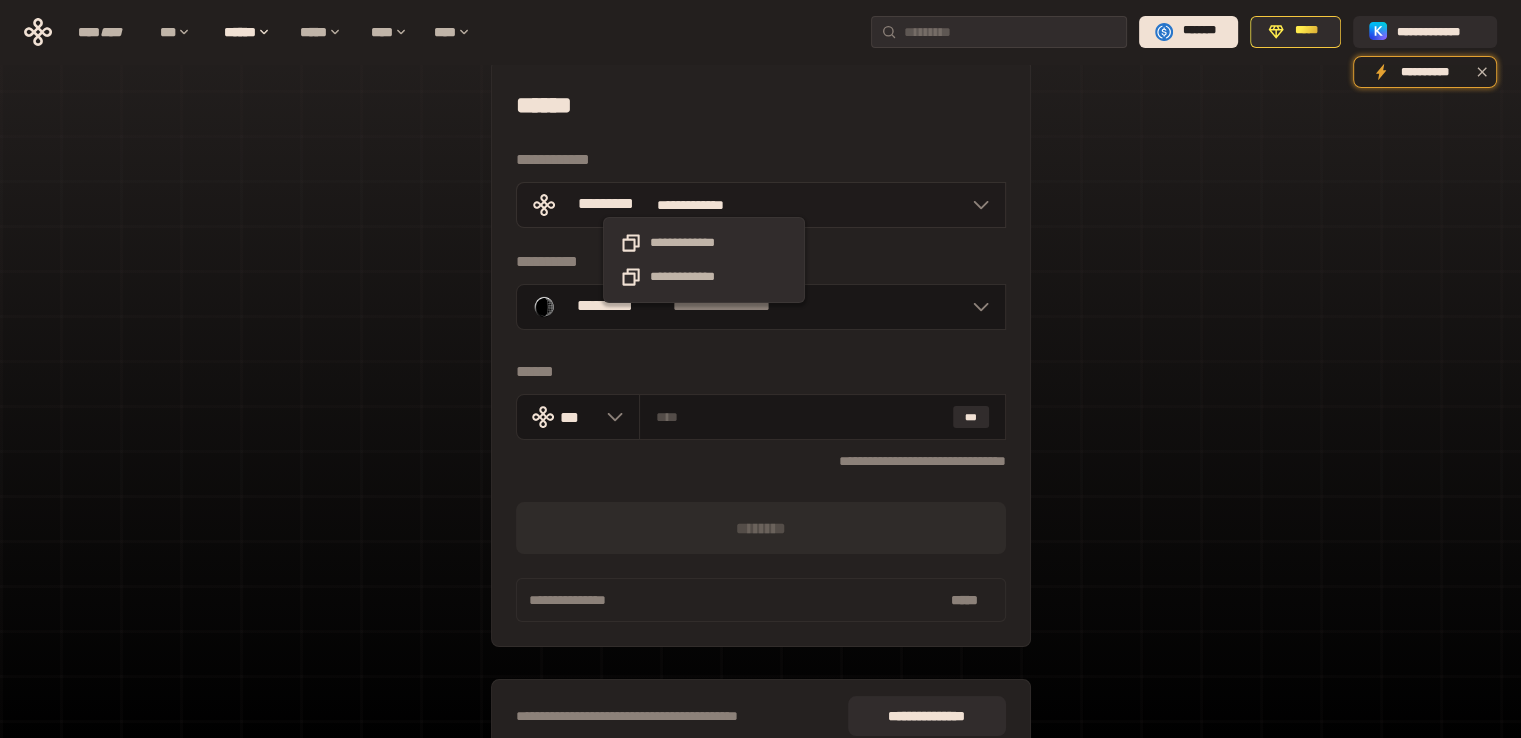 click on "**********" at bounding box center (704, 205) 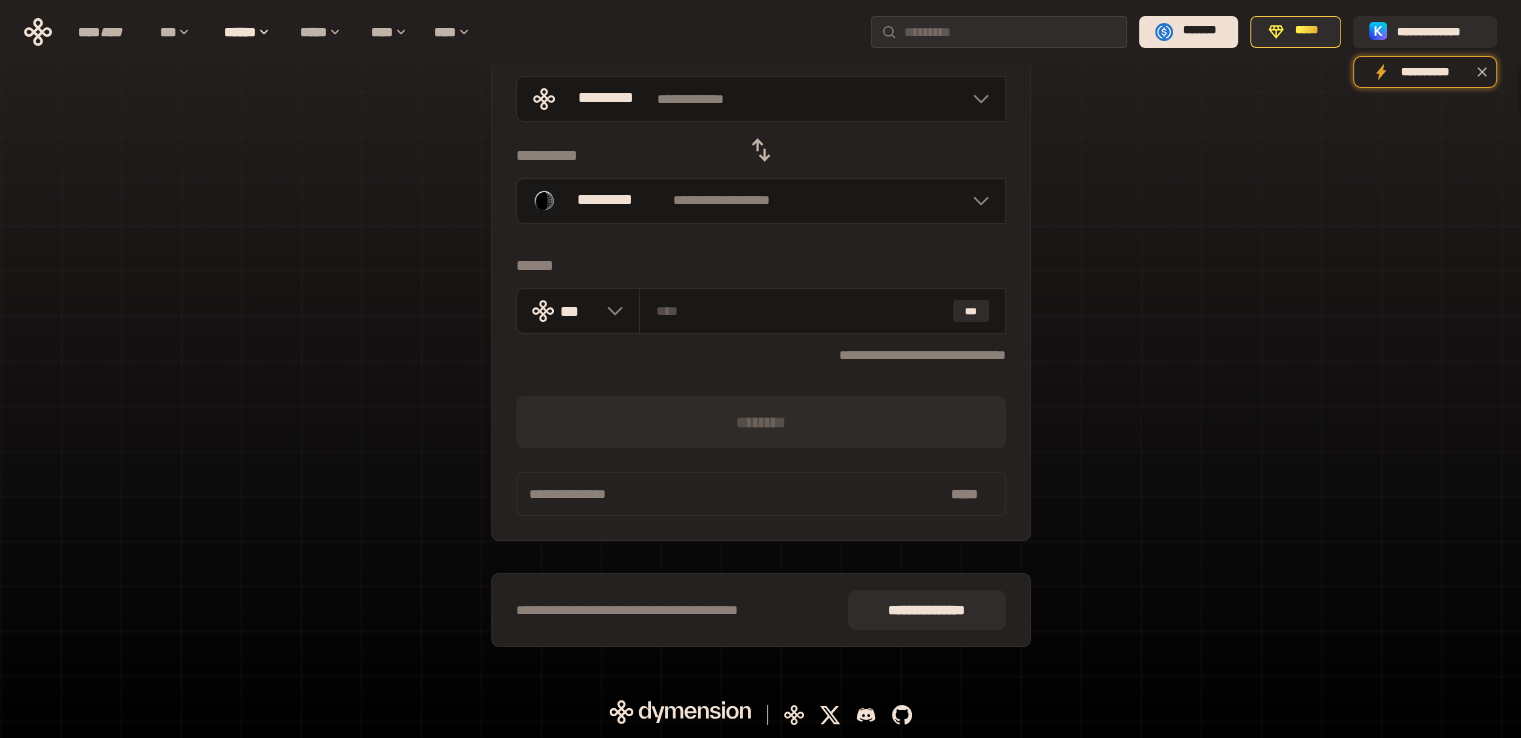 scroll, scrollTop: 0, scrollLeft: 0, axis: both 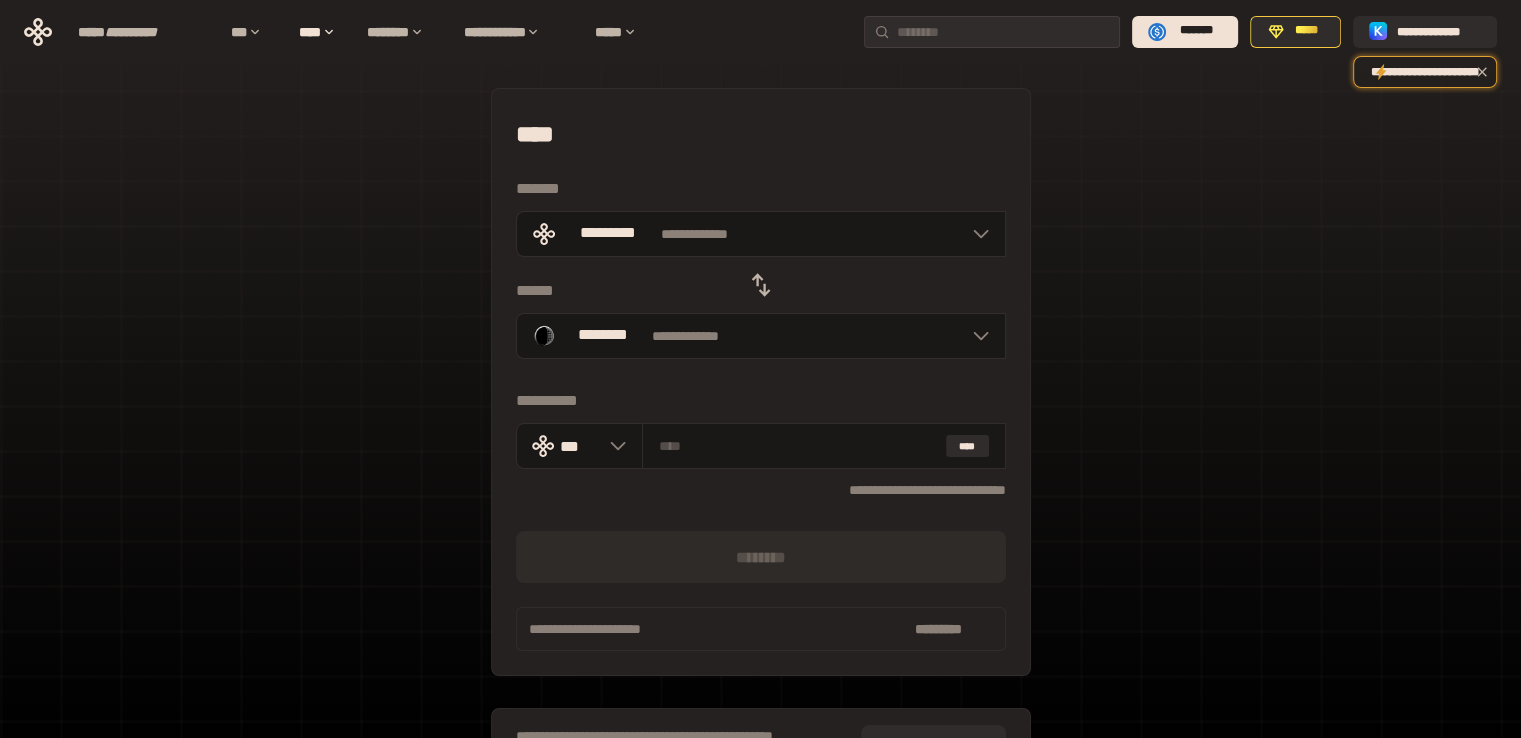 click on "**********" at bounding box center [760, 445] 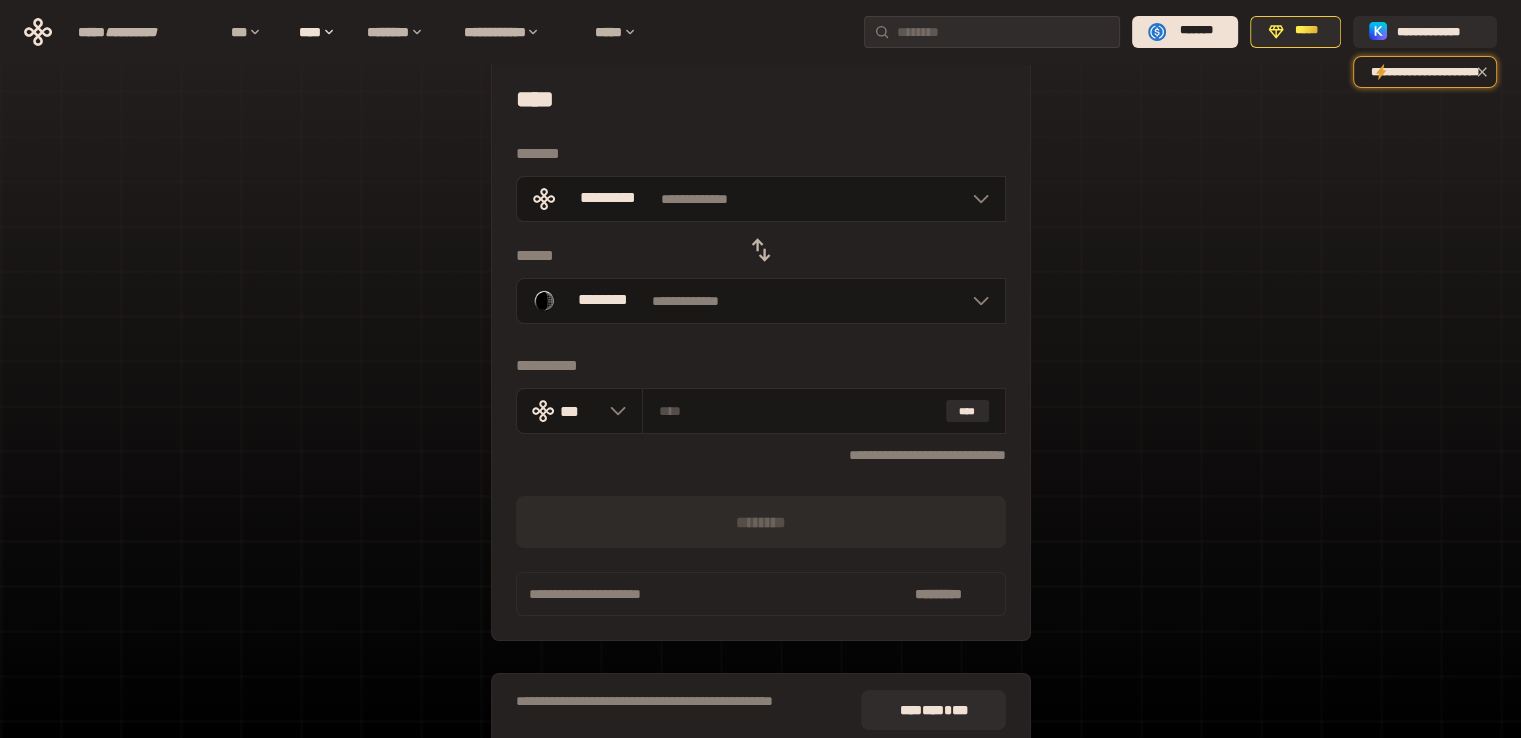 scroll, scrollTop: 34, scrollLeft: 0, axis: vertical 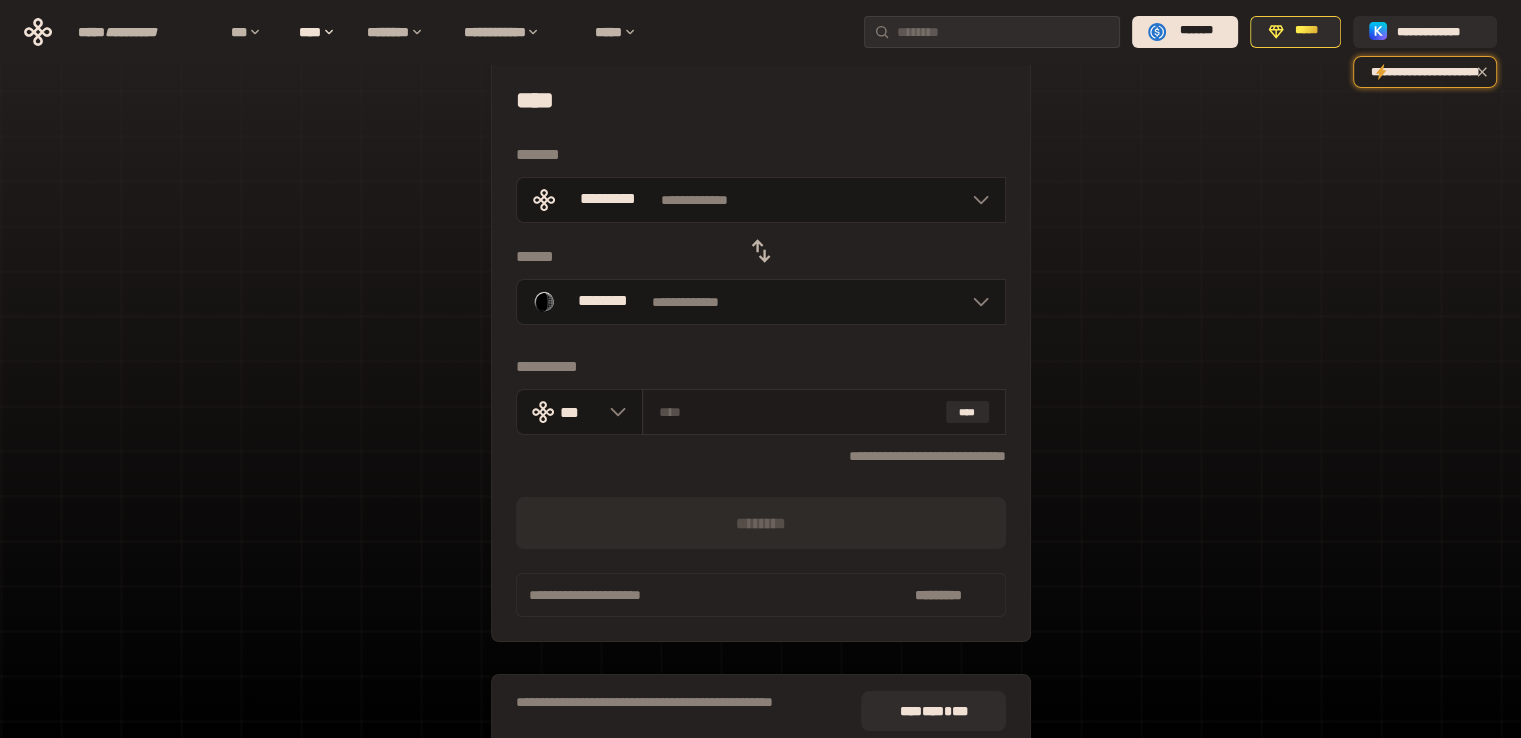 click at bounding box center (798, 412) 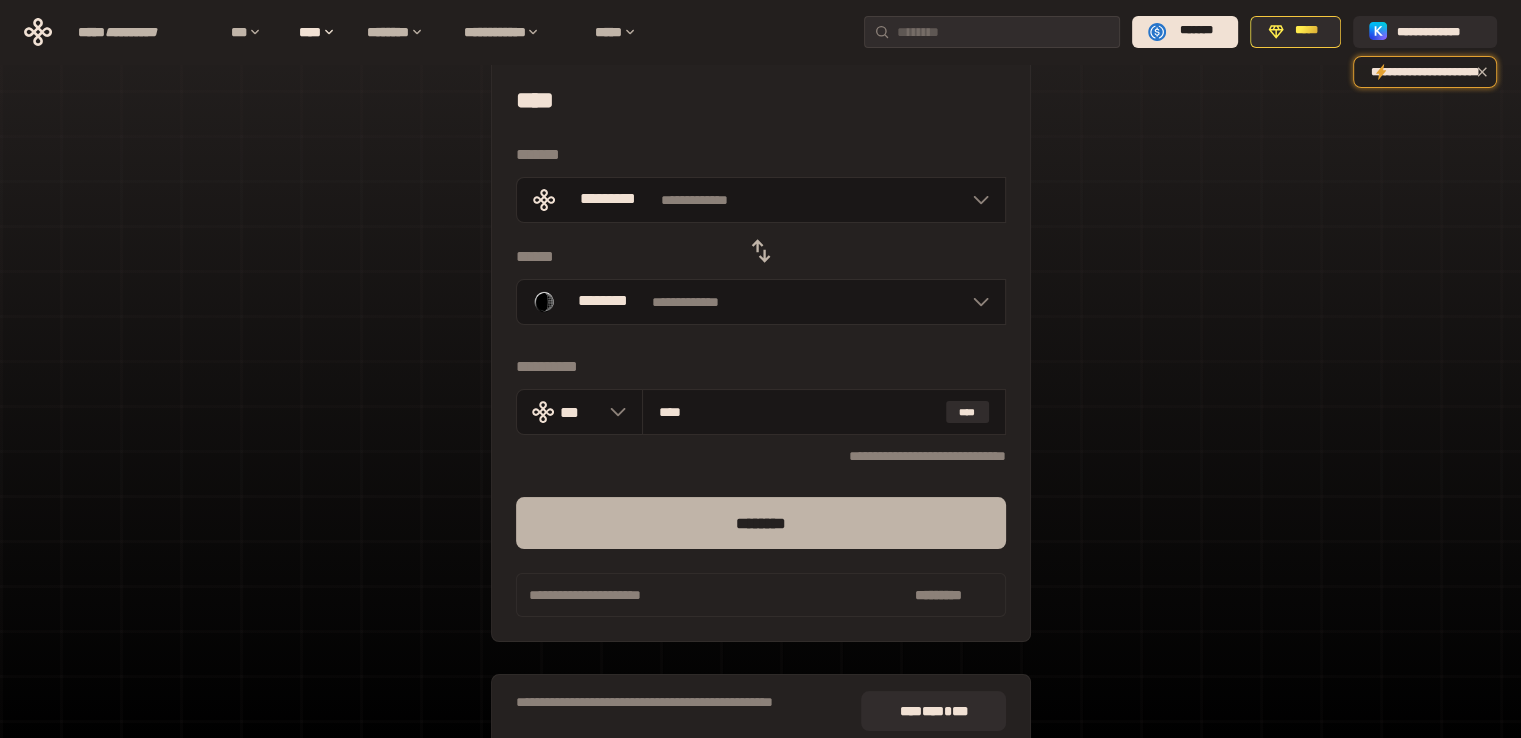 type on "****" 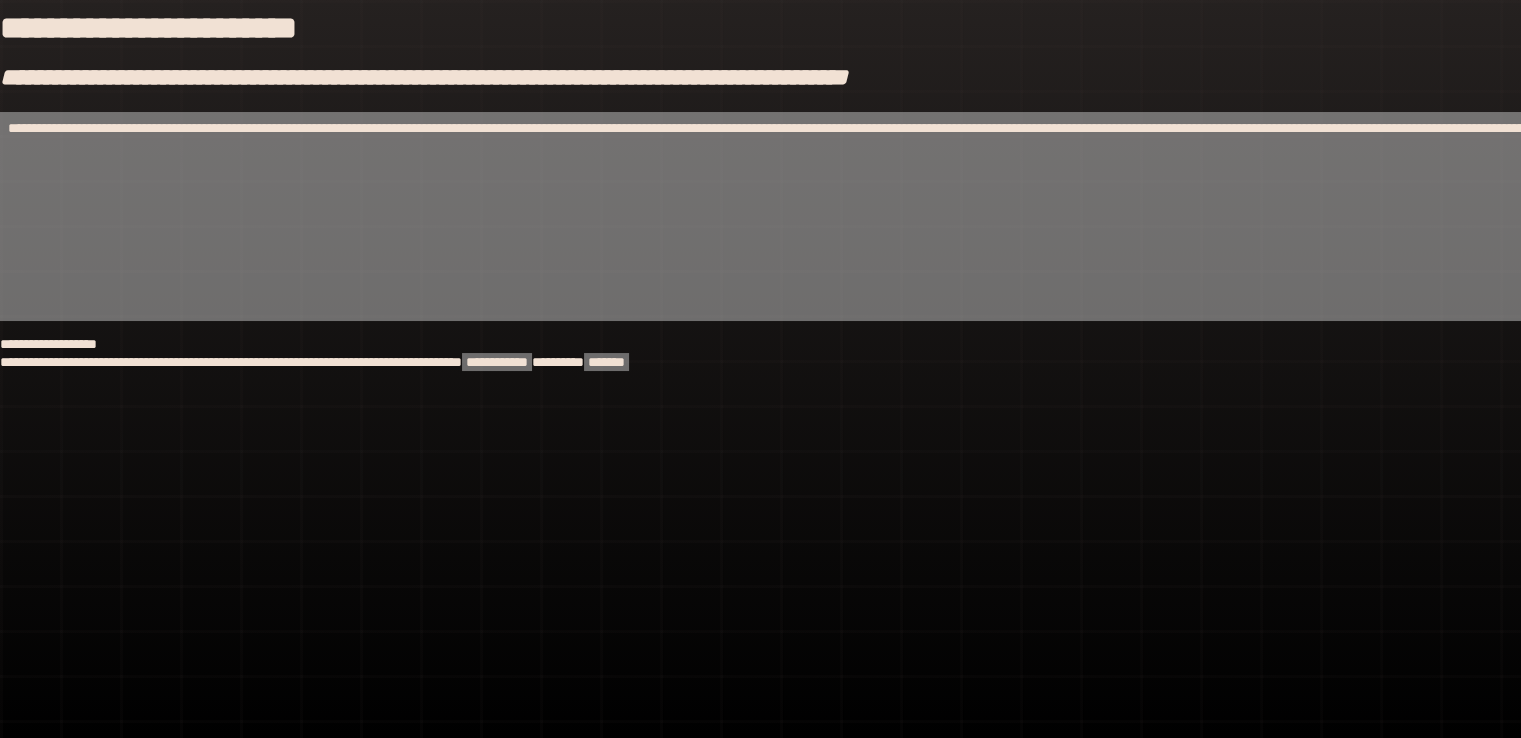 scroll, scrollTop: 0, scrollLeft: 0, axis: both 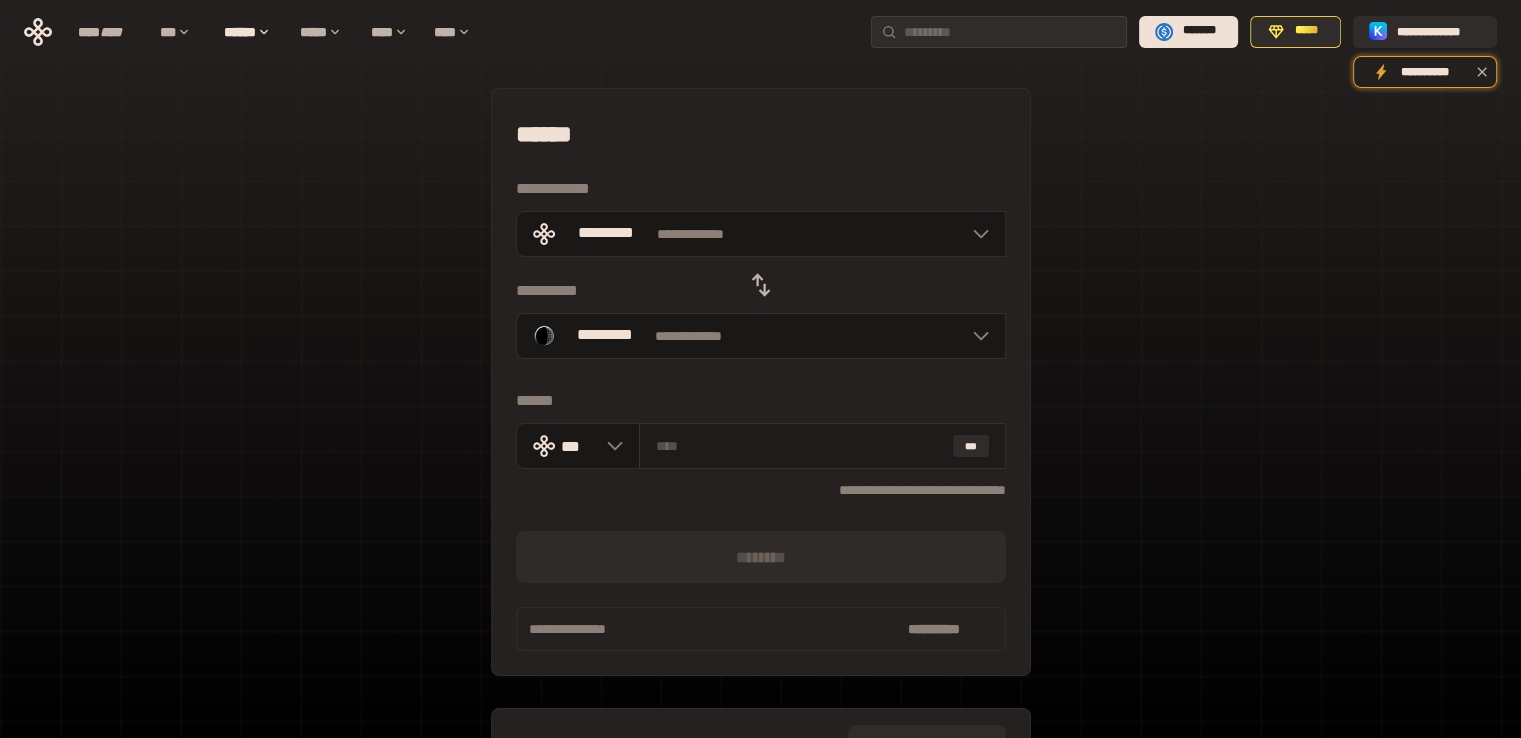 click on "***" at bounding box center (822, 446) 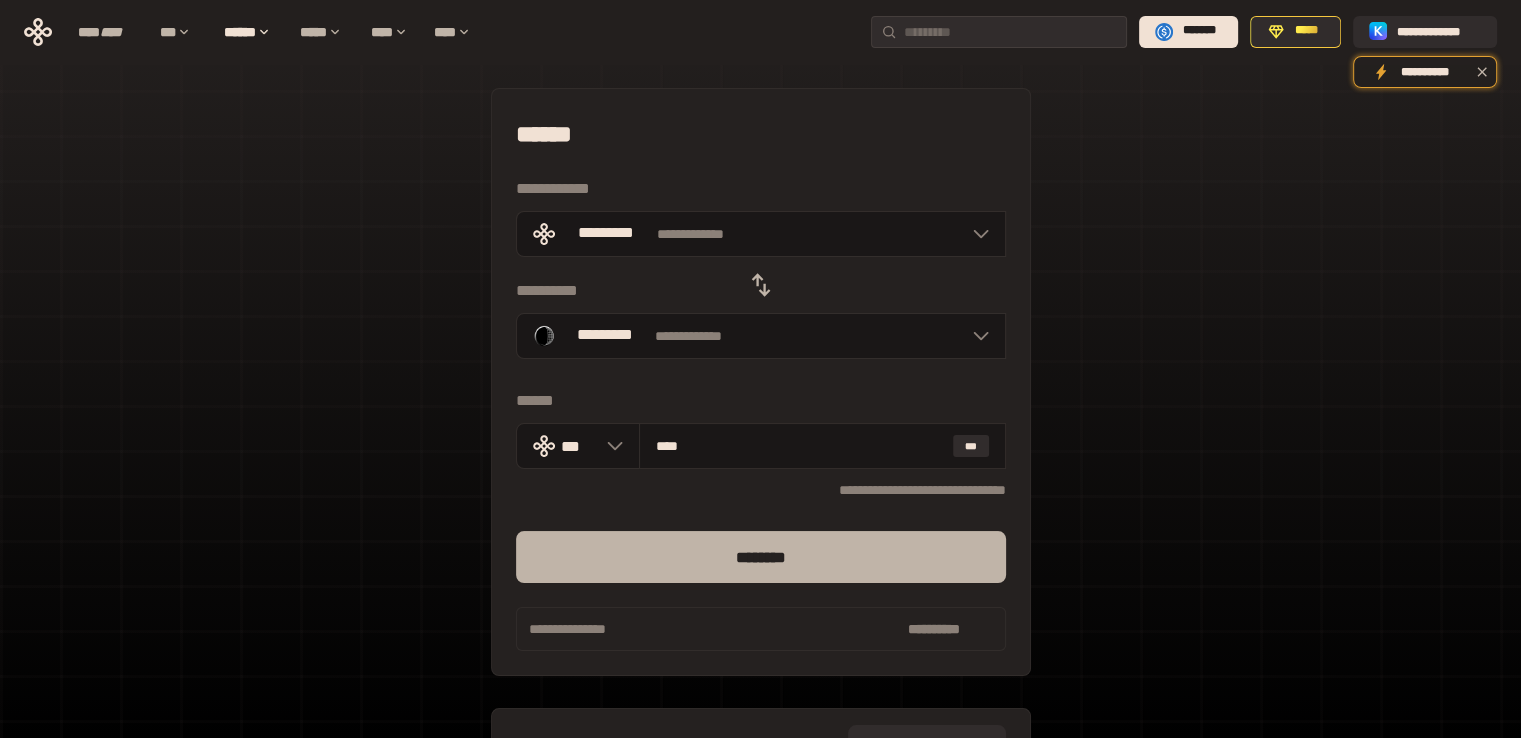 type on "****" 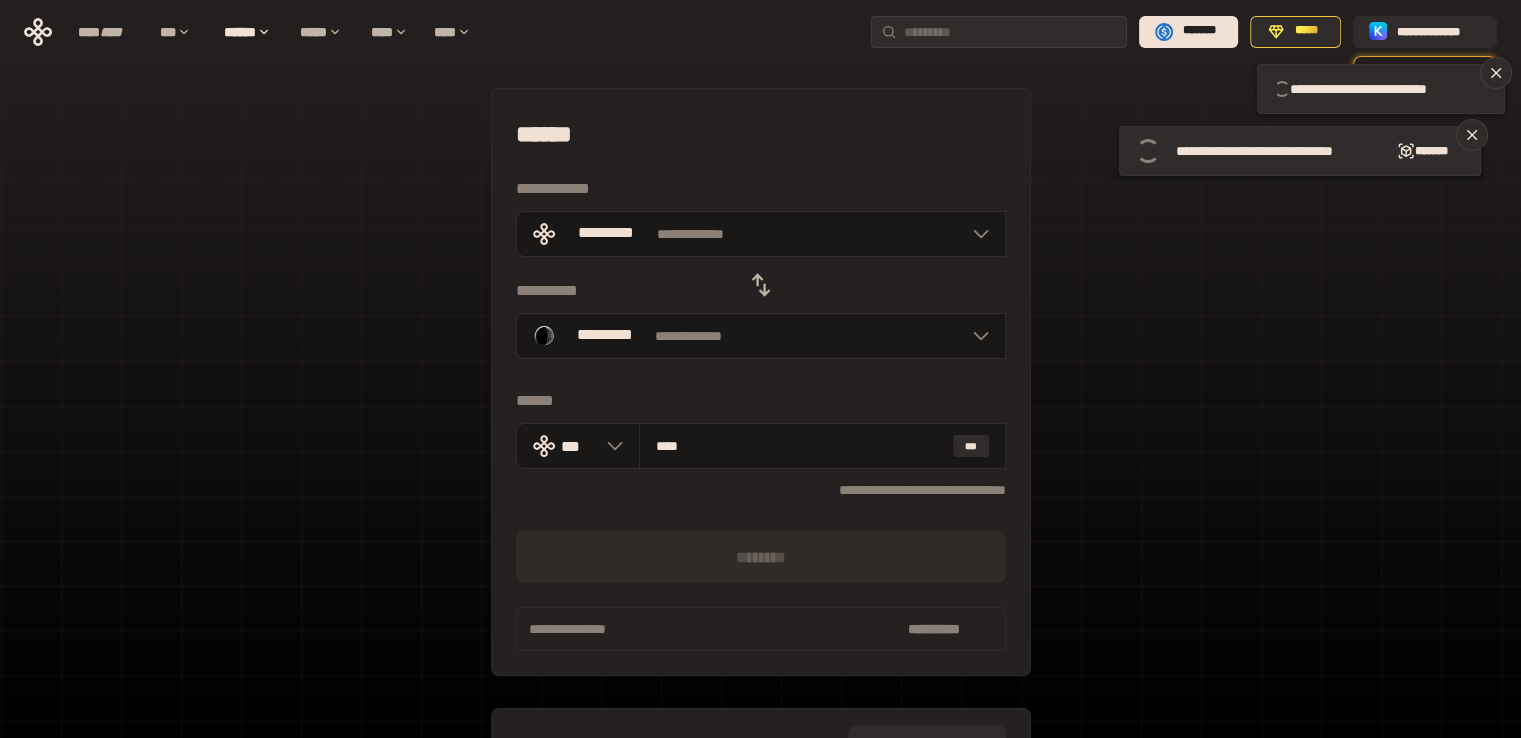 type 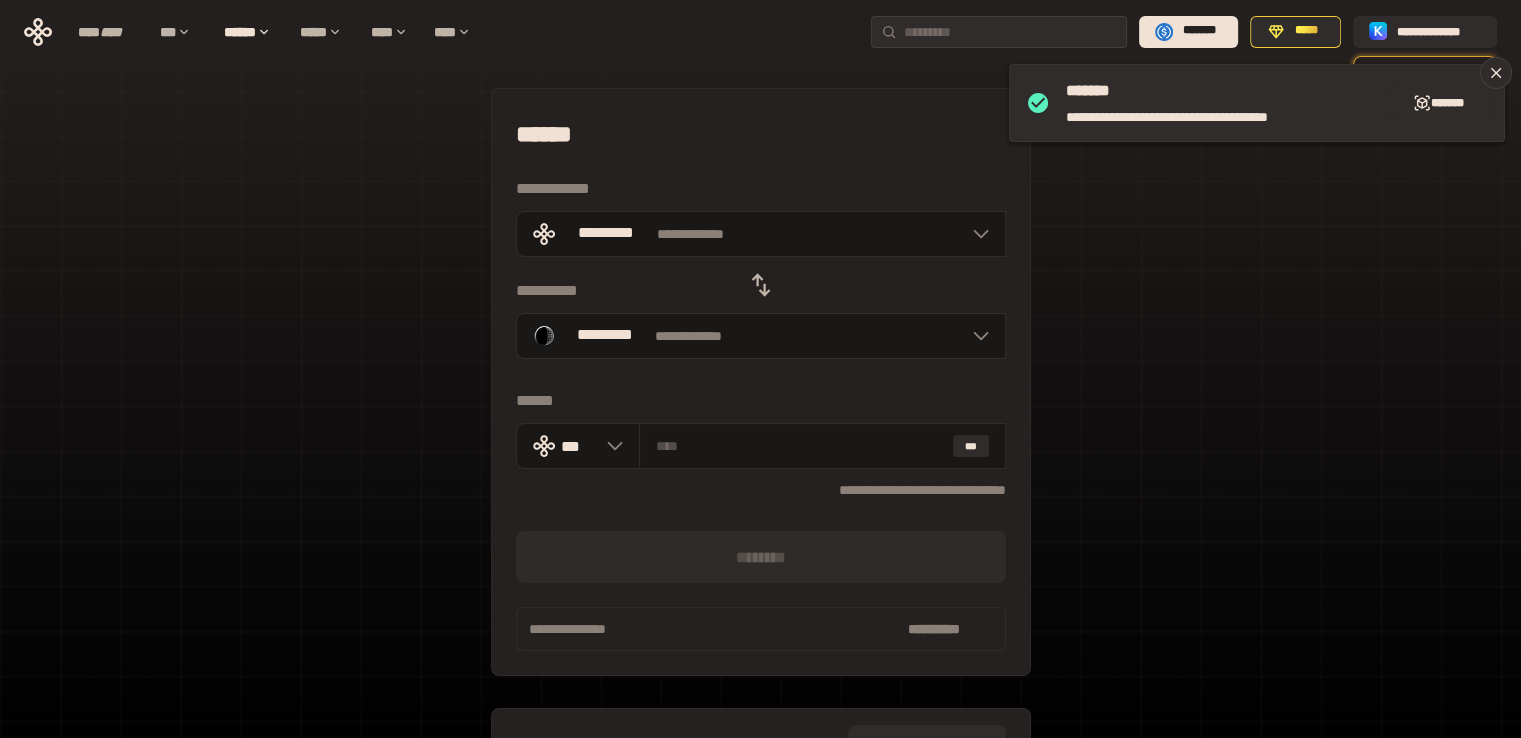 click on "**********" at bounding box center (760, 445) 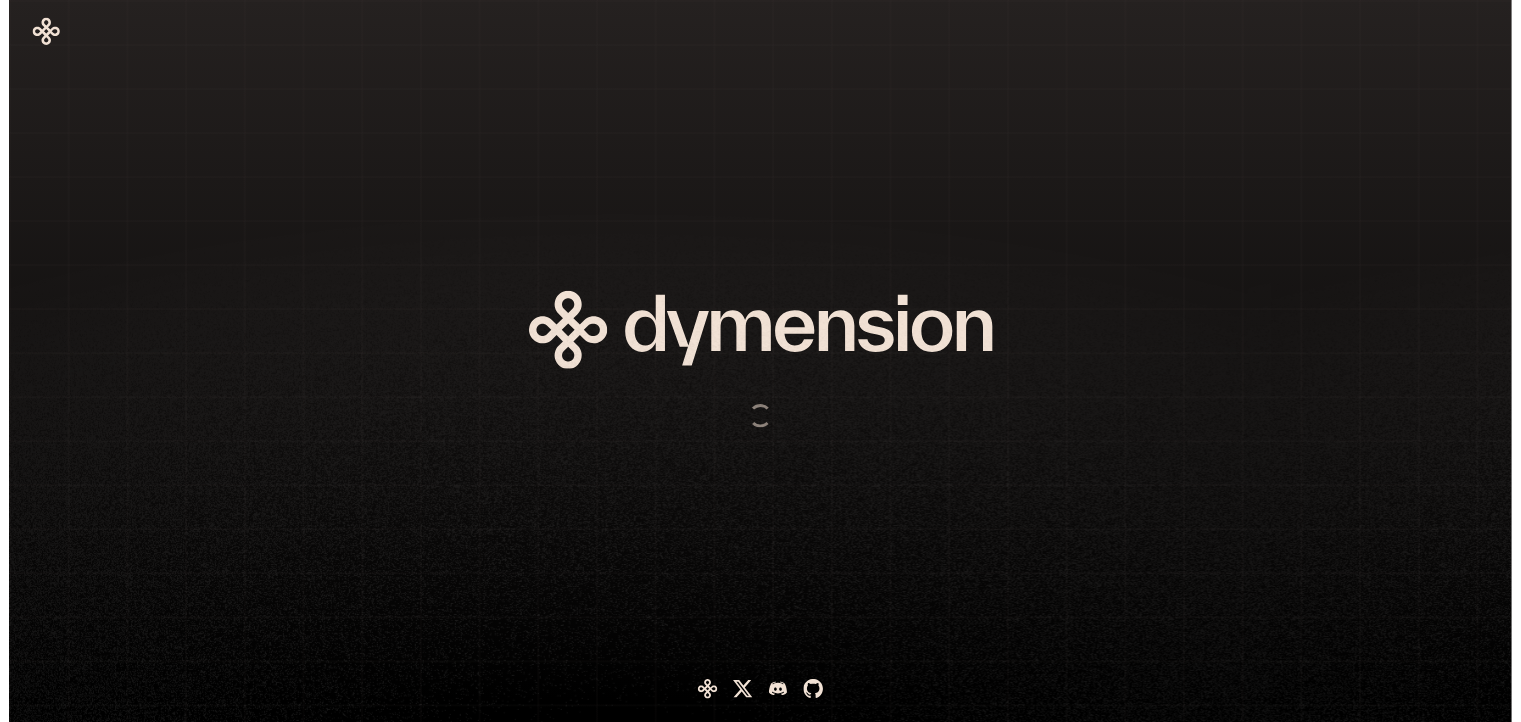 scroll, scrollTop: 0, scrollLeft: 0, axis: both 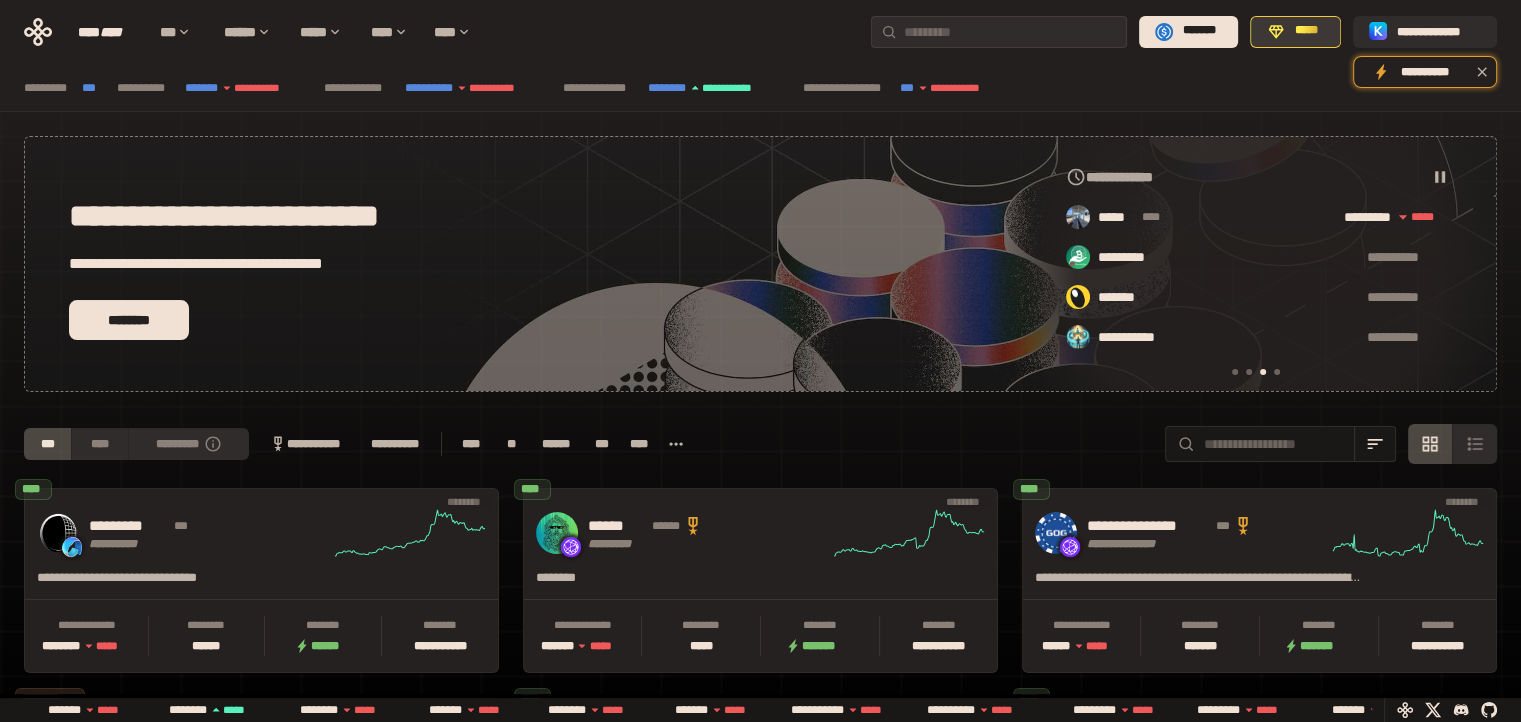 click 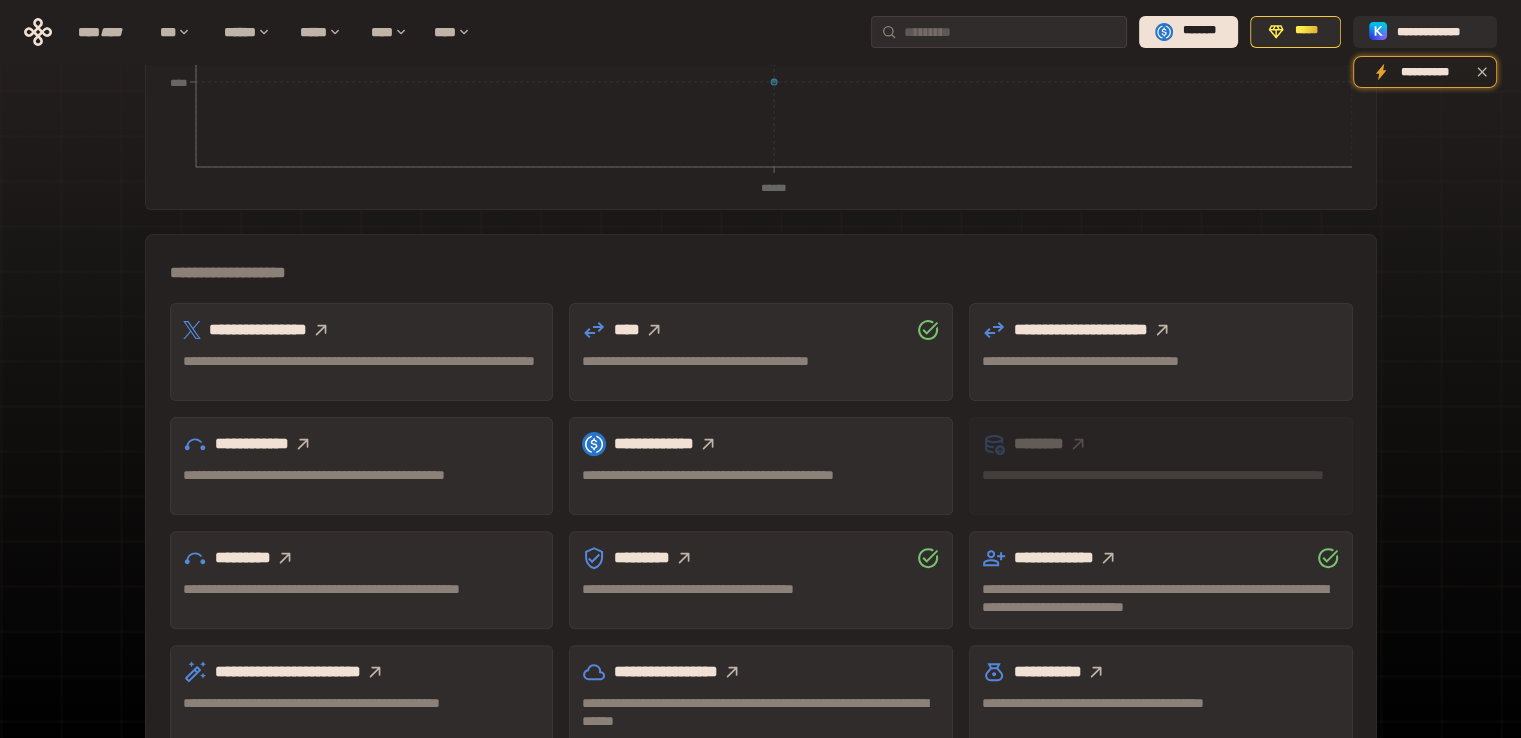 scroll, scrollTop: 547, scrollLeft: 0, axis: vertical 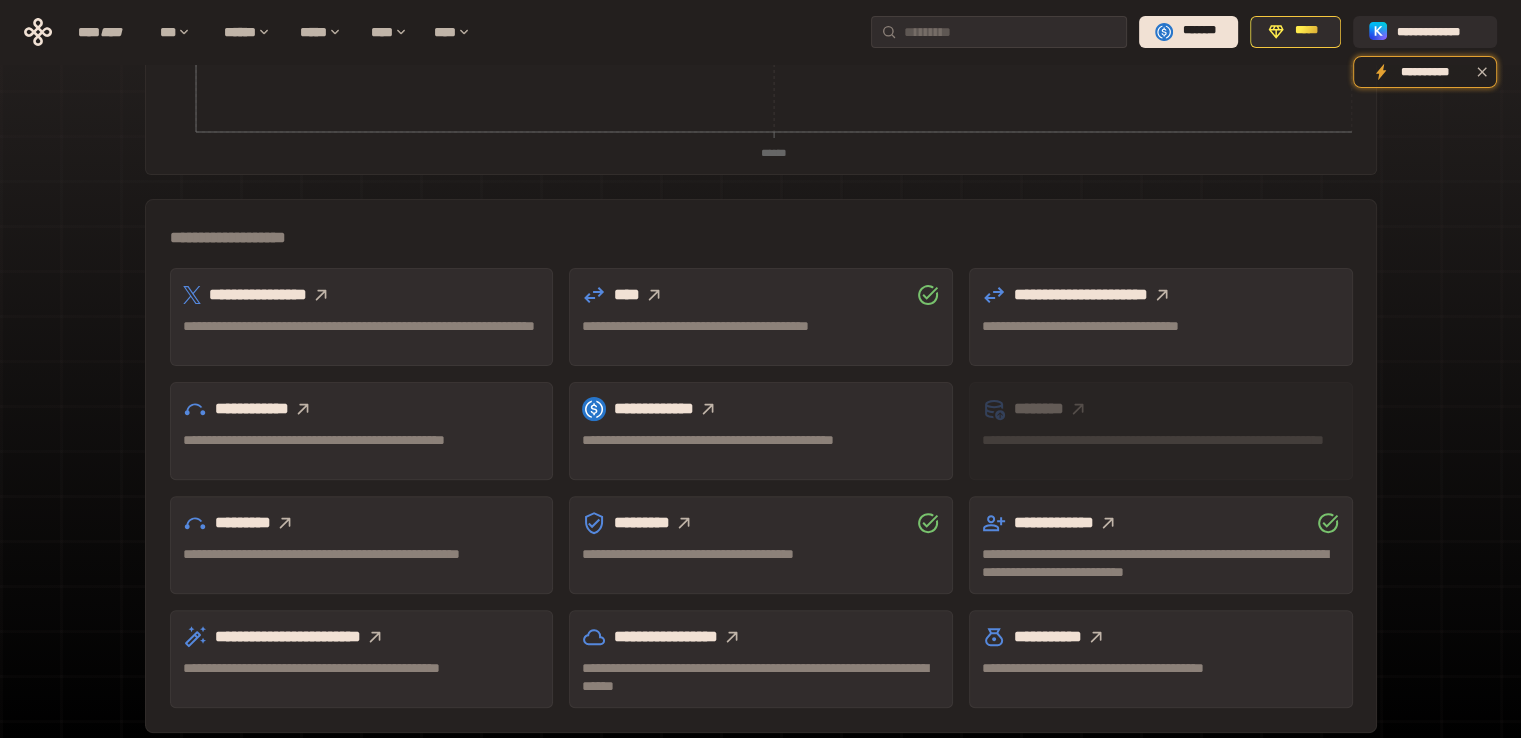 click on "**********" at bounding box center (362, 449) 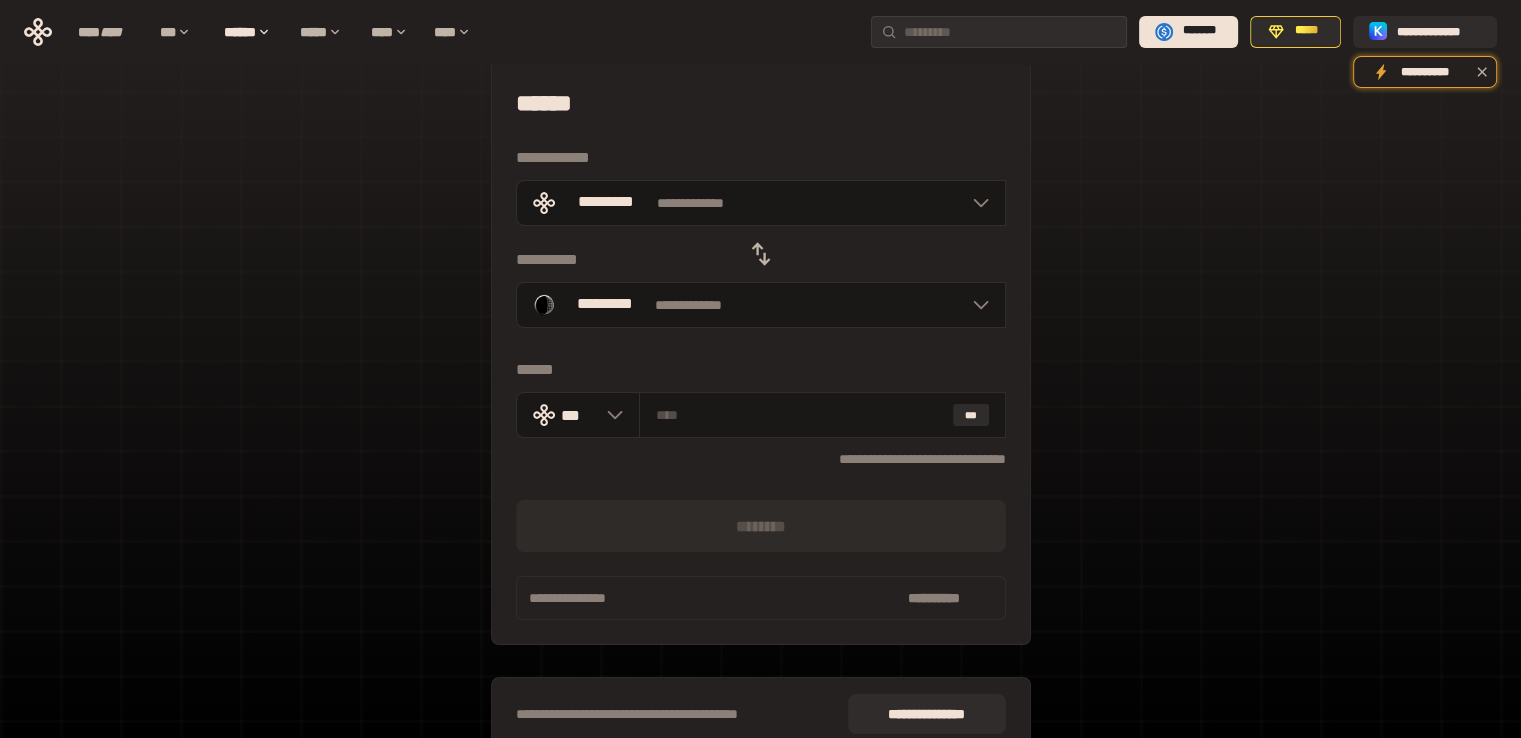scroll, scrollTop: 29, scrollLeft: 0, axis: vertical 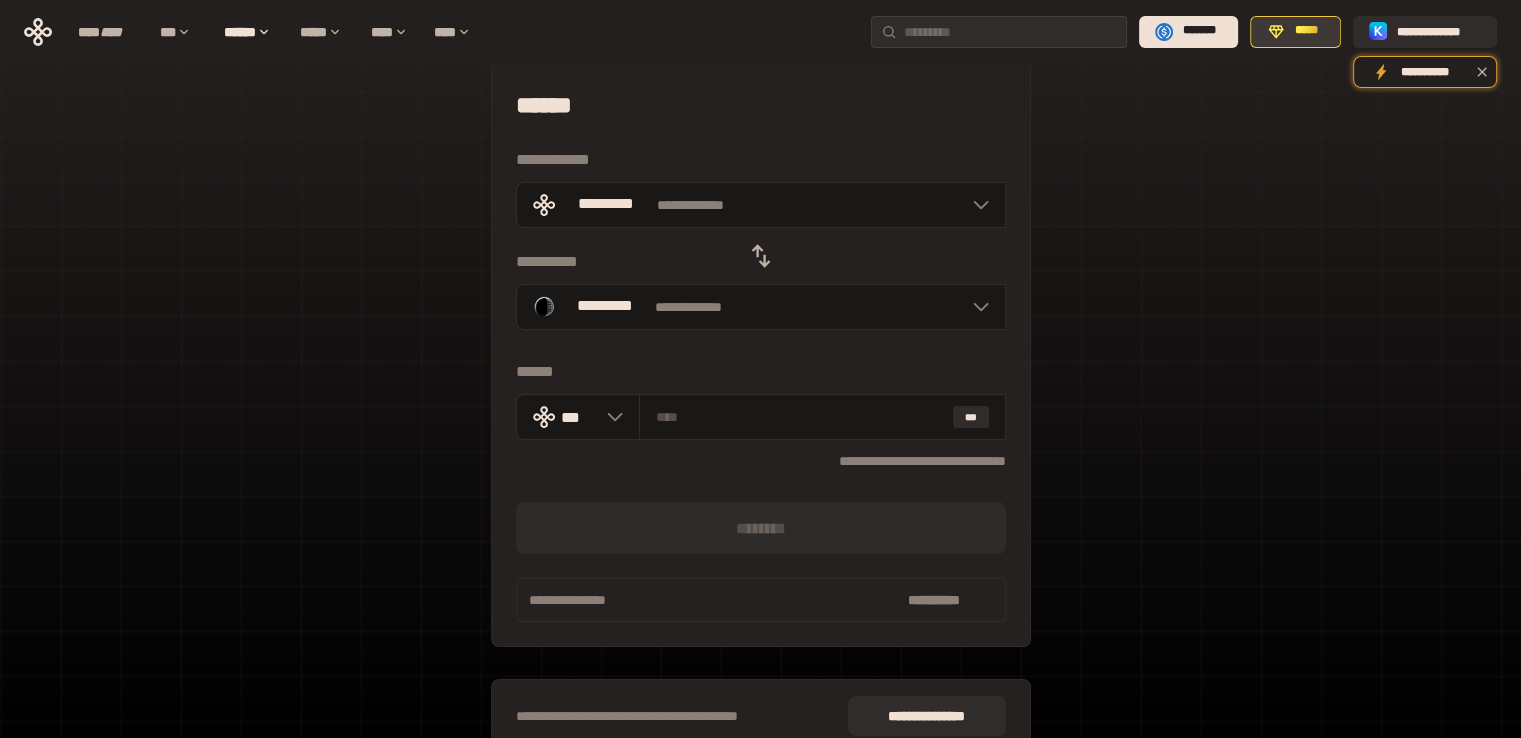 click on "*****" at bounding box center (1306, 31) 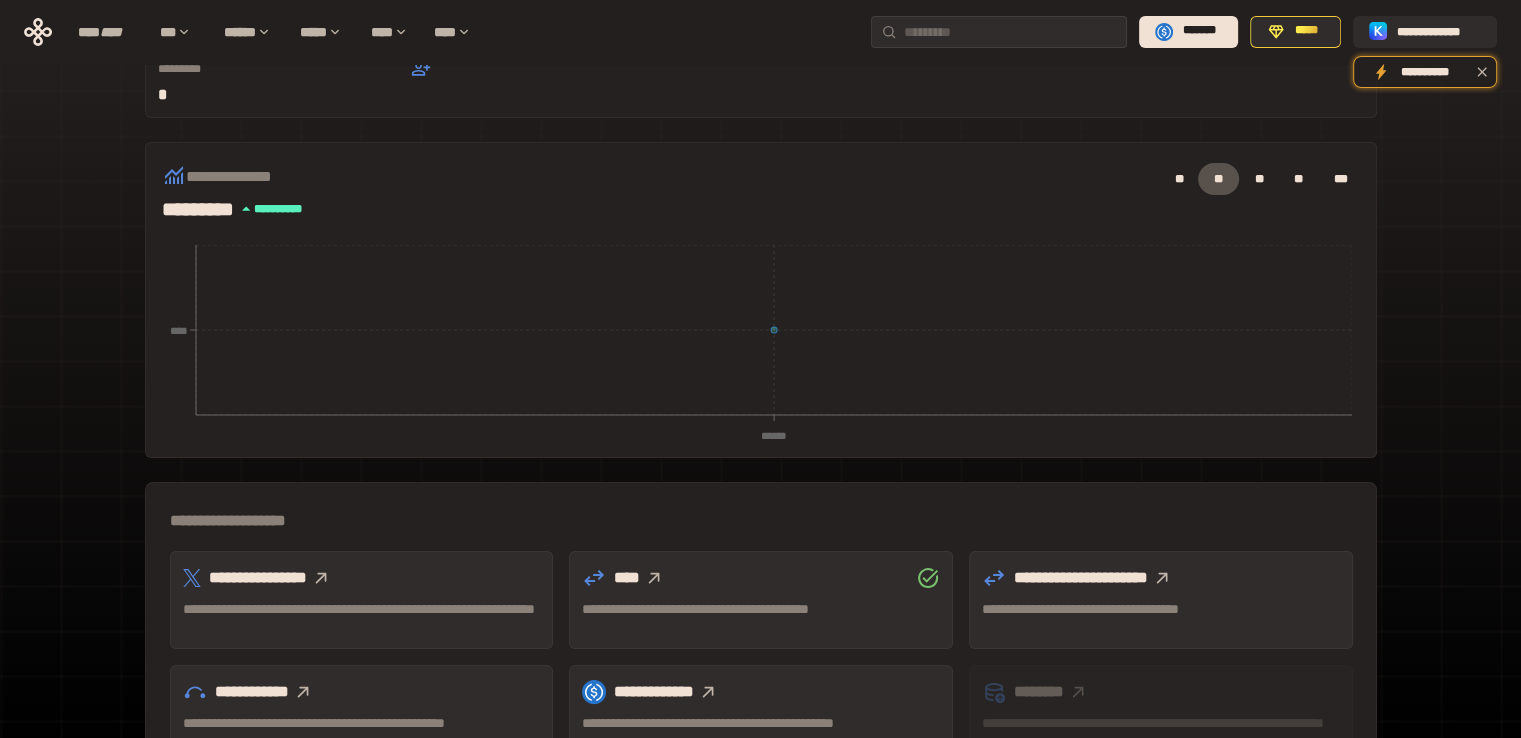 scroll, scrollTop: 547, scrollLeft: 0, axis: vertical 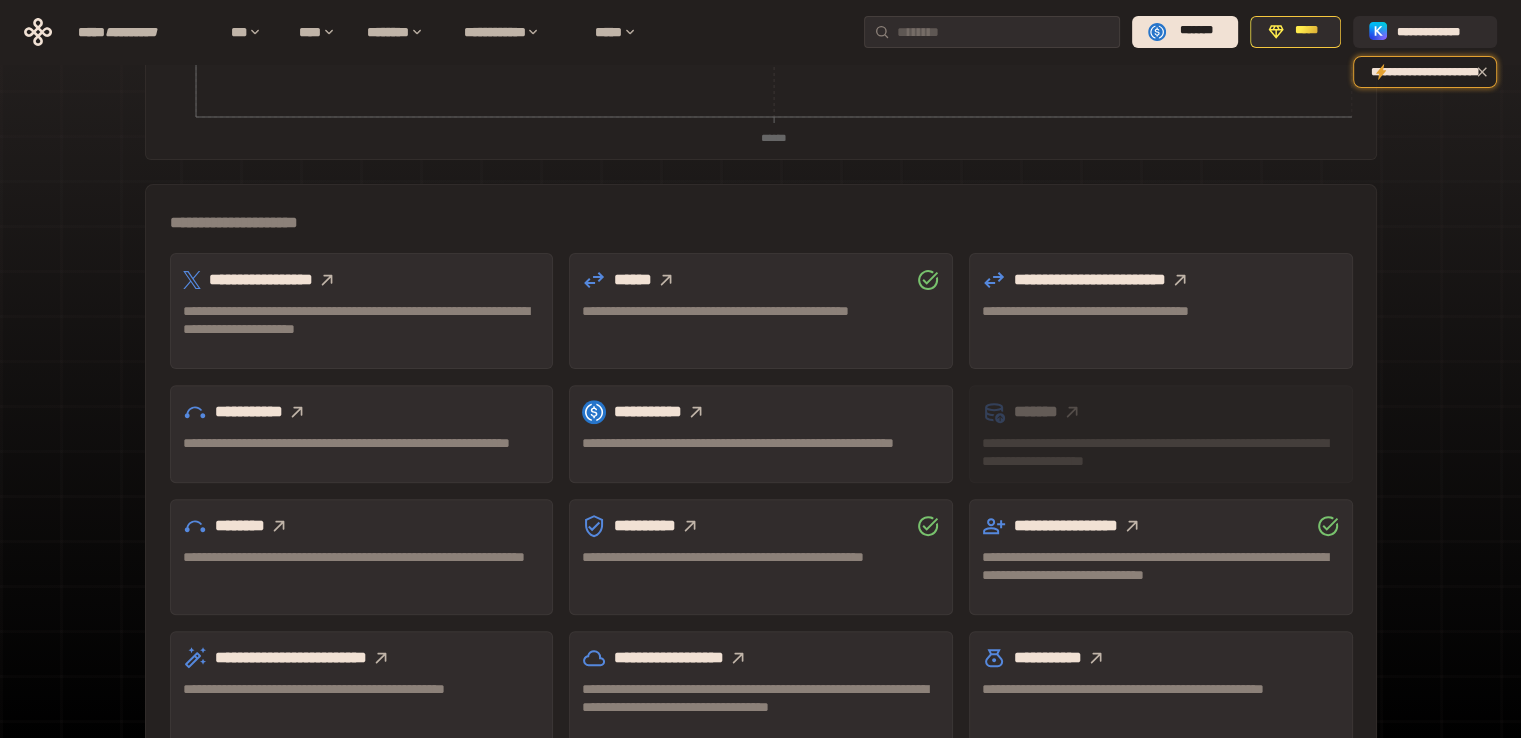 click 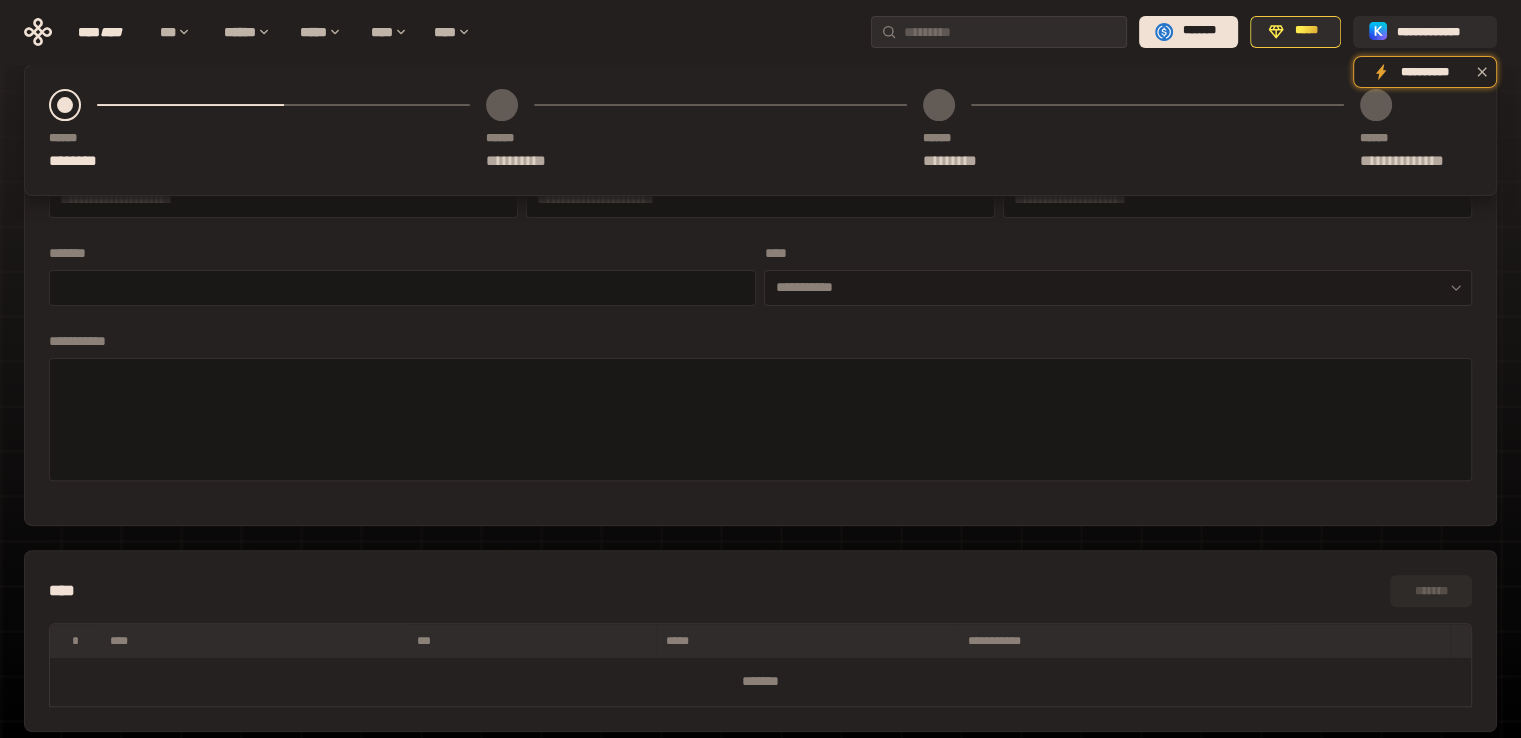 click on "**********" at bounding box center (1118, 288) 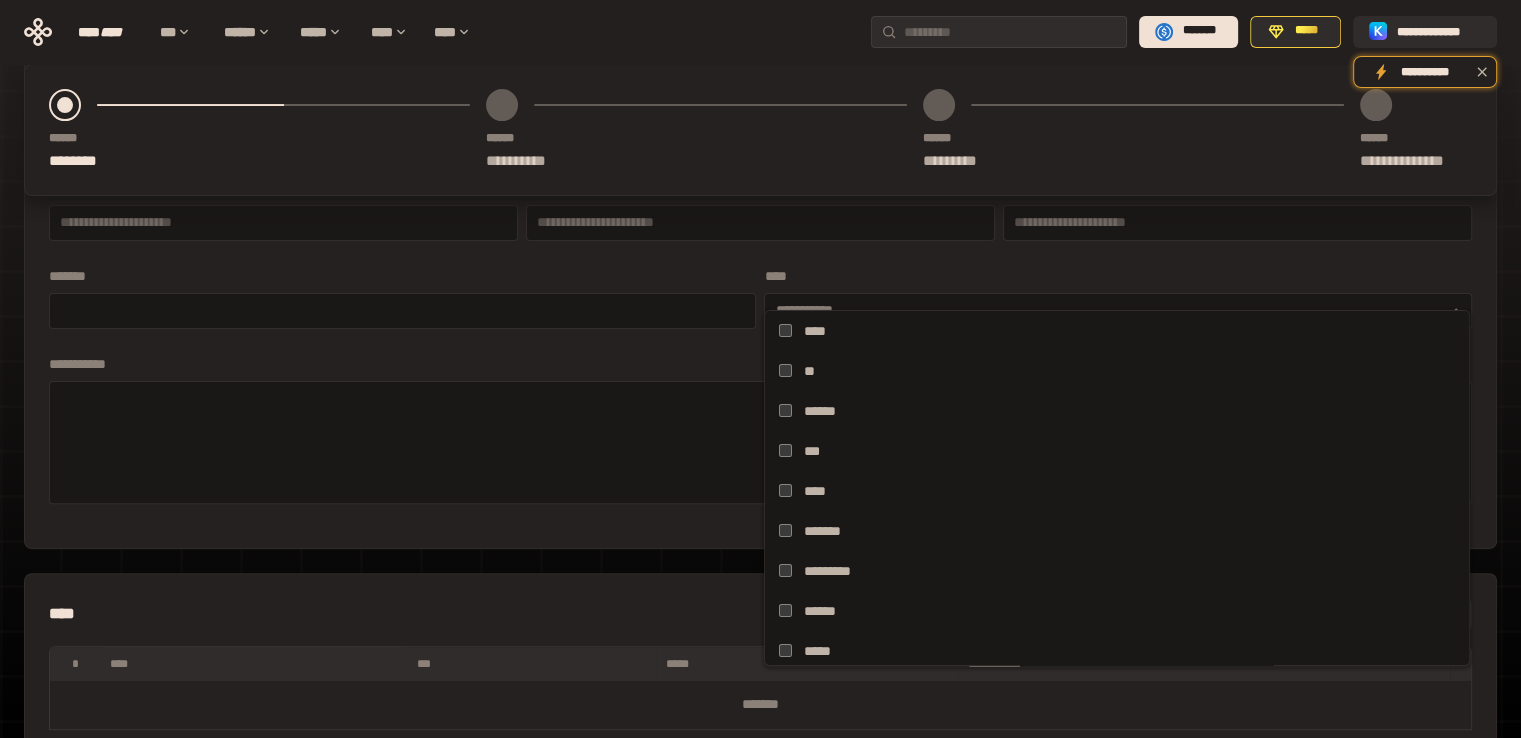 scroll, scrollTop: 534, scrollLeft: 0, axis: vertical 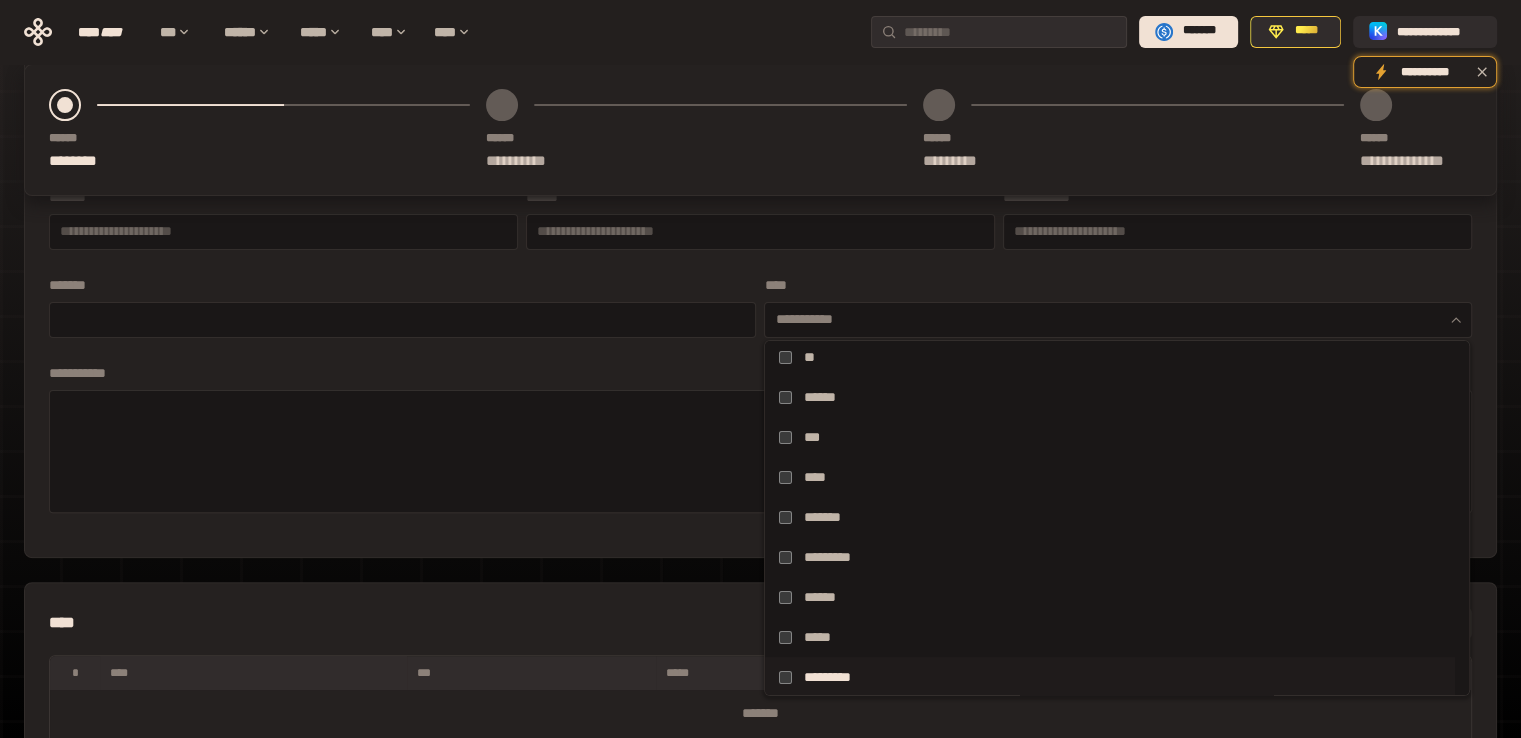 click on "*********" at bounding box center [1109, 677] 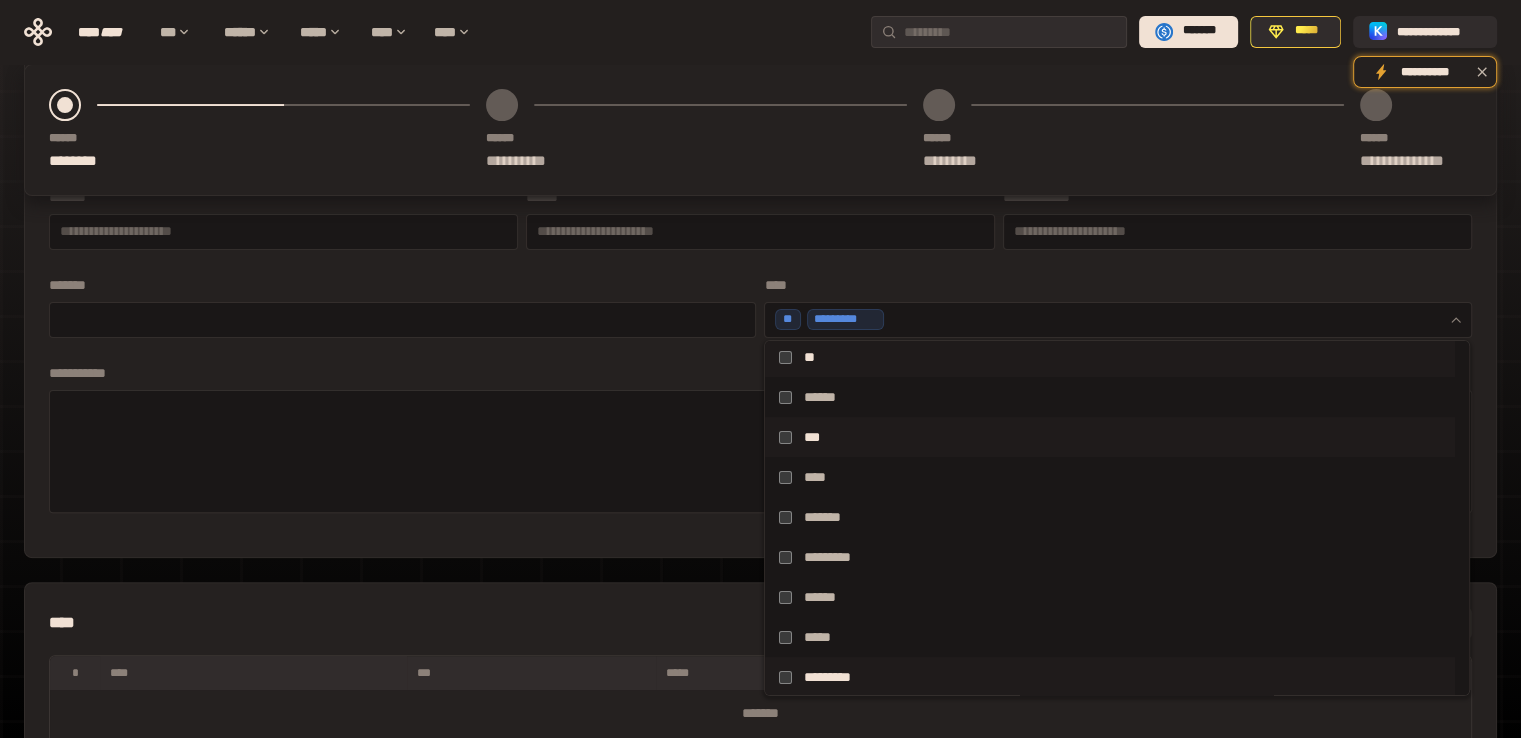 scroll, scrollTop: 0, scrollLeft: 0, axis: both 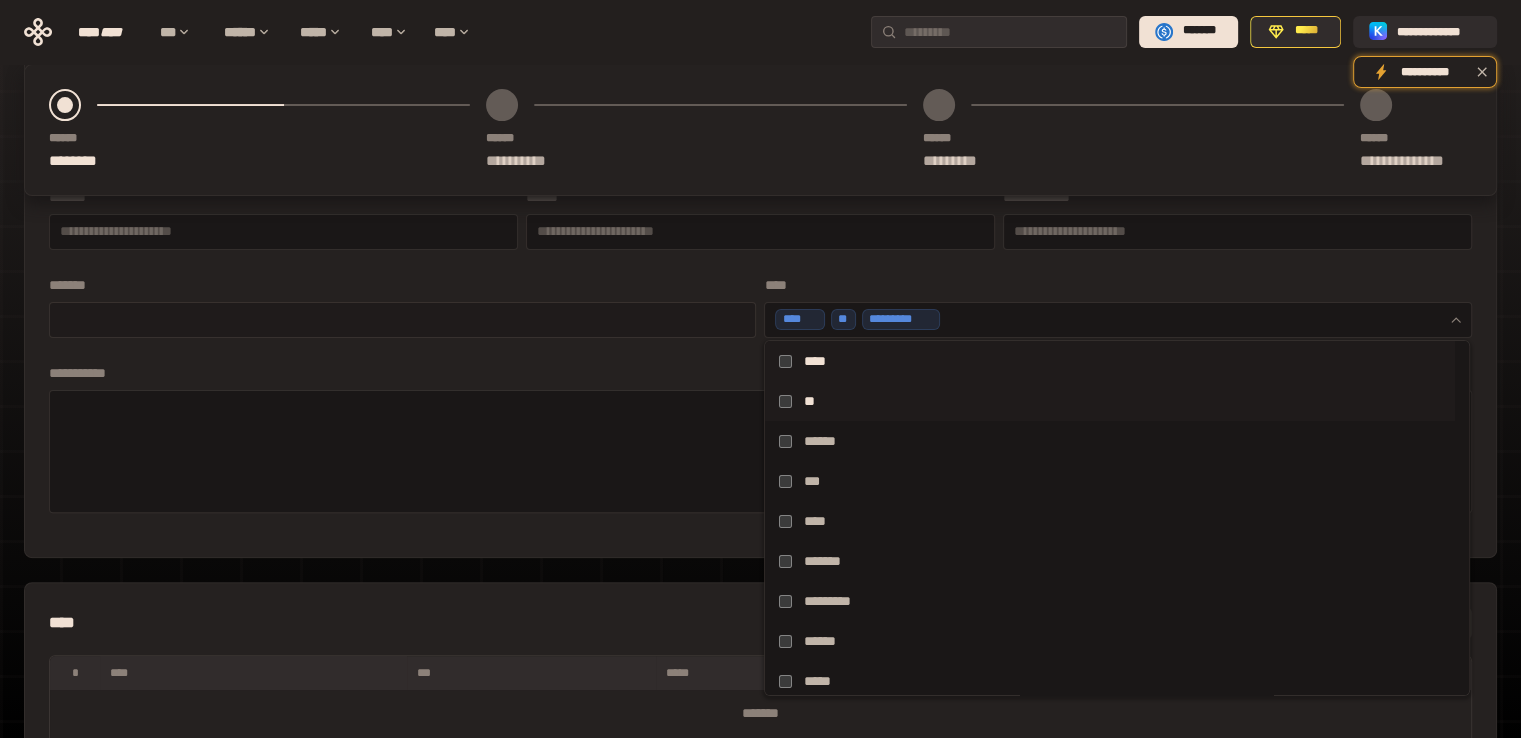 click at bounding box center [402, 320] 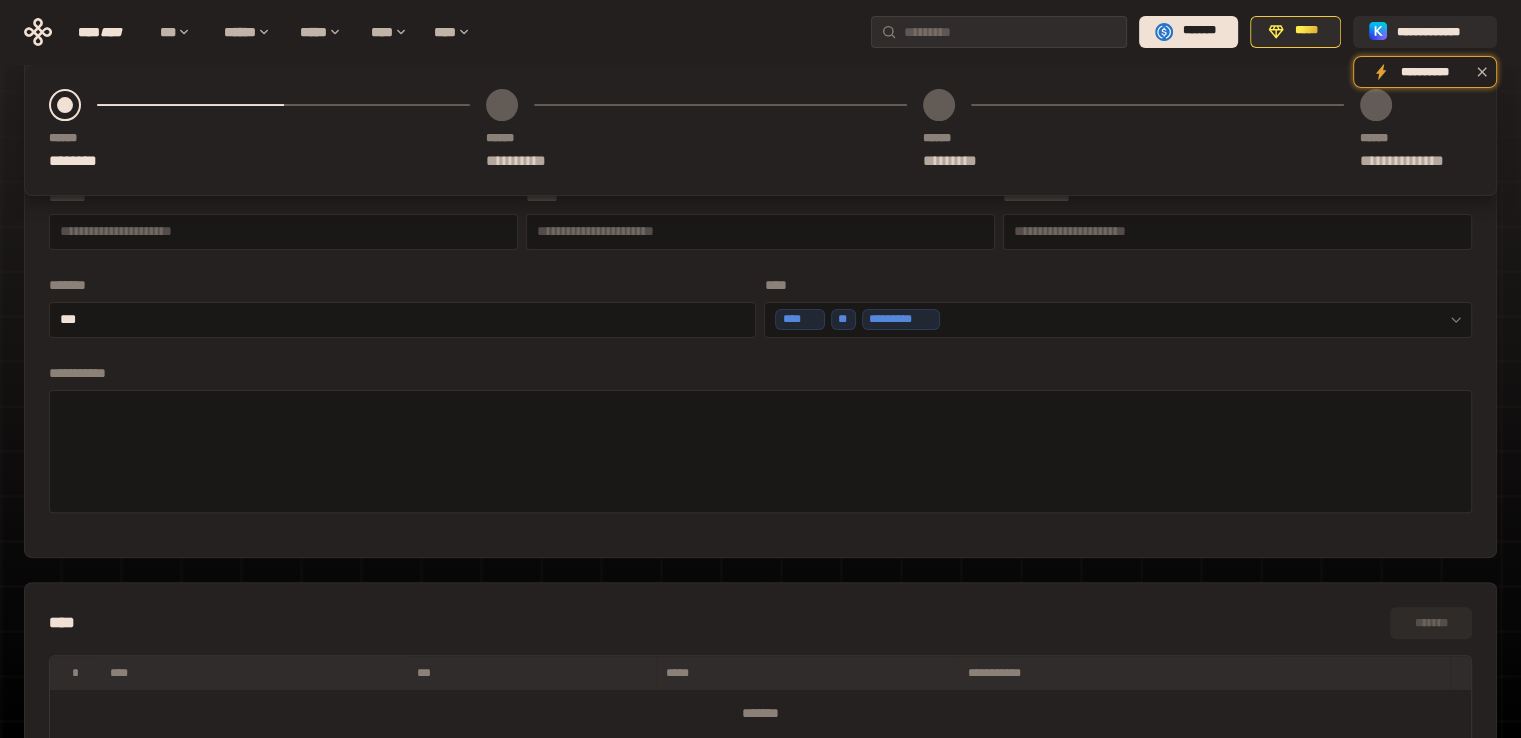 type on "***" 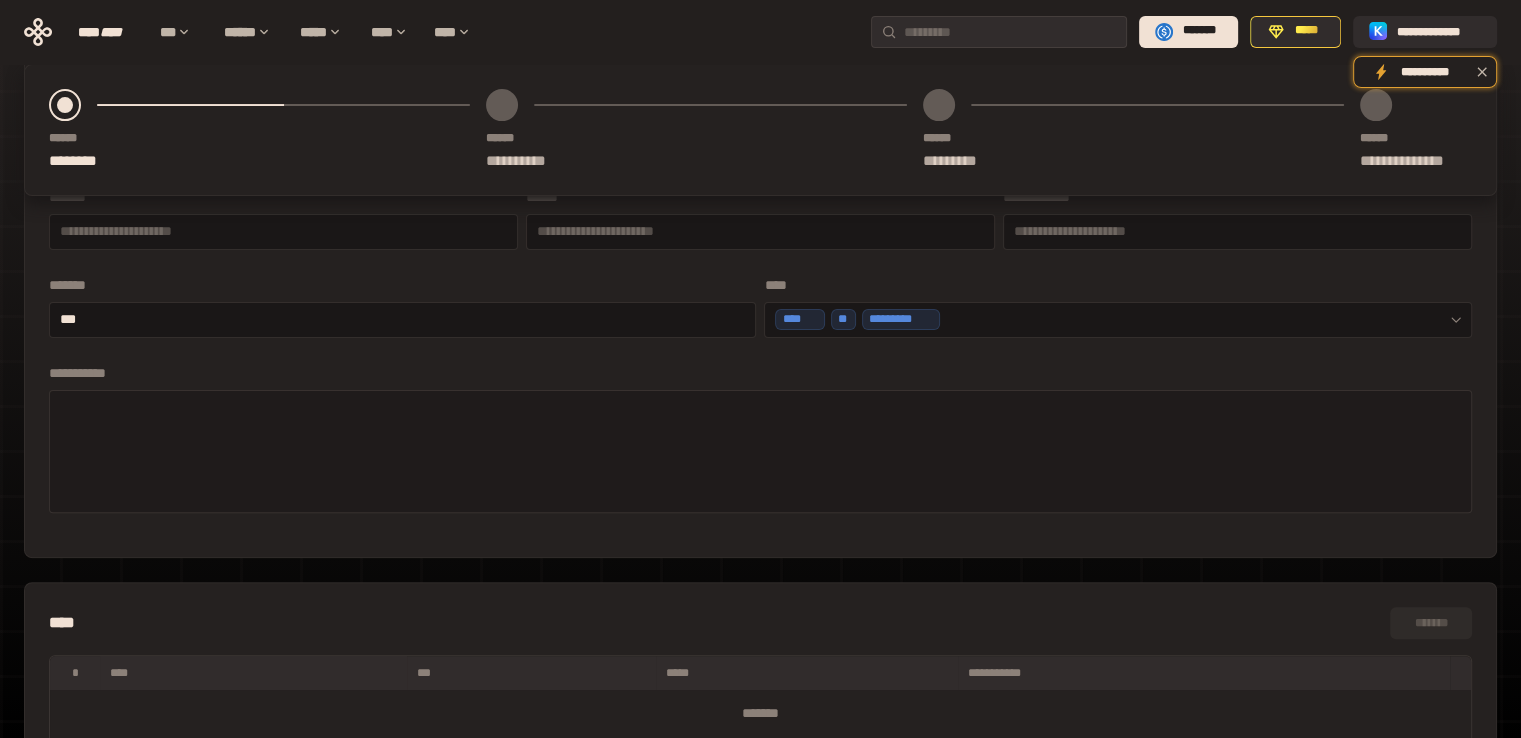 click at bounding box center (760, 449) 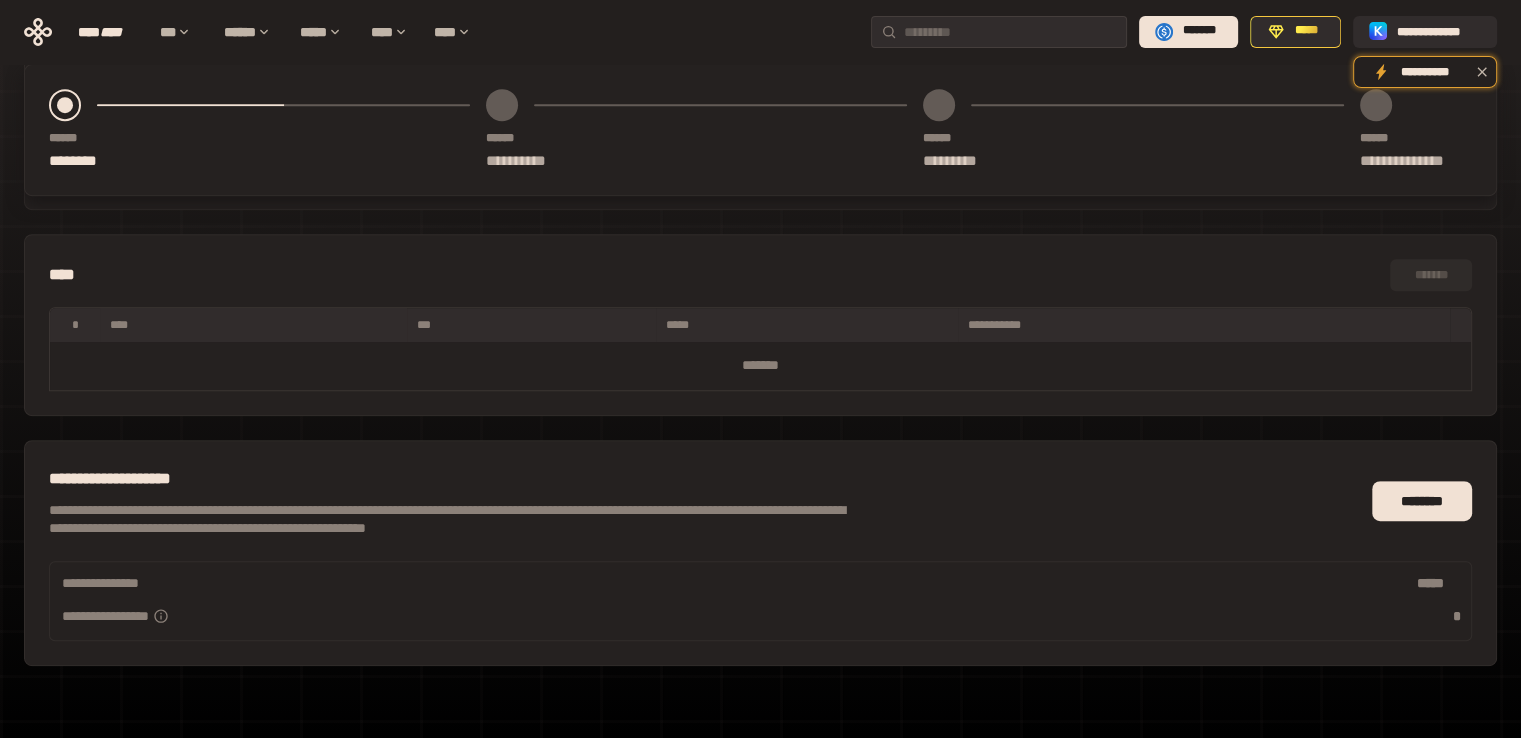 scroll, scrollTop: 921, scrollLeft: 0, axis: vertical 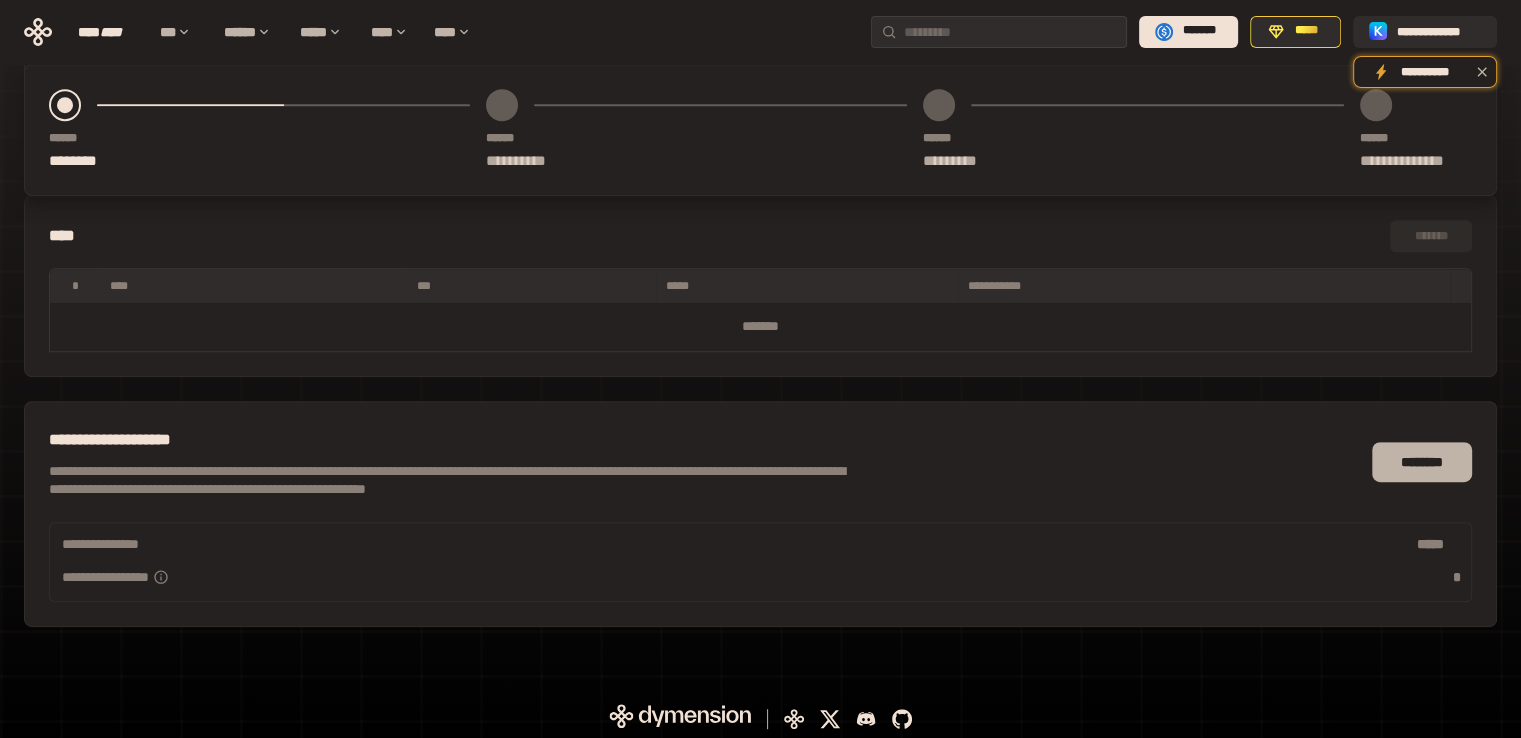 type on "****" 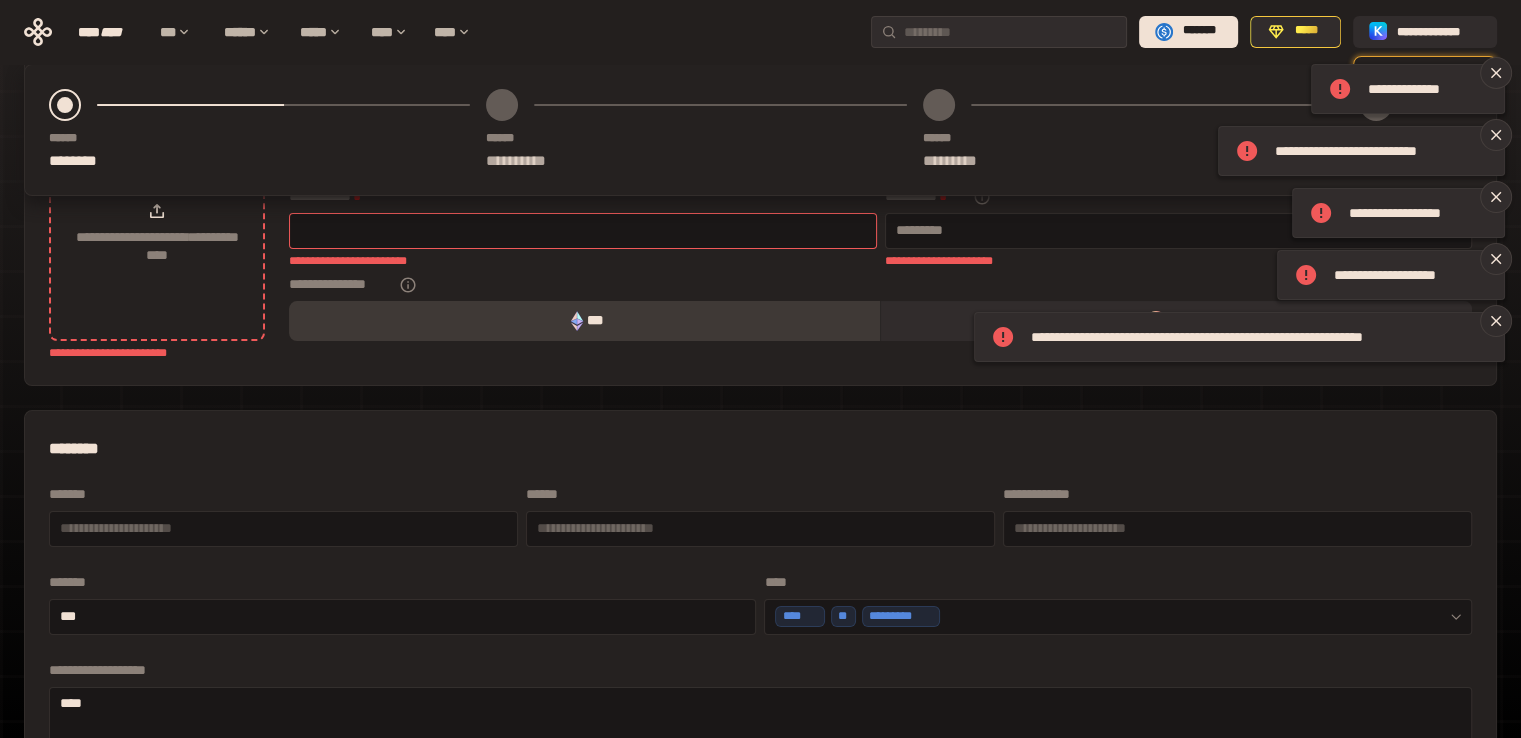 scroll, scrollTop: 0, scrollLeft: 0, axis: both 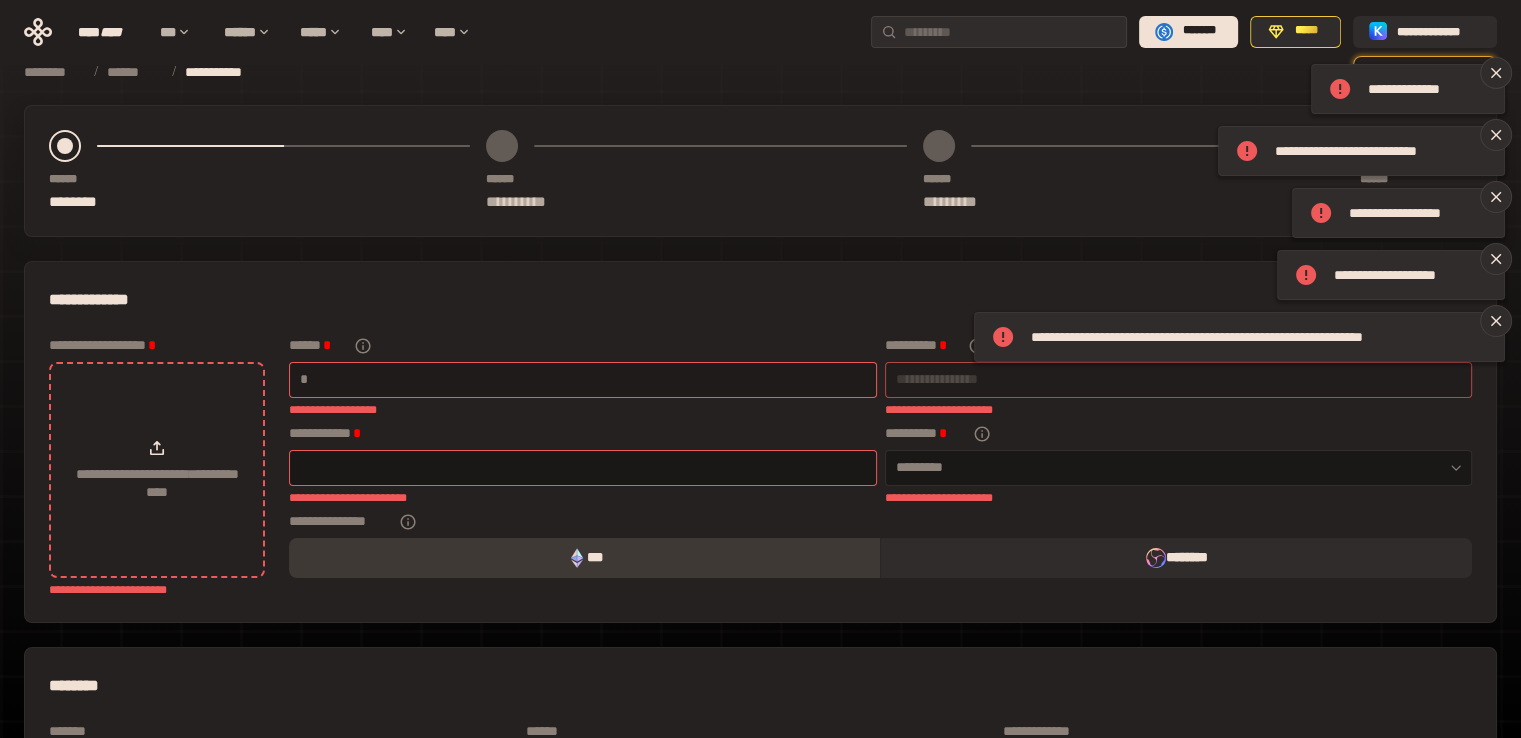 click on "*" at bounding box center (583, 380) 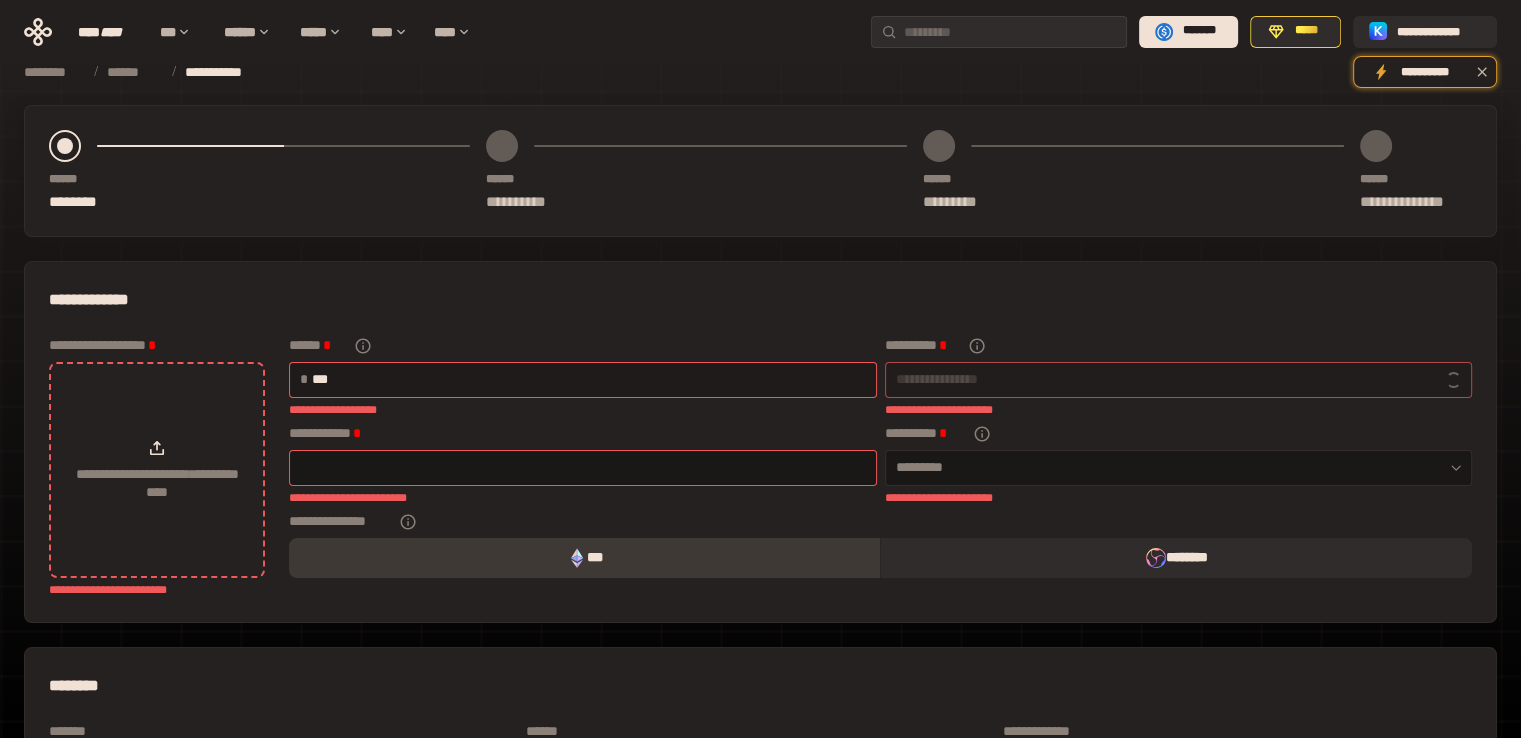 type on "****" 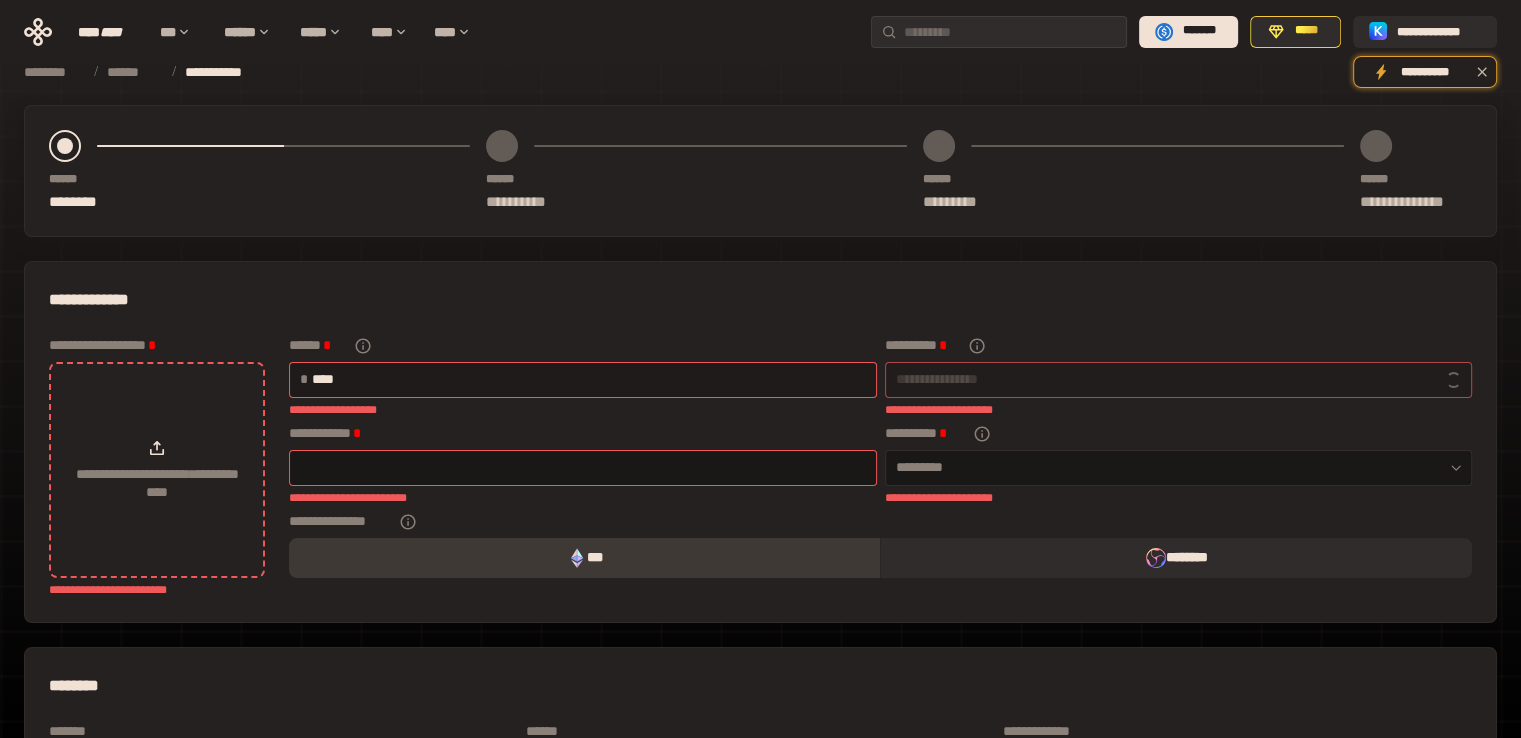 type on "**********" 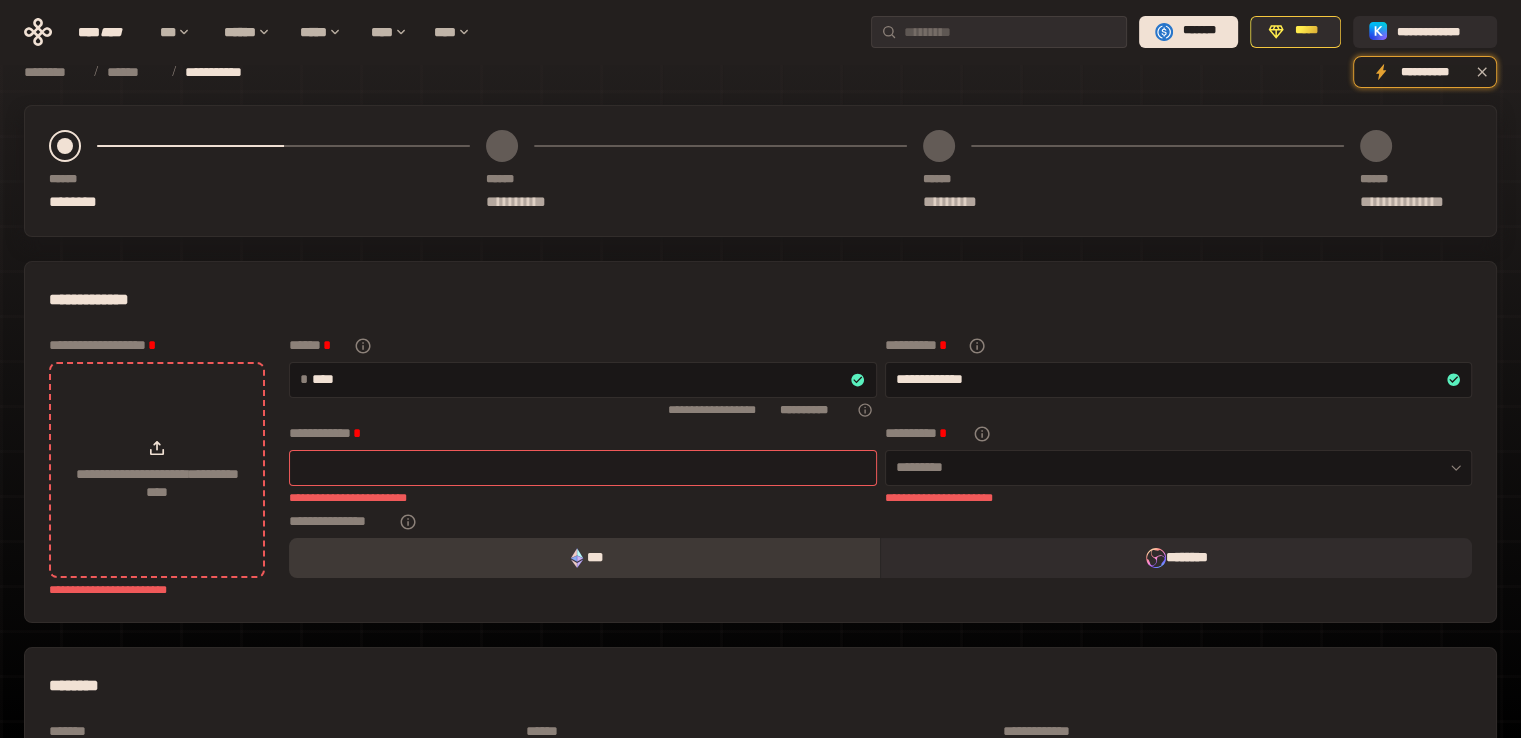 type on "****" 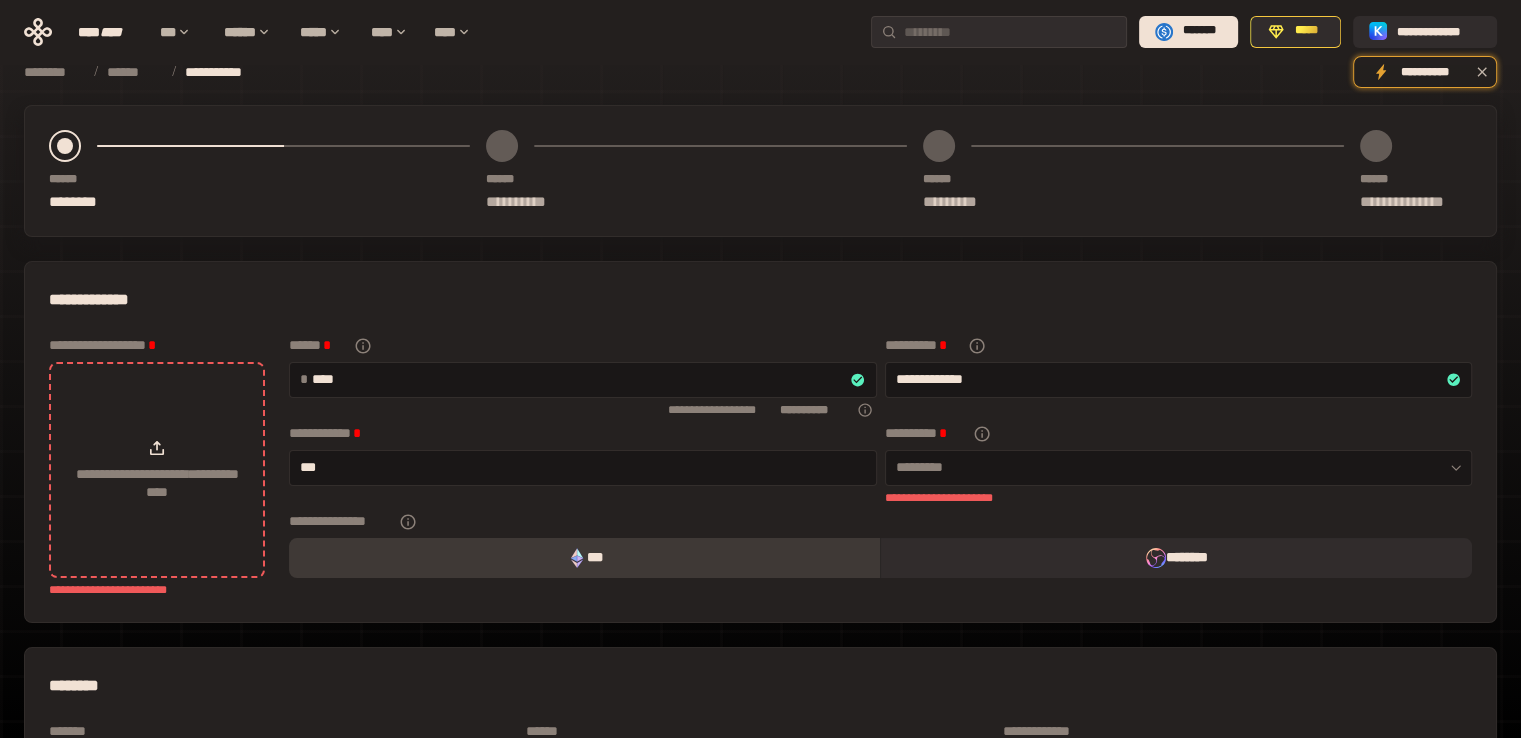 type on "***" 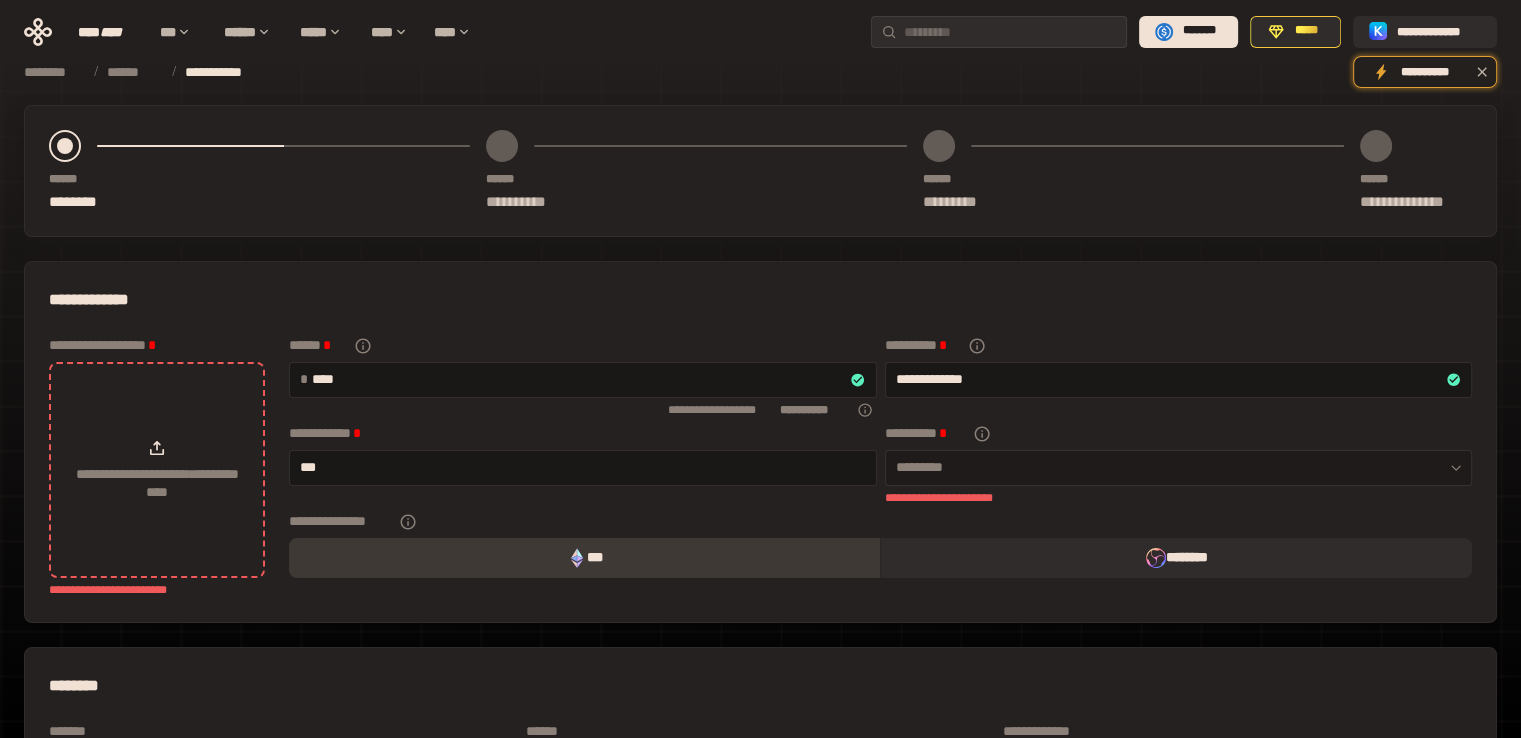 click on "*********" at bounding box center (1179, 468) 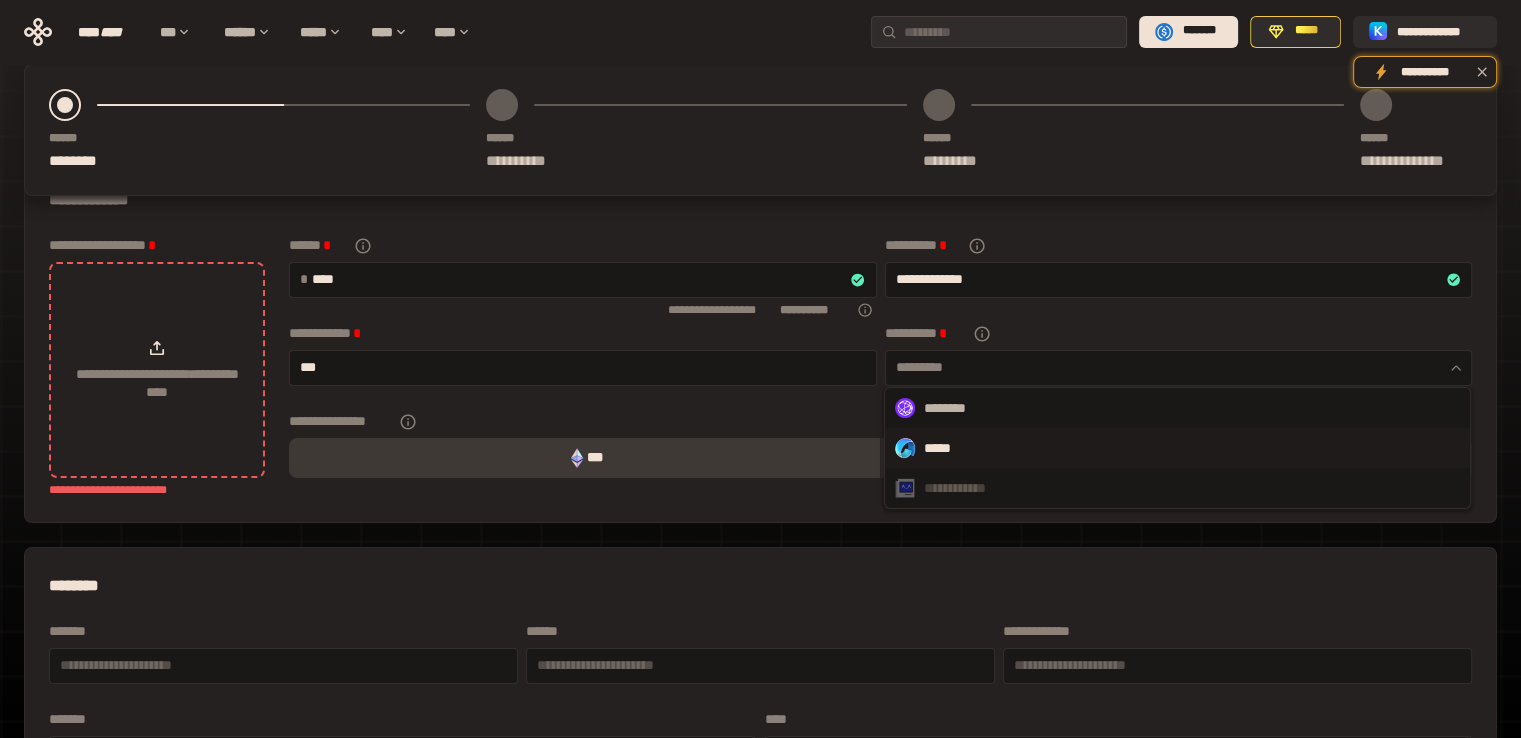 scroll, scrollTop: 102, scrollLeft: 0, axis: vertical 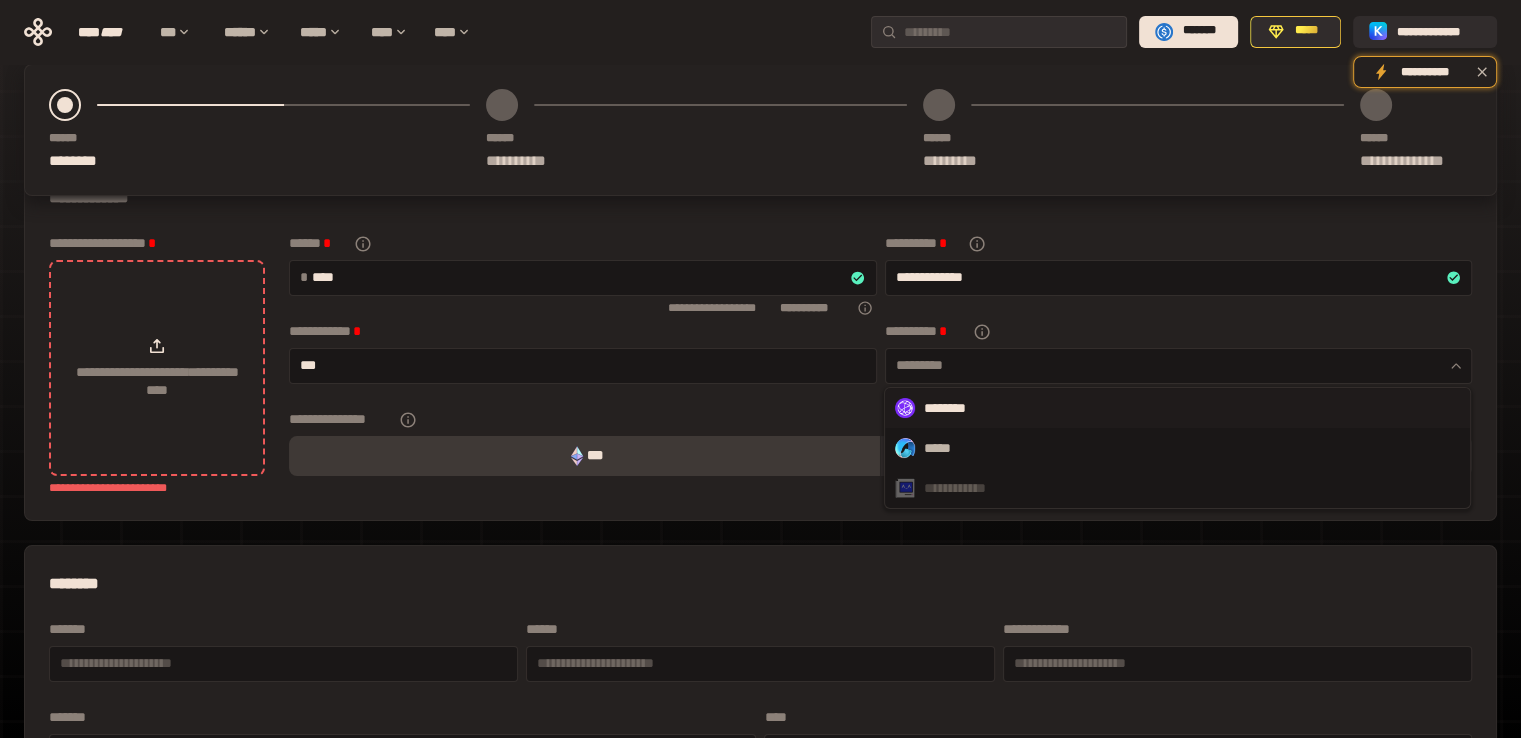 click on "********" at bounding box center [1177, 408] 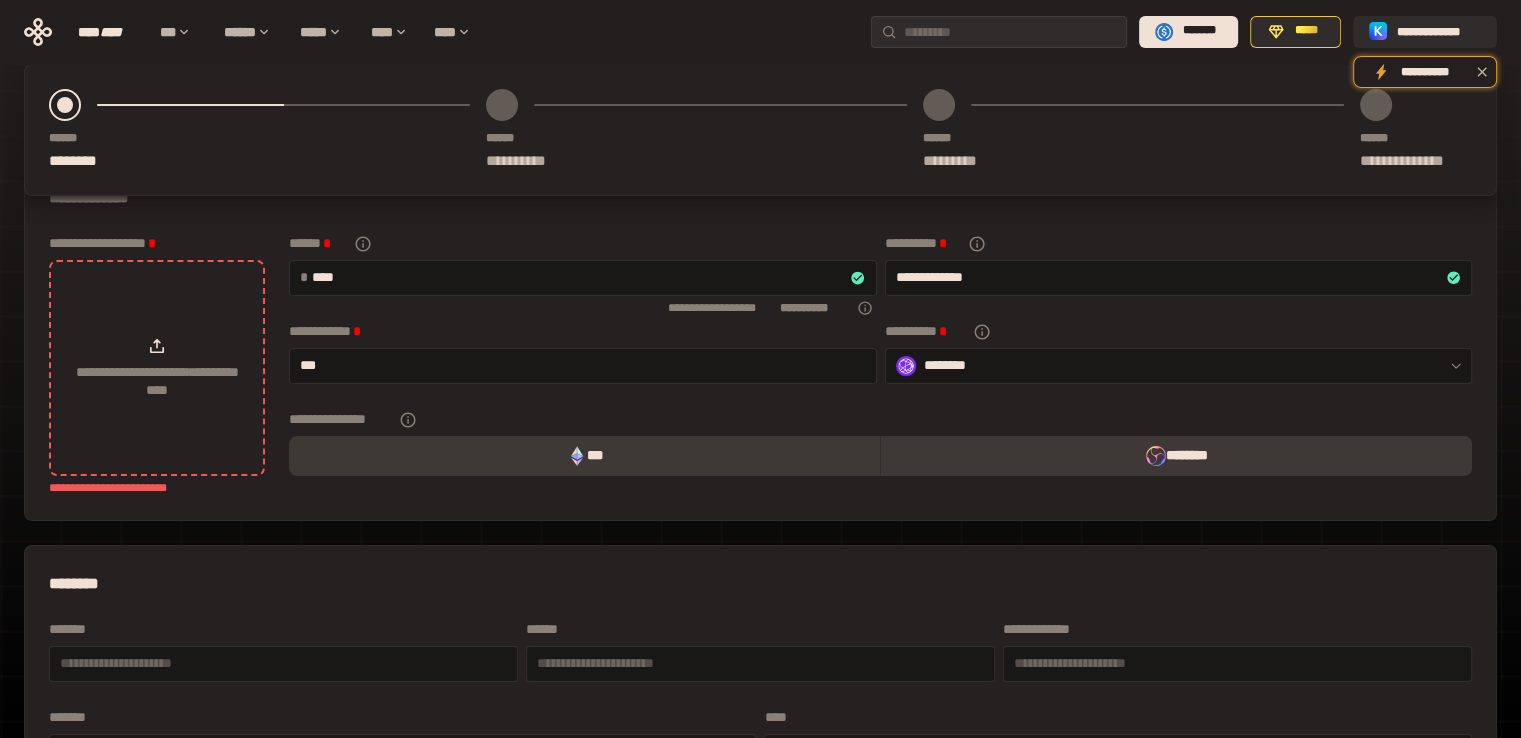 click on "********" at bounding box center [1176, 456] 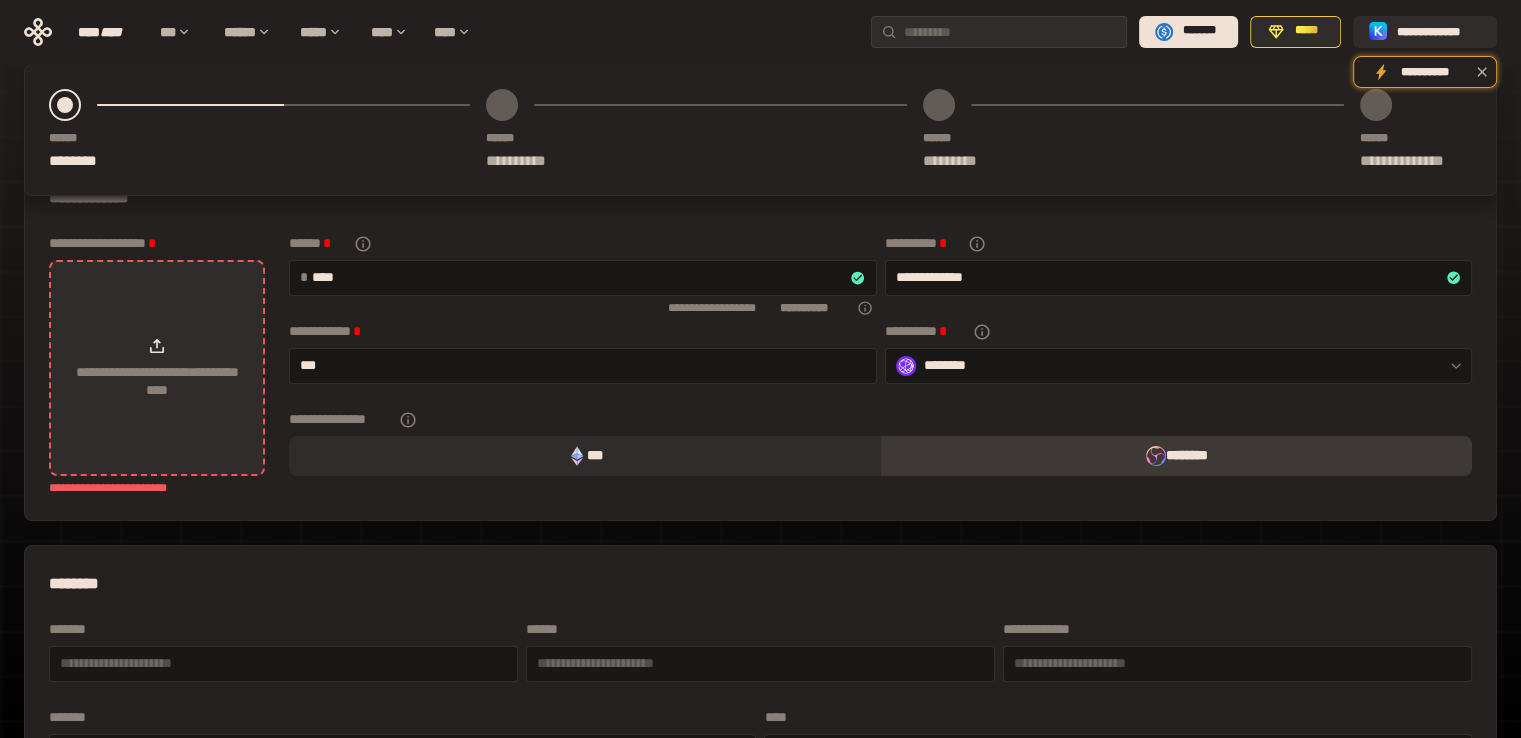 click on "**********" at bounding box center [157, 381] 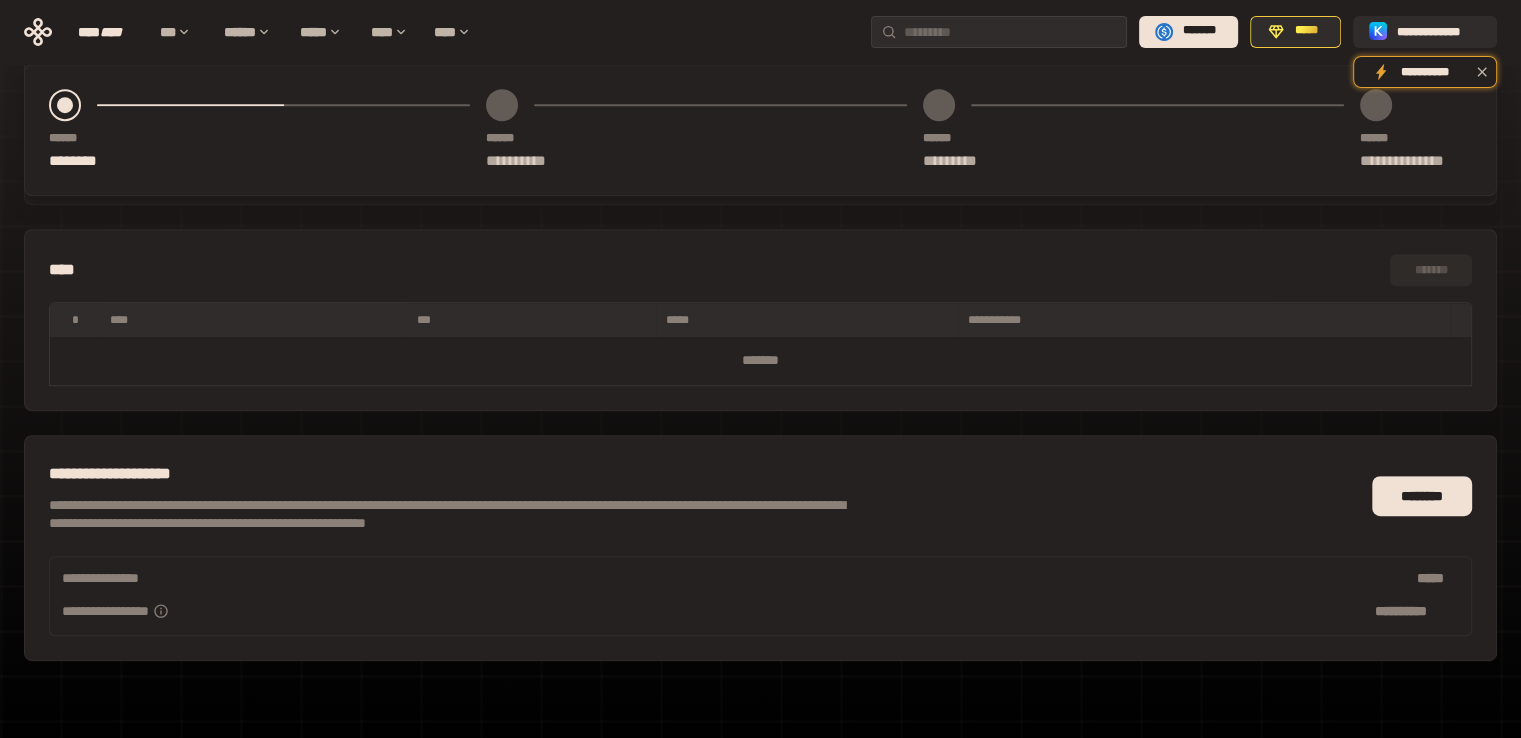 scroll, scrollTop: 892, scrollLeft: 0, axis: vertical 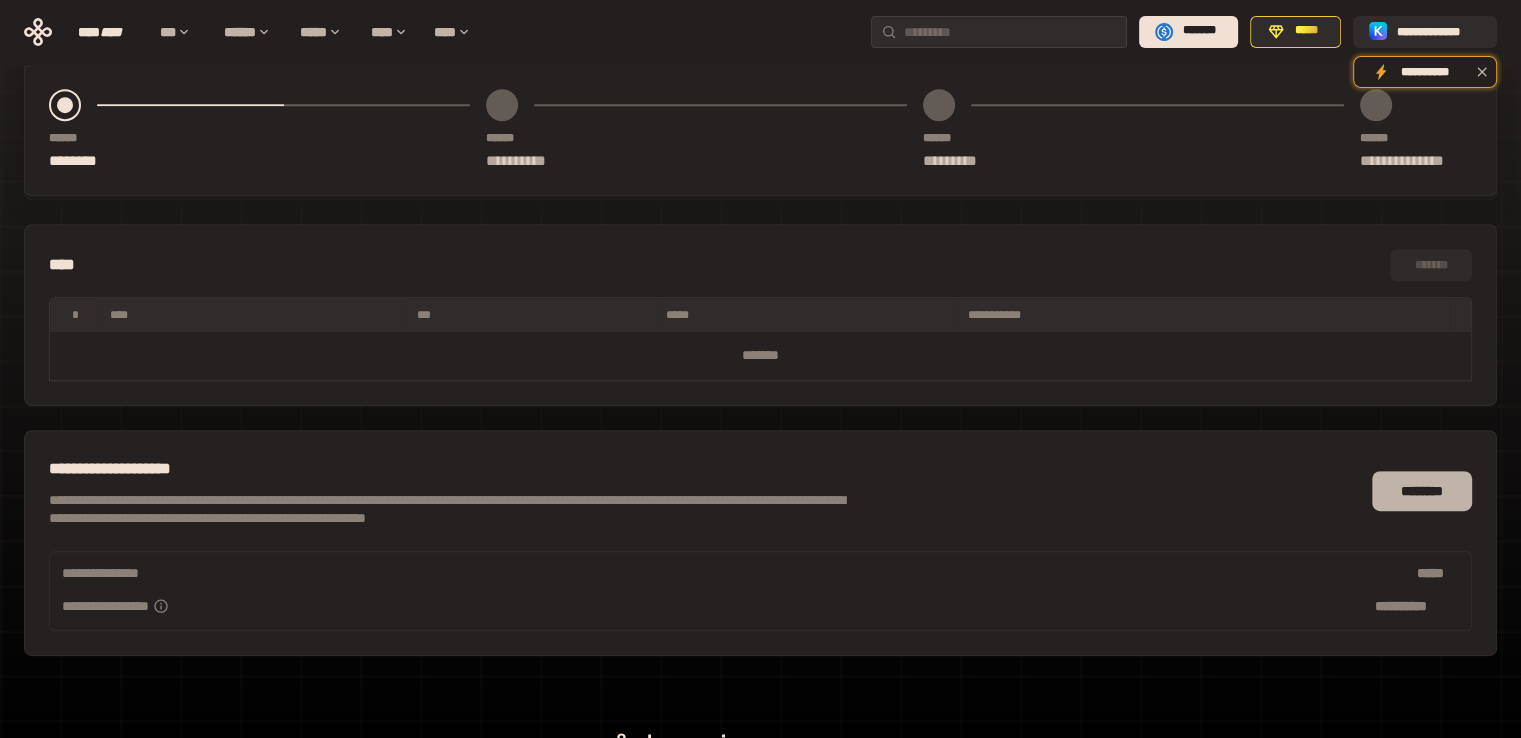 click on "********" at bounding box center [1422, 491] 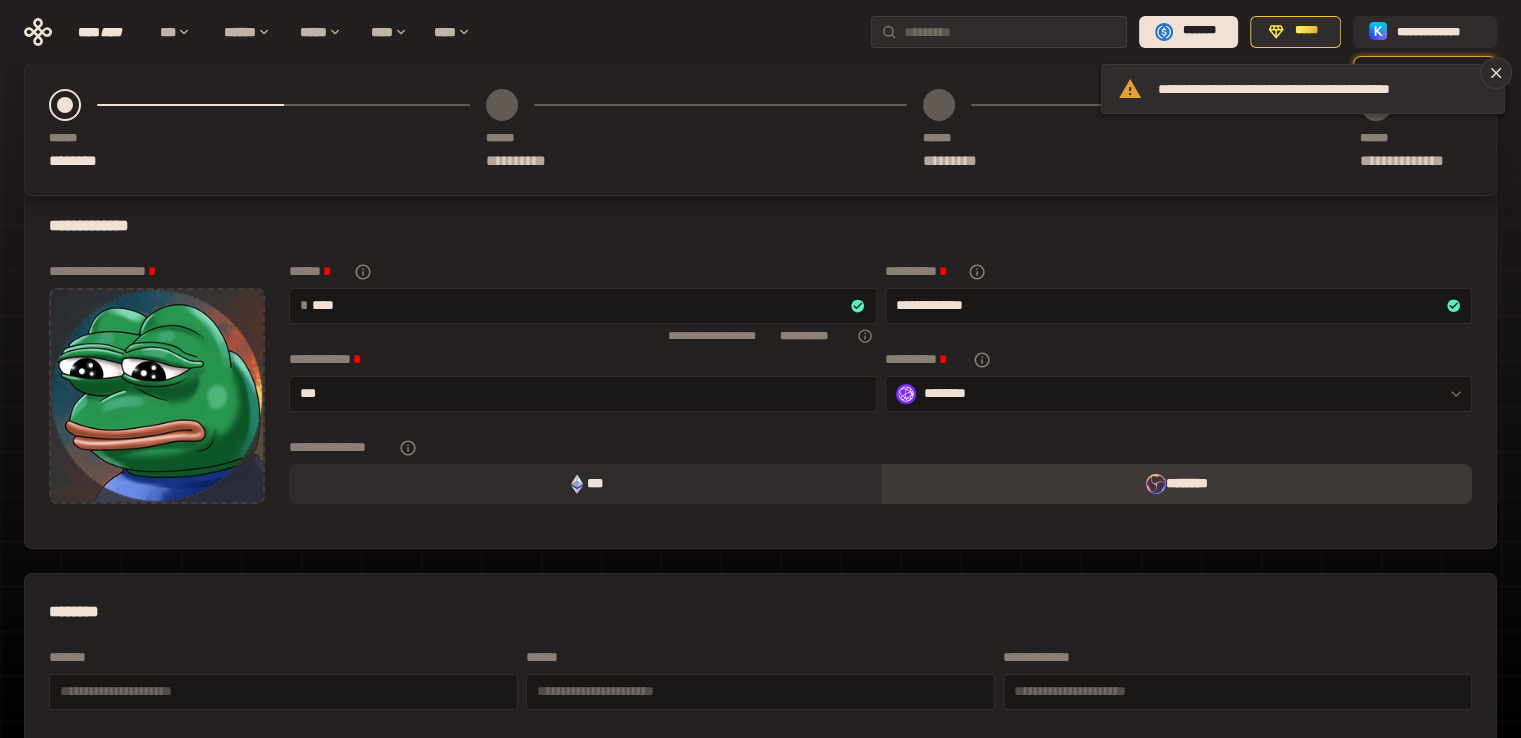 scroll, scrollTop: 0, scrollLeft: 0, axis: both 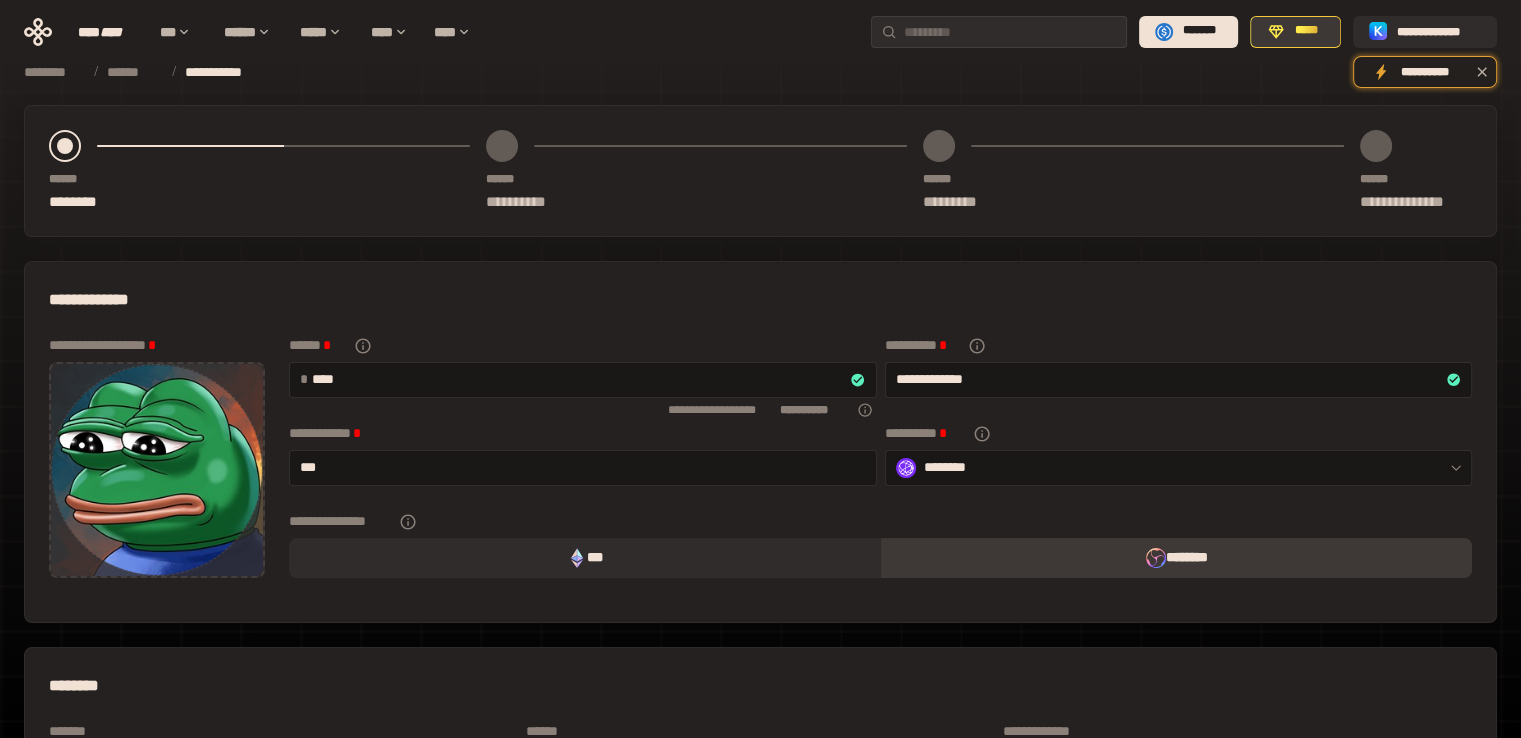 click on "*****" at bounding box center (1295, 32) 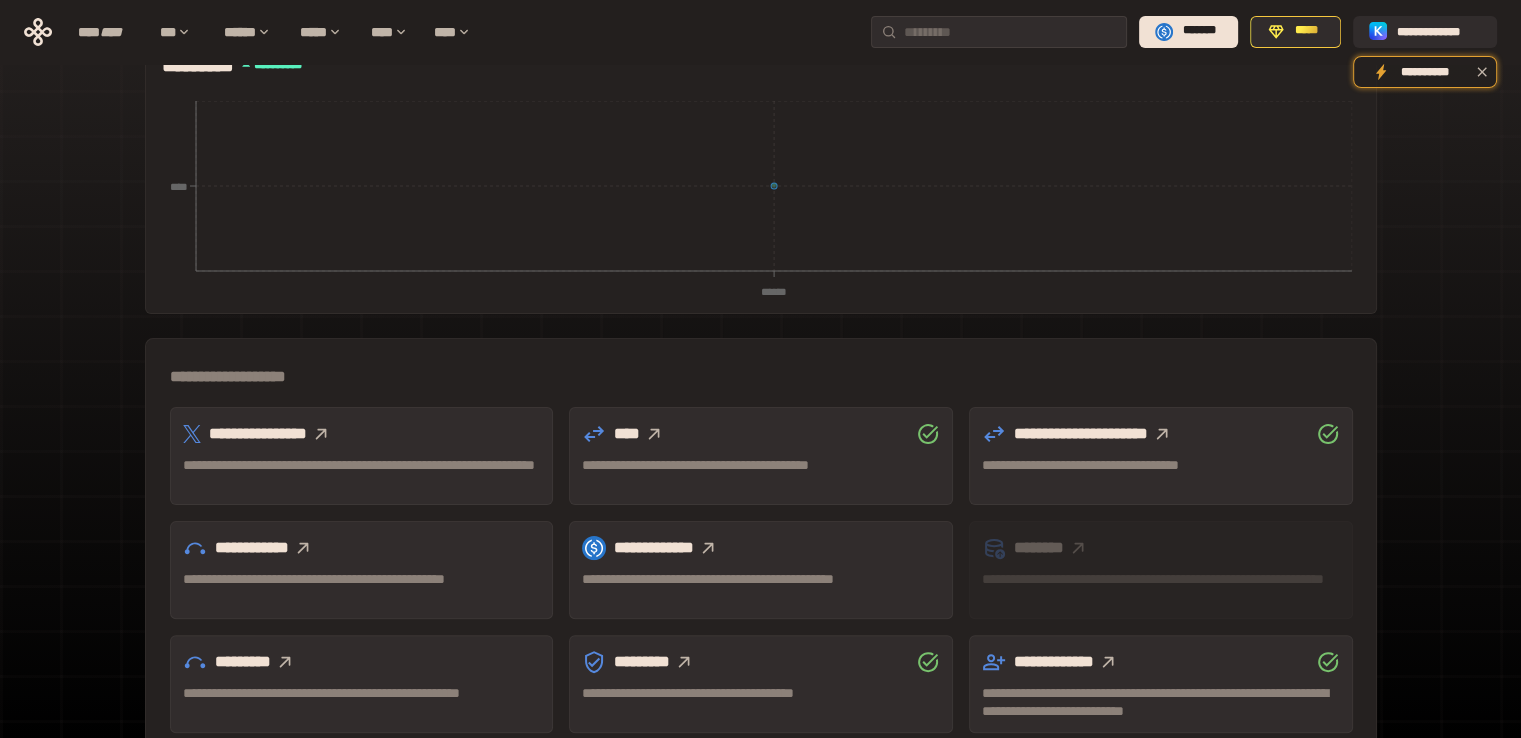 scroll, scrollTop: 547, scrollLeft: 0, axis: vertical 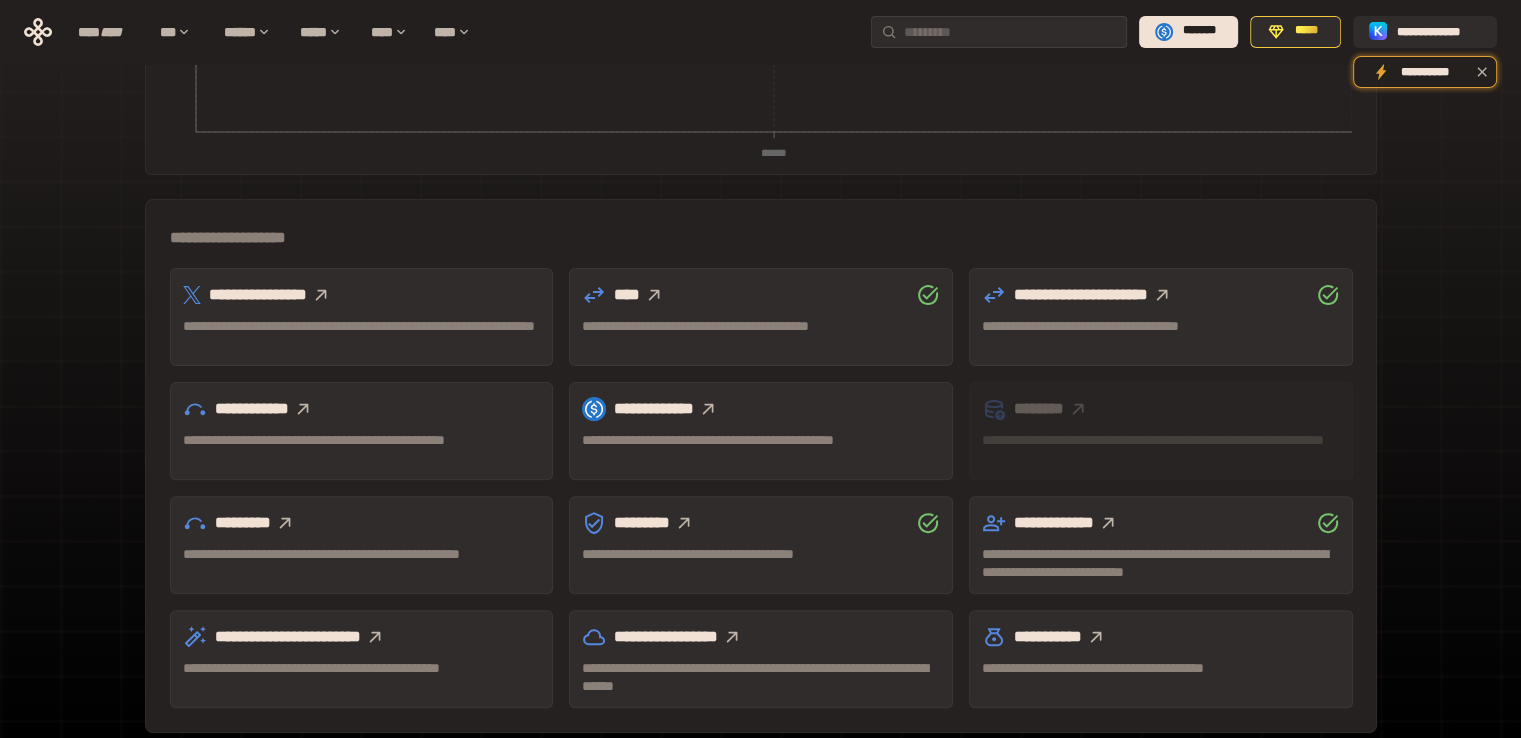 drag, startPoint x: 302, startPoint y: 426, endPoint x: 344, endPoint y: 474, distance: 63.780876 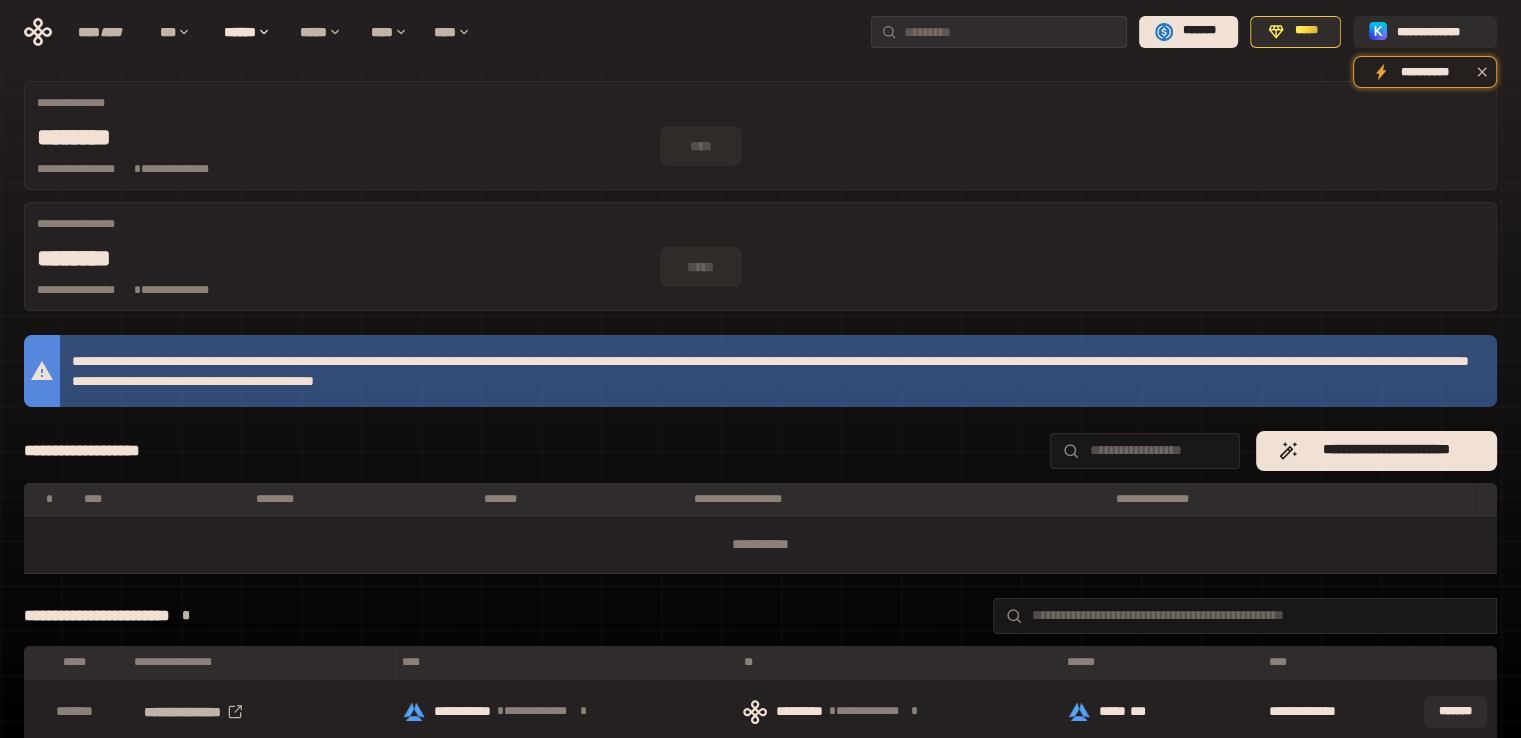 scroll, scrollTop: 0, scrollLeft: 0, axis: both 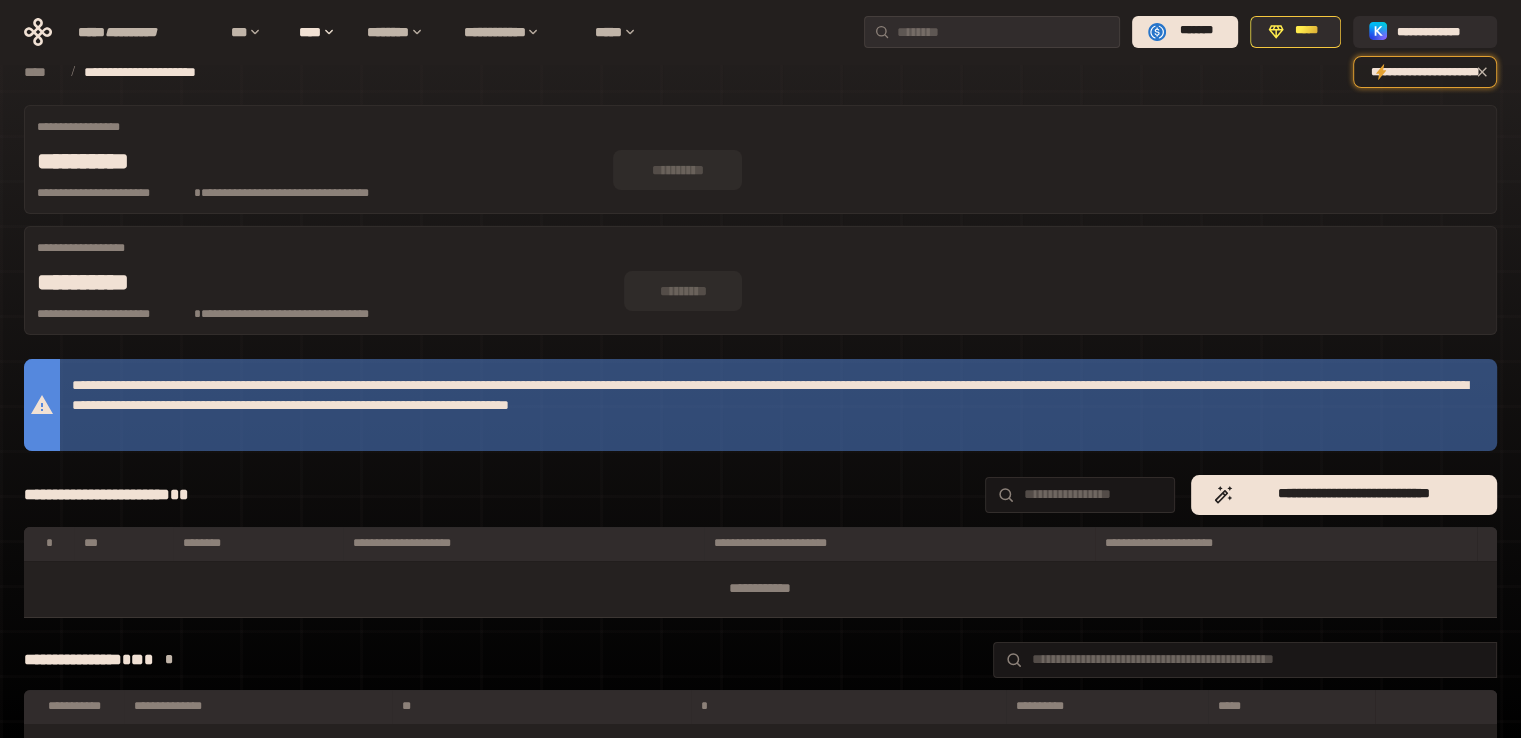 click on "[FIRST] [LAST]" at bounding box center (321, 161) 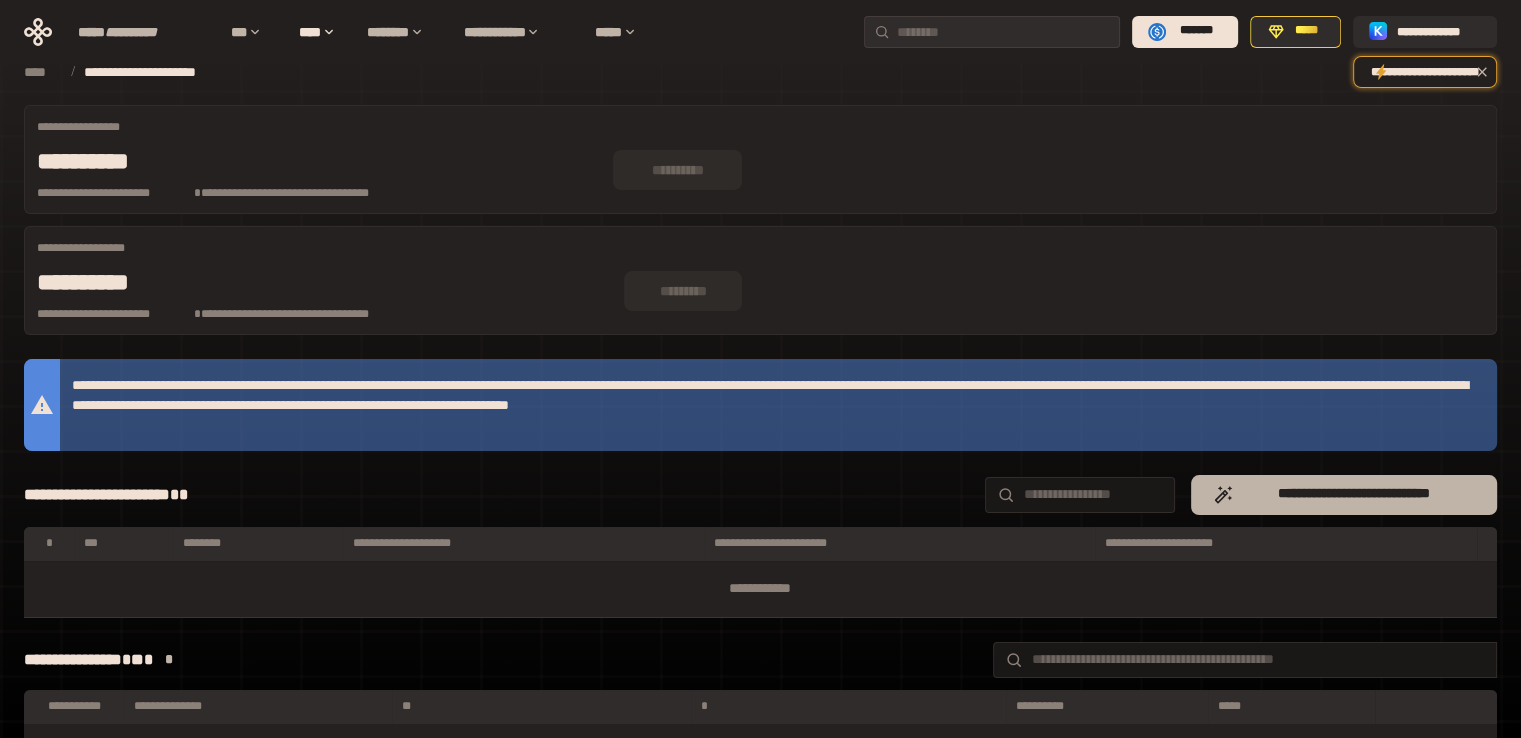 click on "**********" at bounding box center (1354, 493) 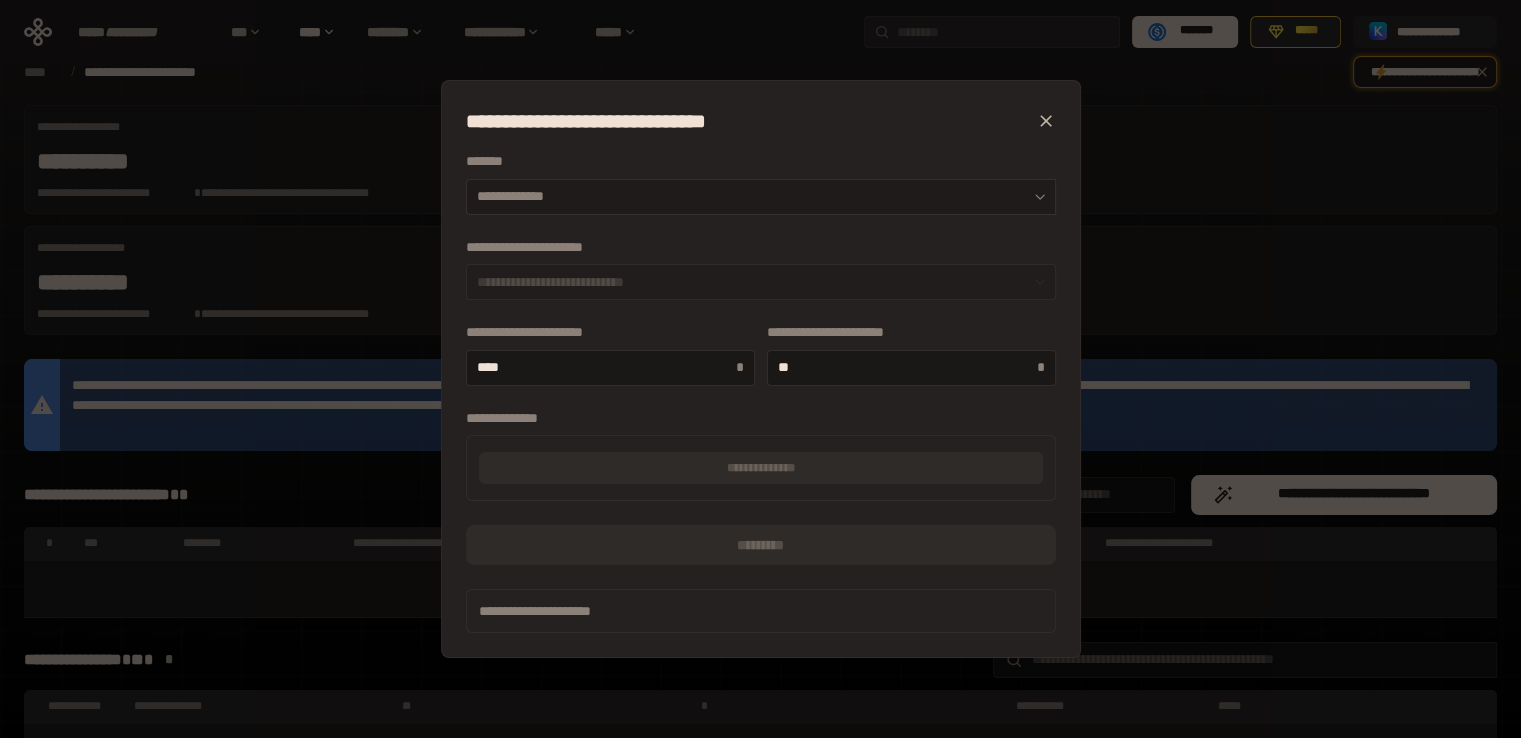 click on "**********" at bounding box center [510, 196] 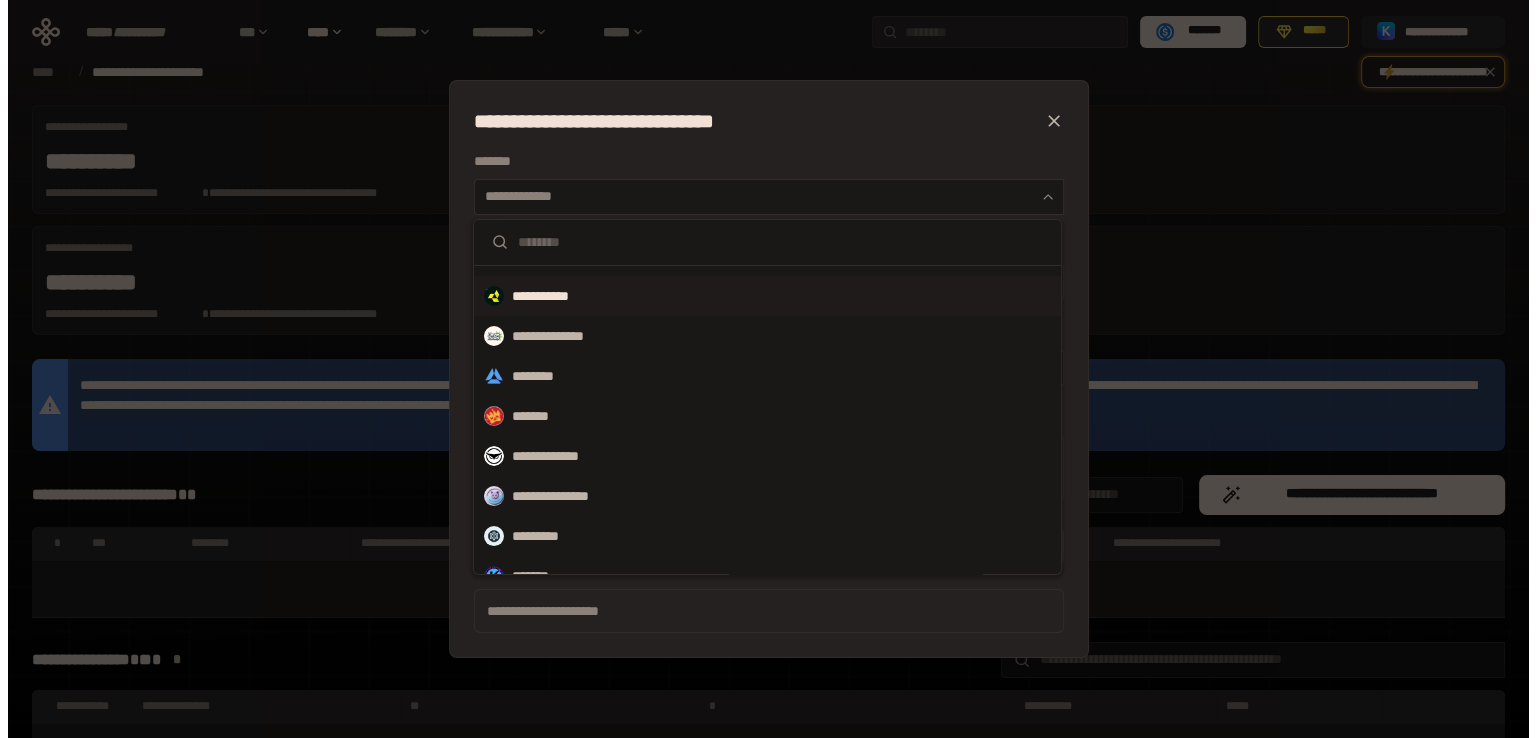 scroll, scrollTop: 152, scrollLeft: 0, axis: vertical 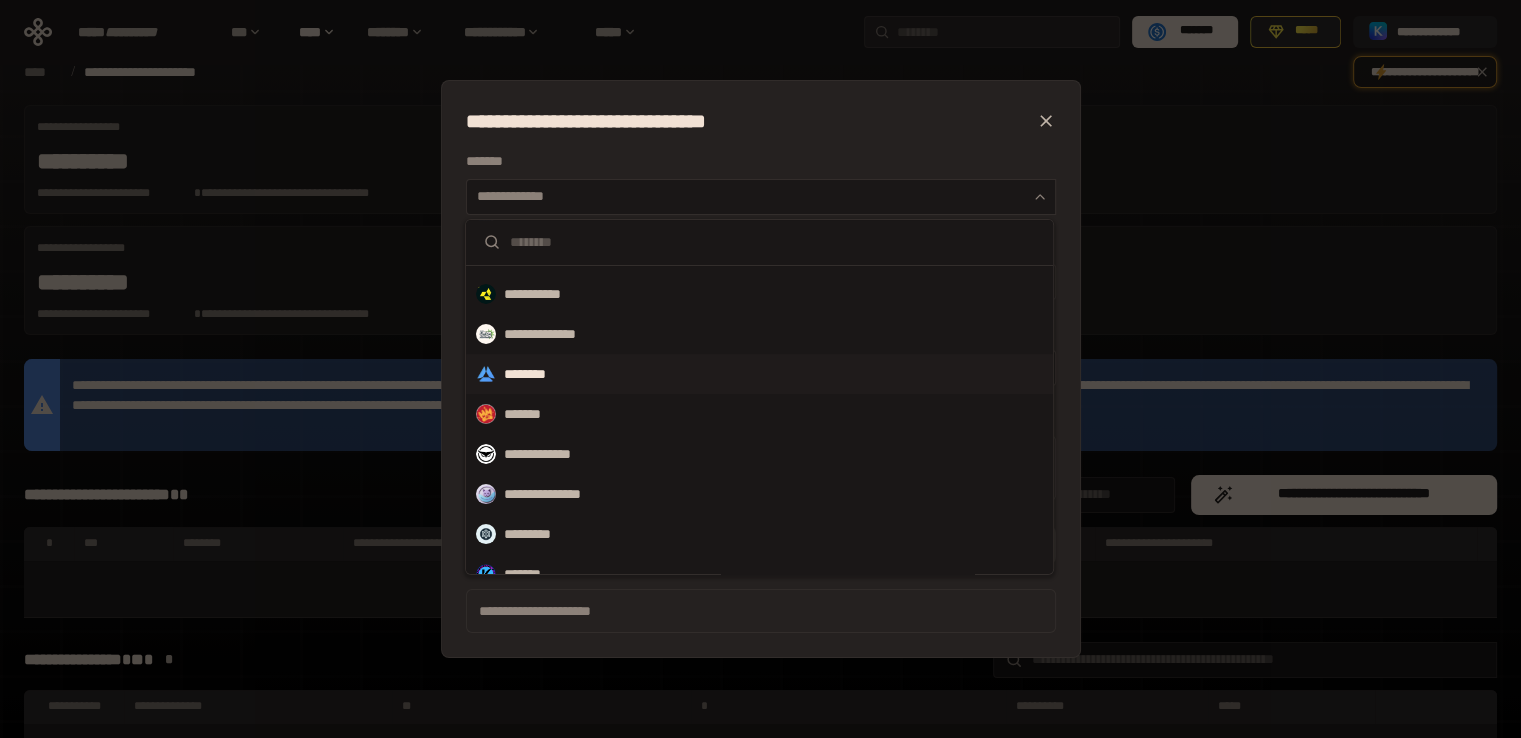 click on "********" at bounding box center (759, 374) 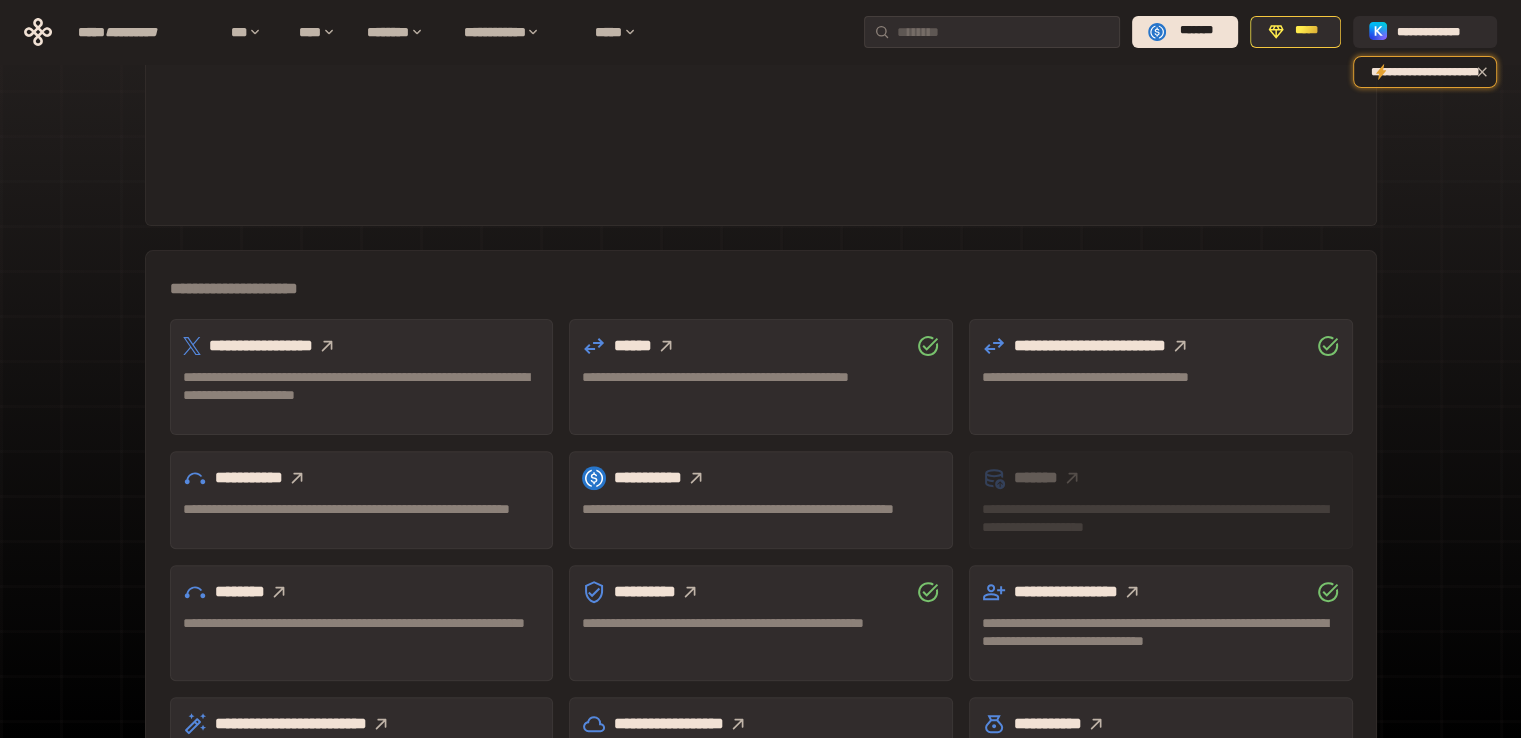 scroll, scrollTop: 547, scrollLeft: 0, axis: vertical 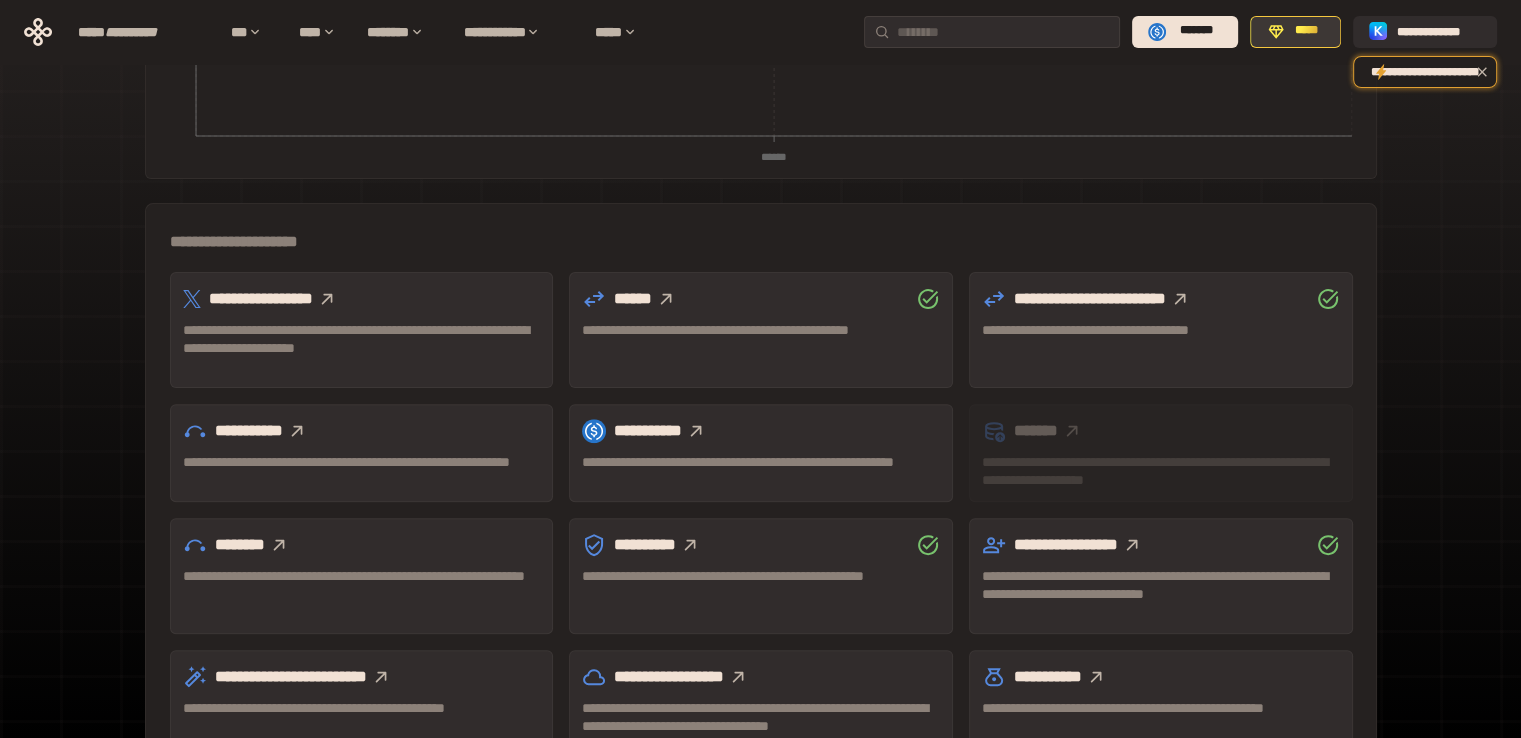 click on "*****" at bounding box center (1295, 32) 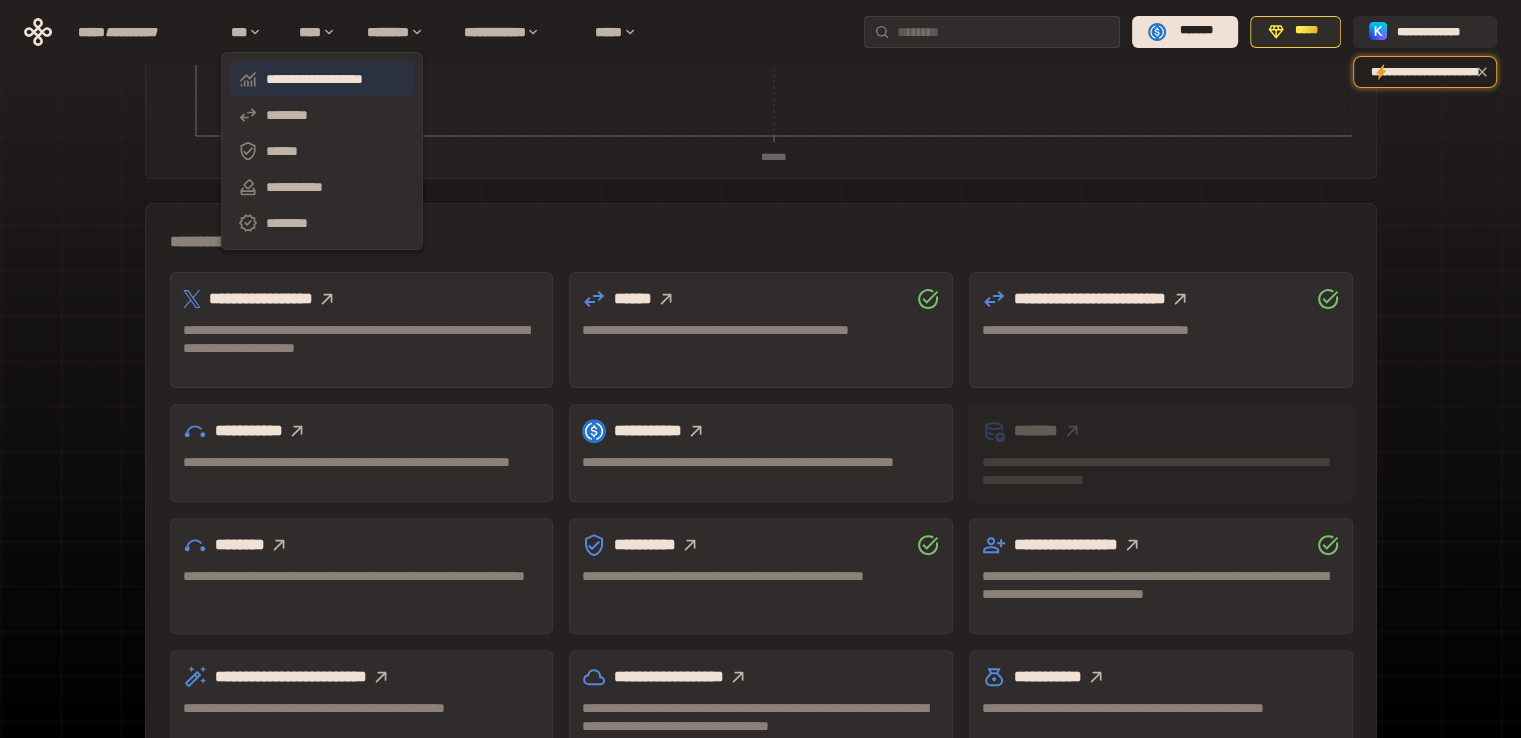 click on "**********" at bounding box center [314, 79] 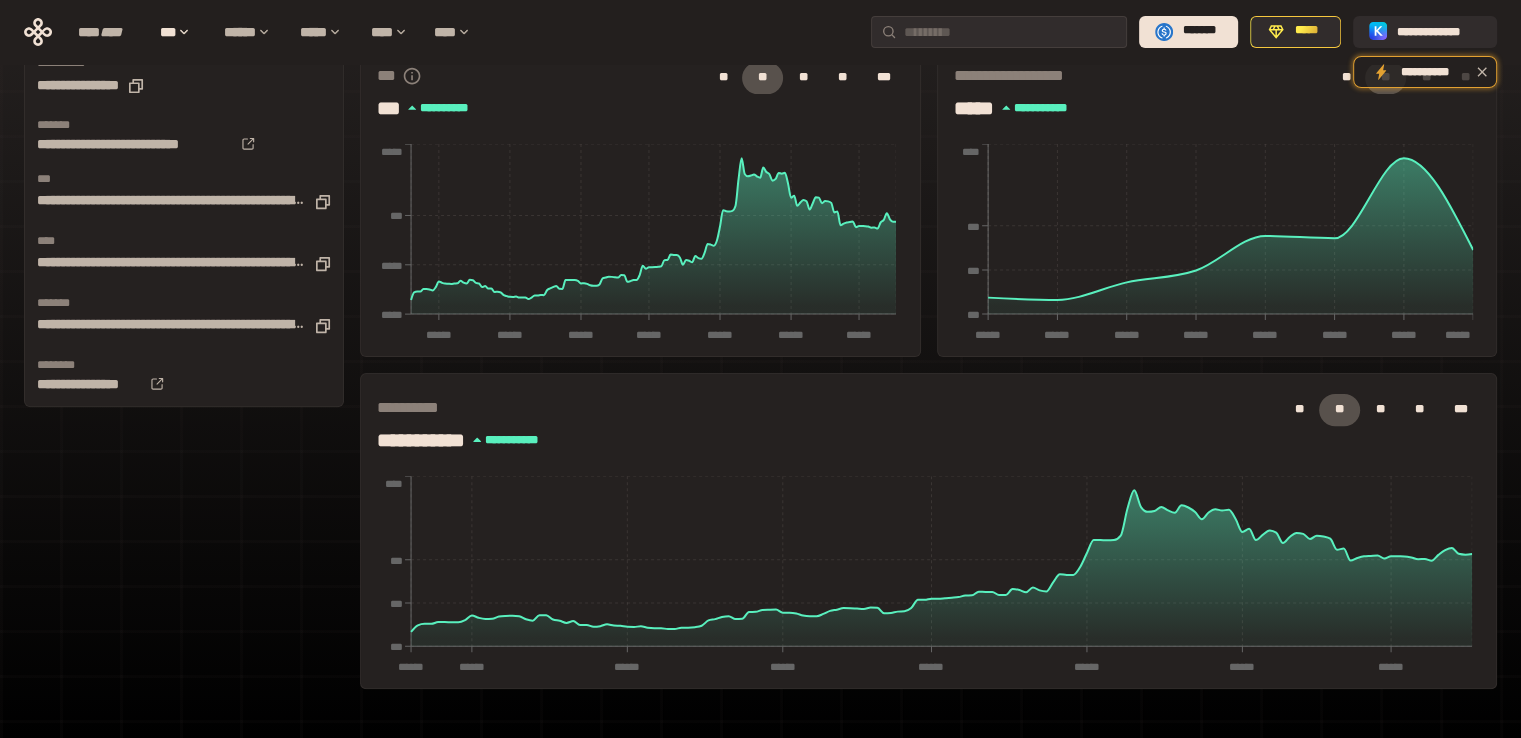 click on "**********" at bounding box center [184, 337] 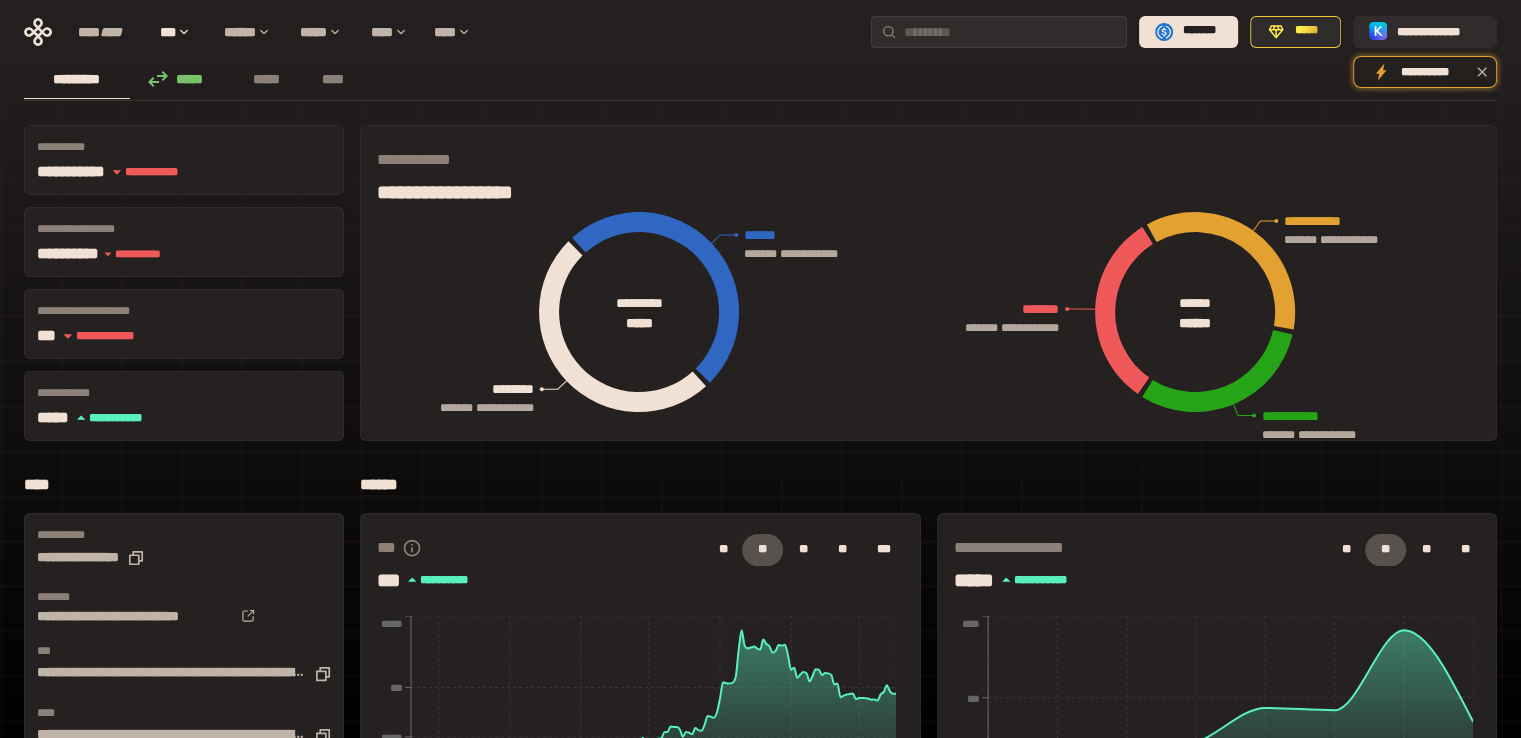 scroll, scrollTop: 0, scrollLeft: 0, axis: both 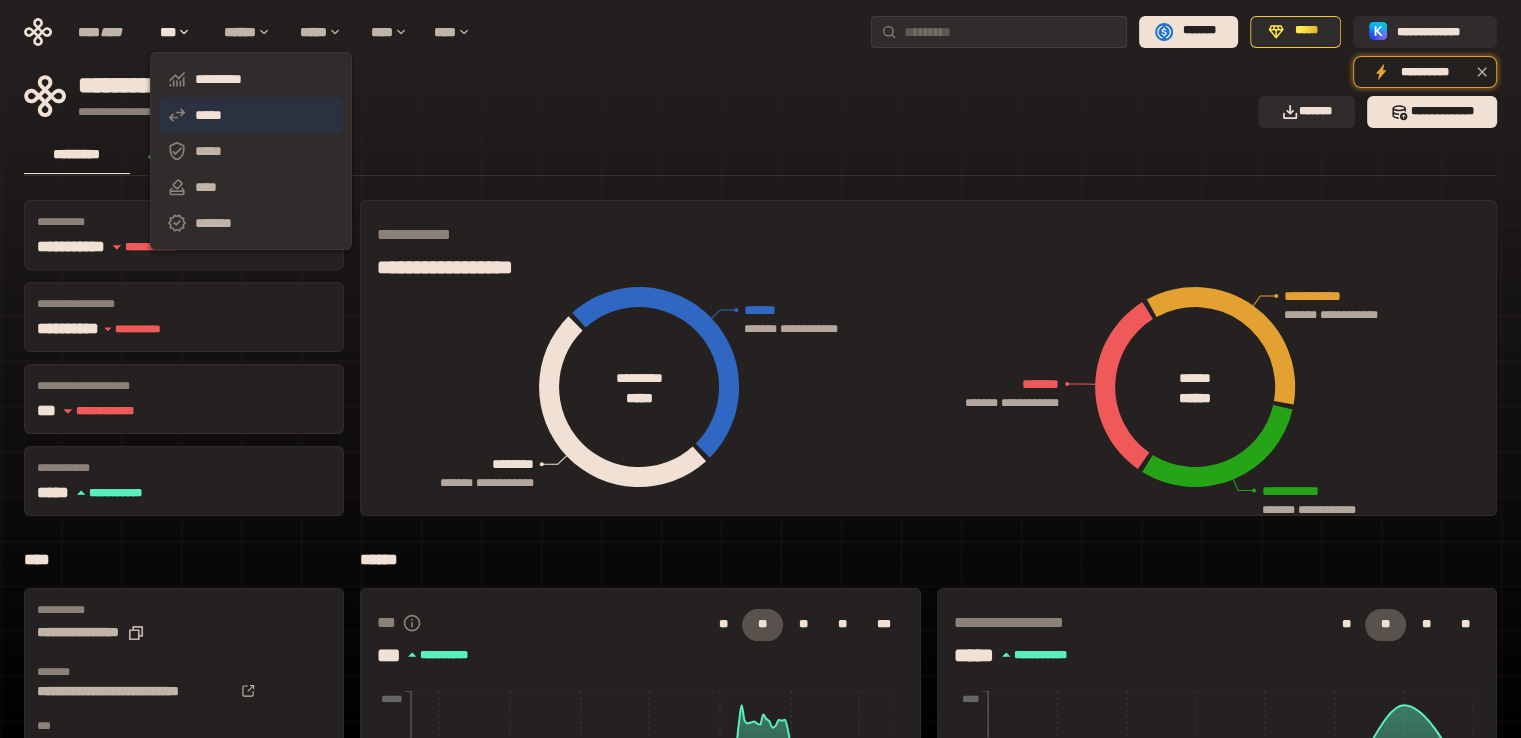 click on "*****" at bounding box center [251, 115] 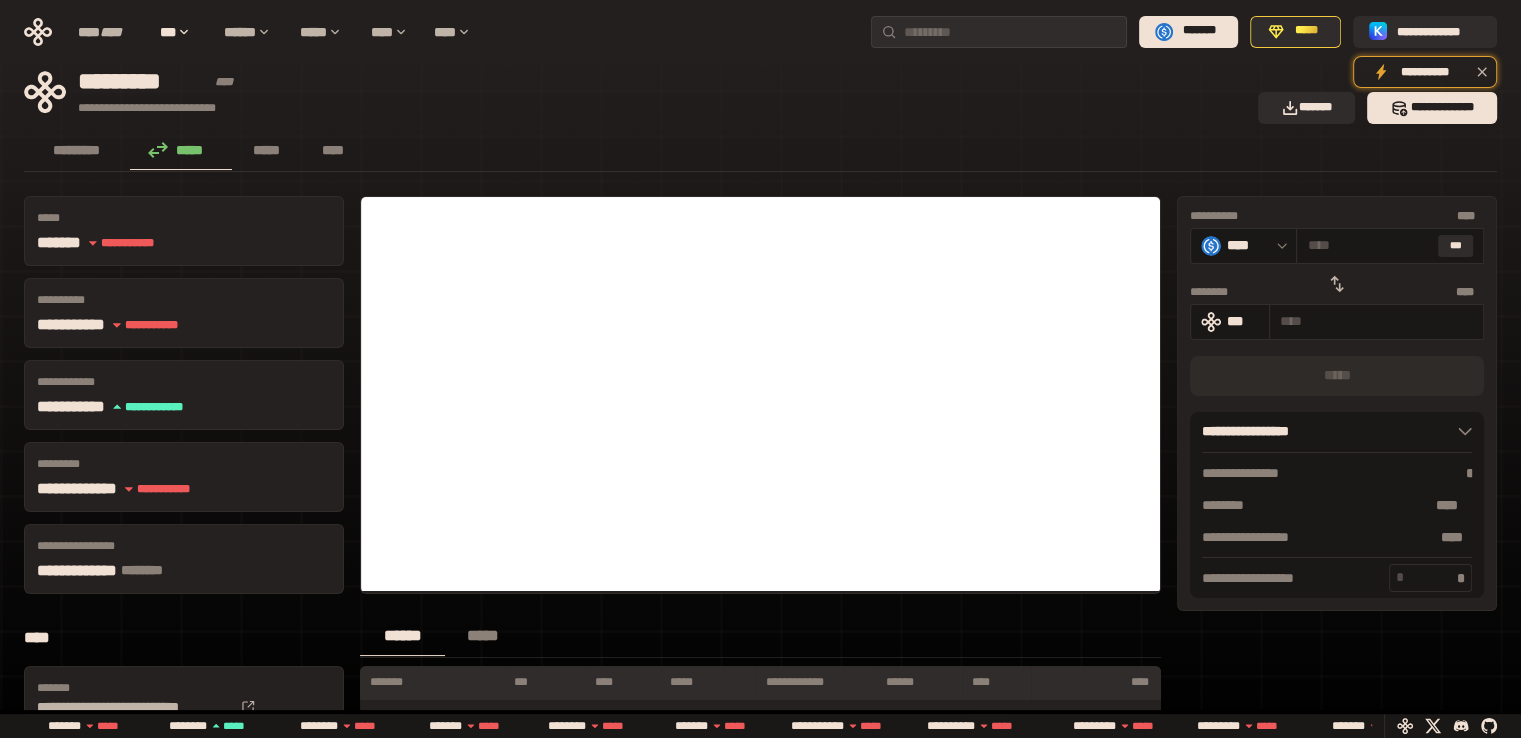 scroll, scrollTop: 0, scrollLeft: 0, axis: both 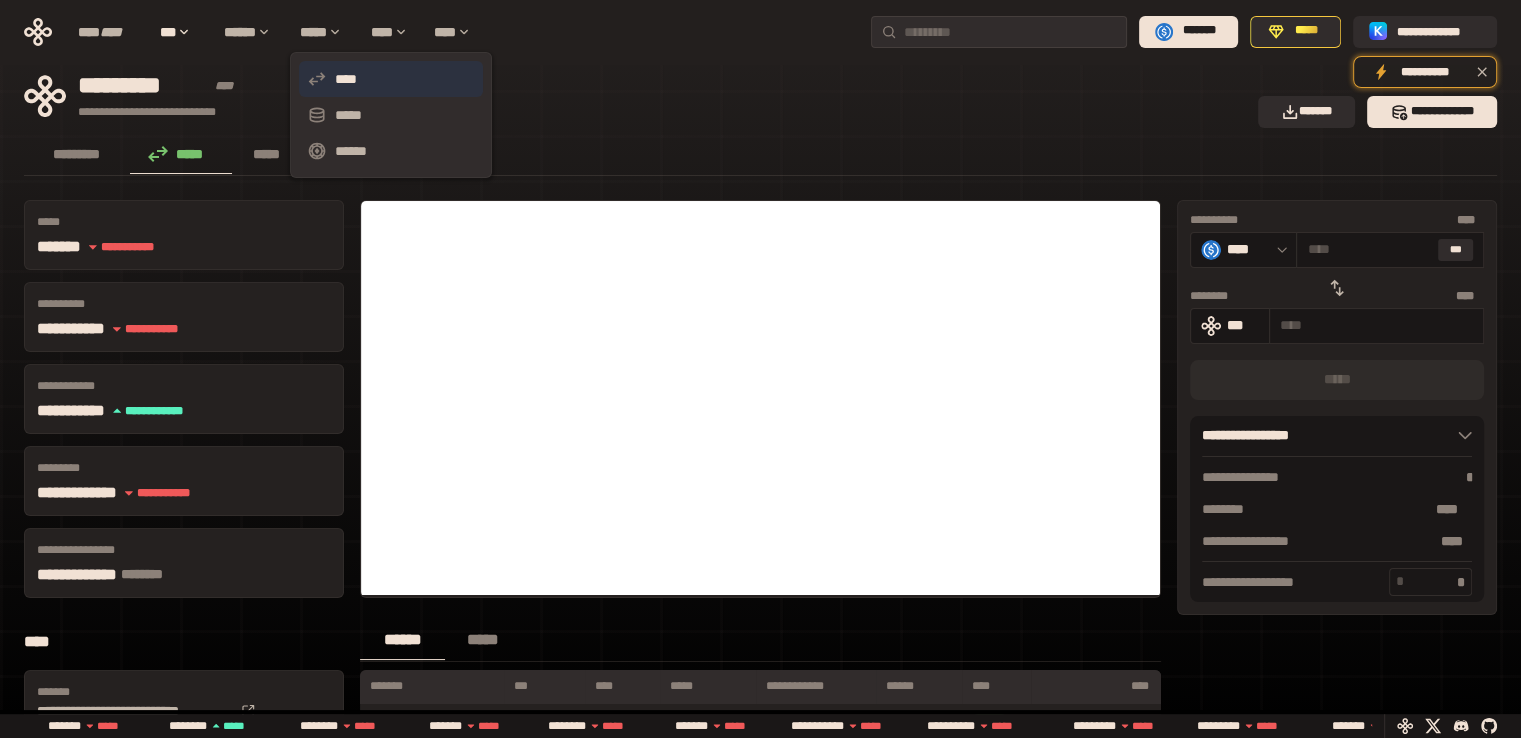 click on "****" at bounding box center [391, 79] 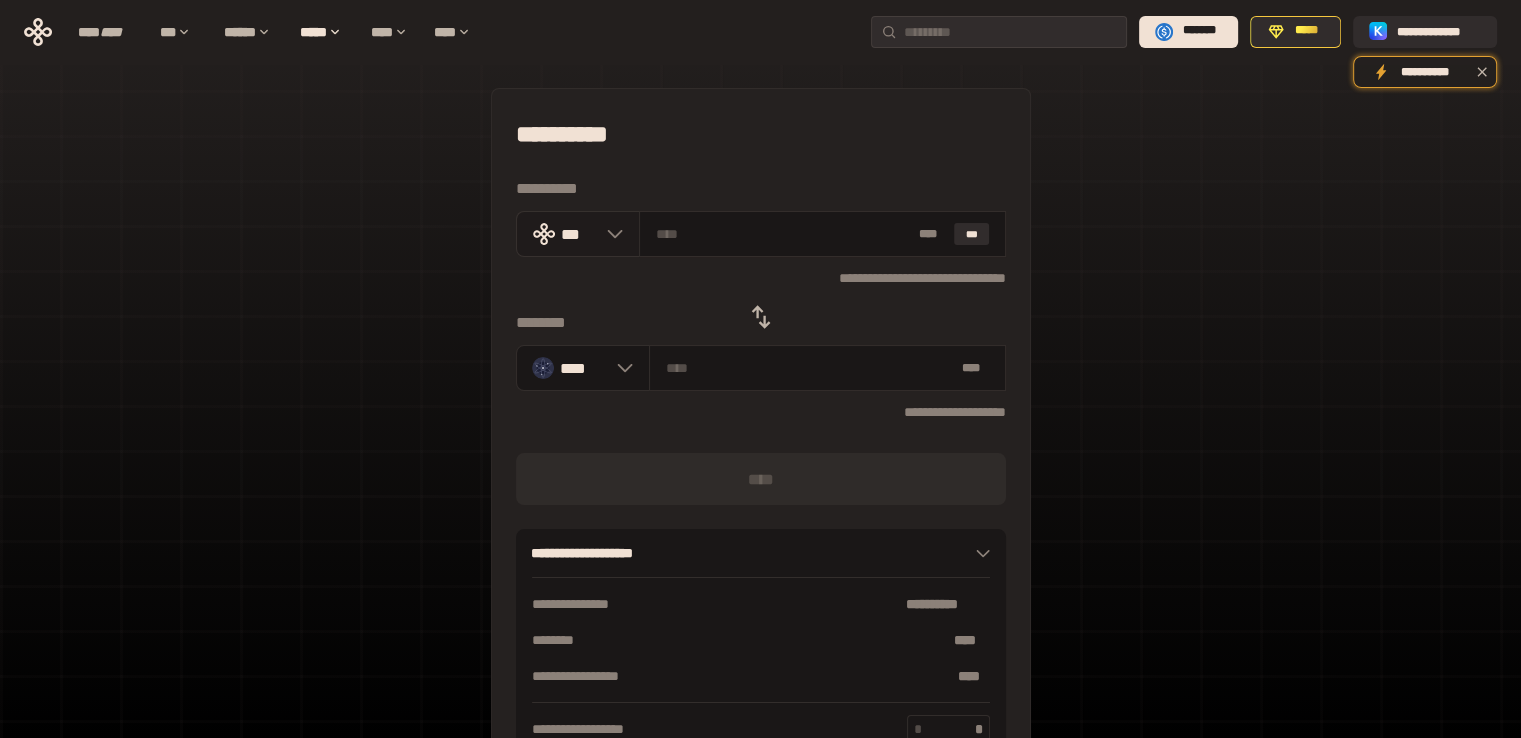 click at bounding box center (610, 234) 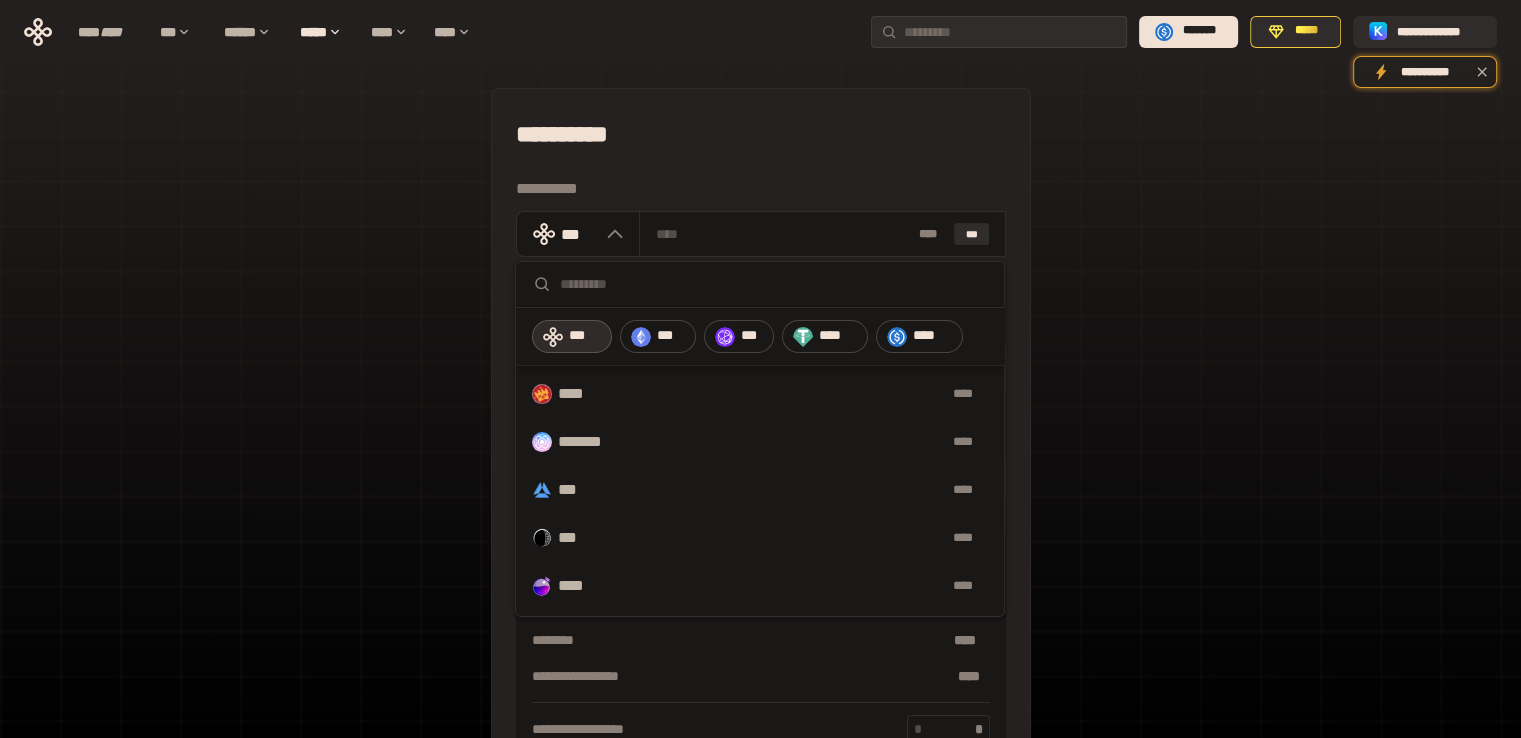 scroll, scrollTop: 521, scrollLeft: 0, axis: vertical 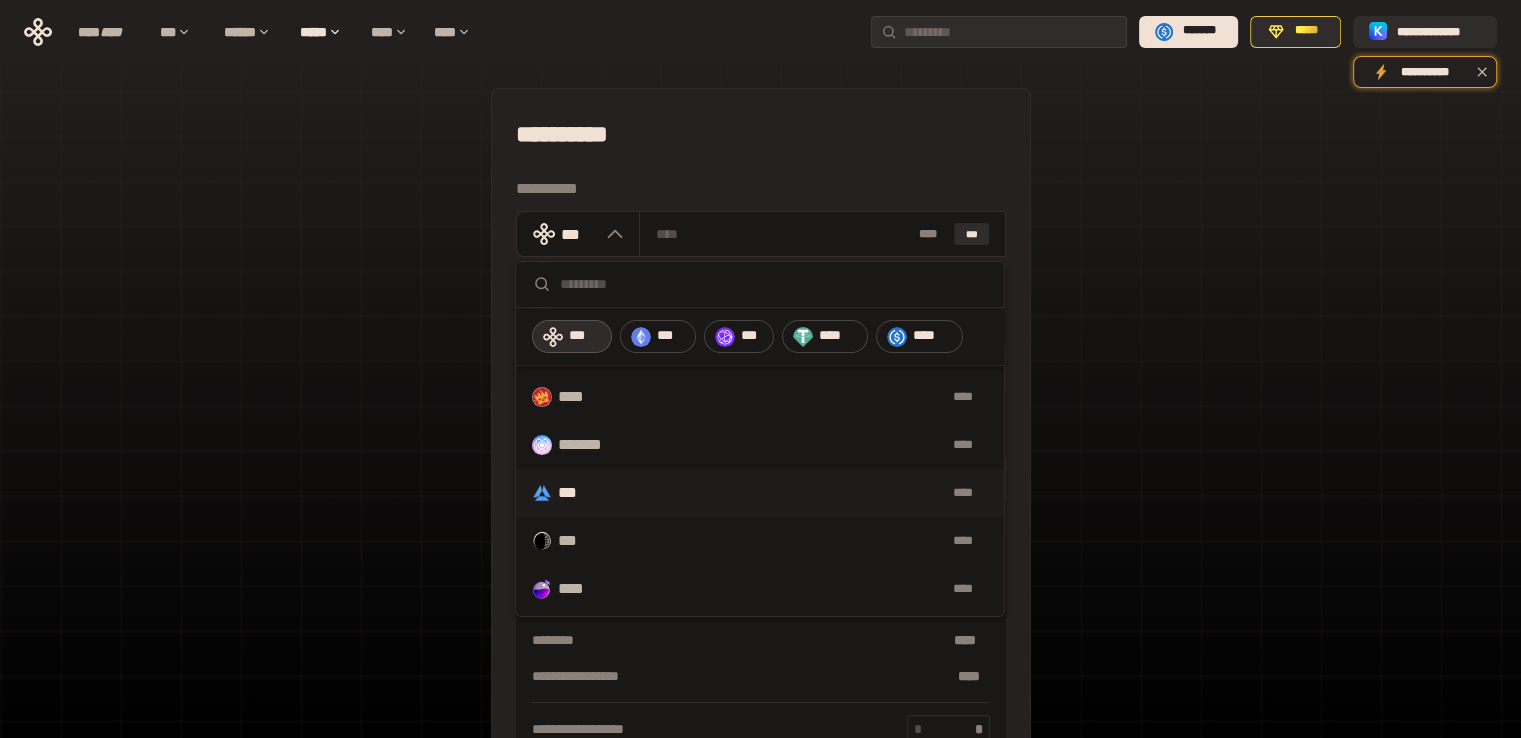 click on "*** ****" at bounding box center [760, 493] 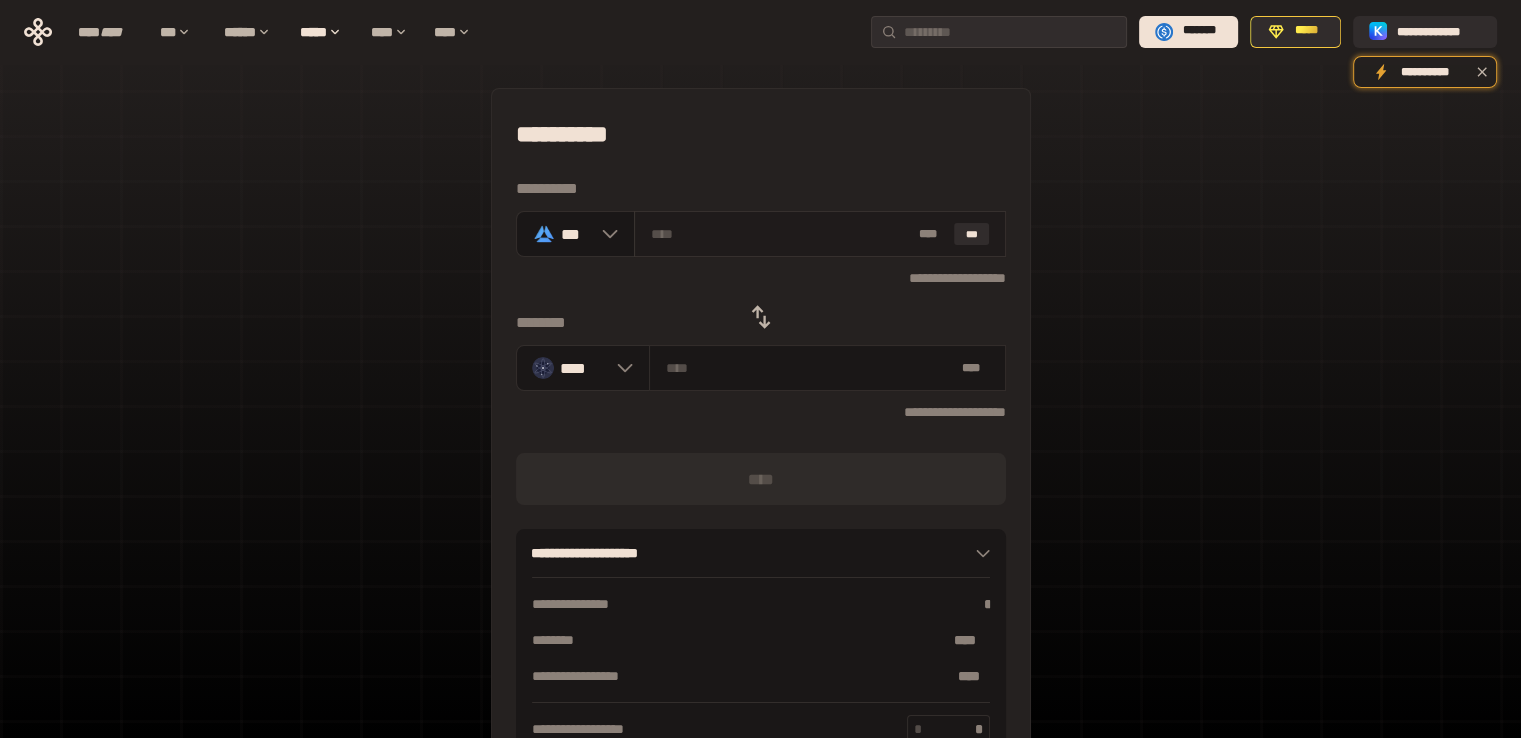 click on "* ** ***" at bounding box center (820, 234) 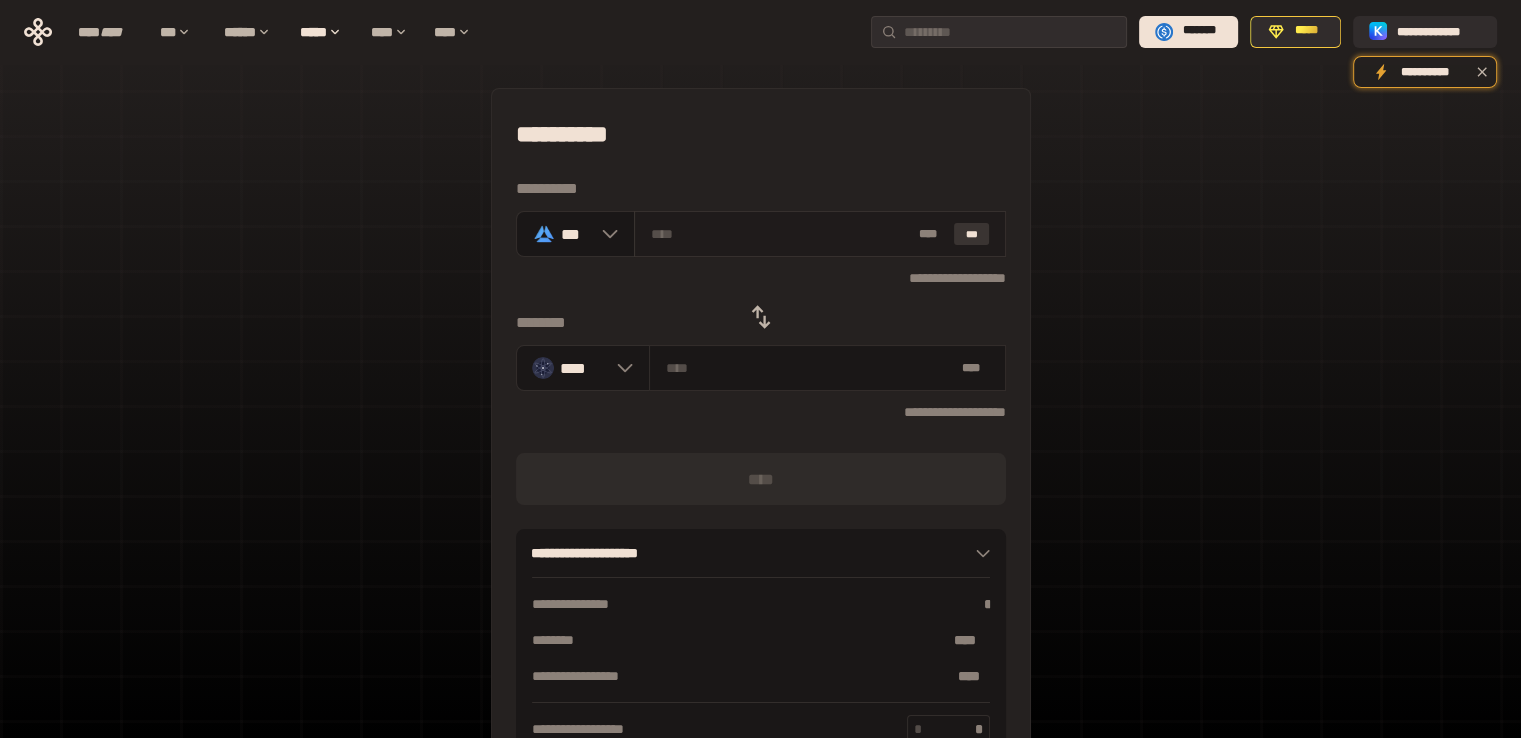 click on "***" at bounding box center (972, 234) 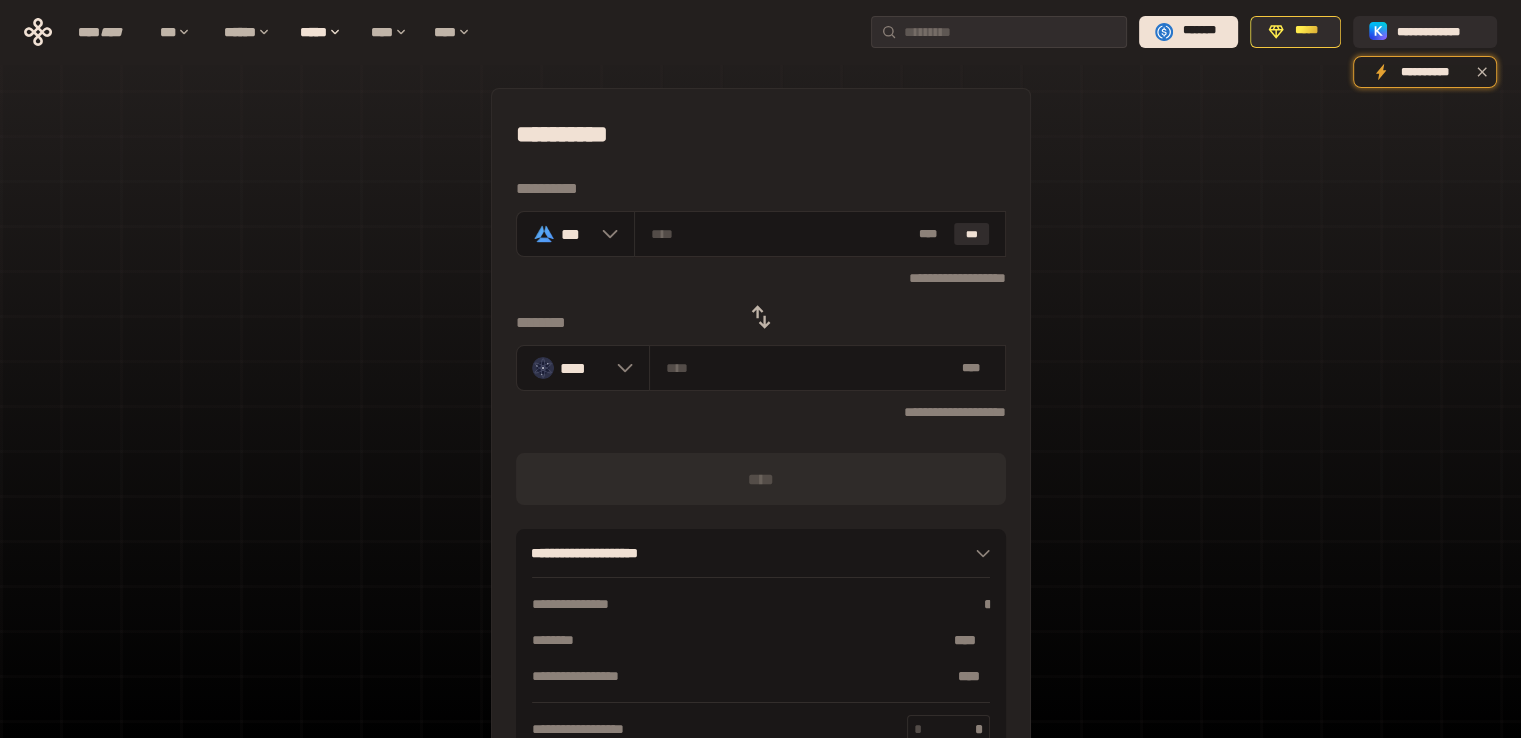 click on "[FIRST] [LAST] [STREET] [APT] [CITY] [STATE] [ZIP] [PHONE] [EMAIL]" at bounding box center (760, 444) 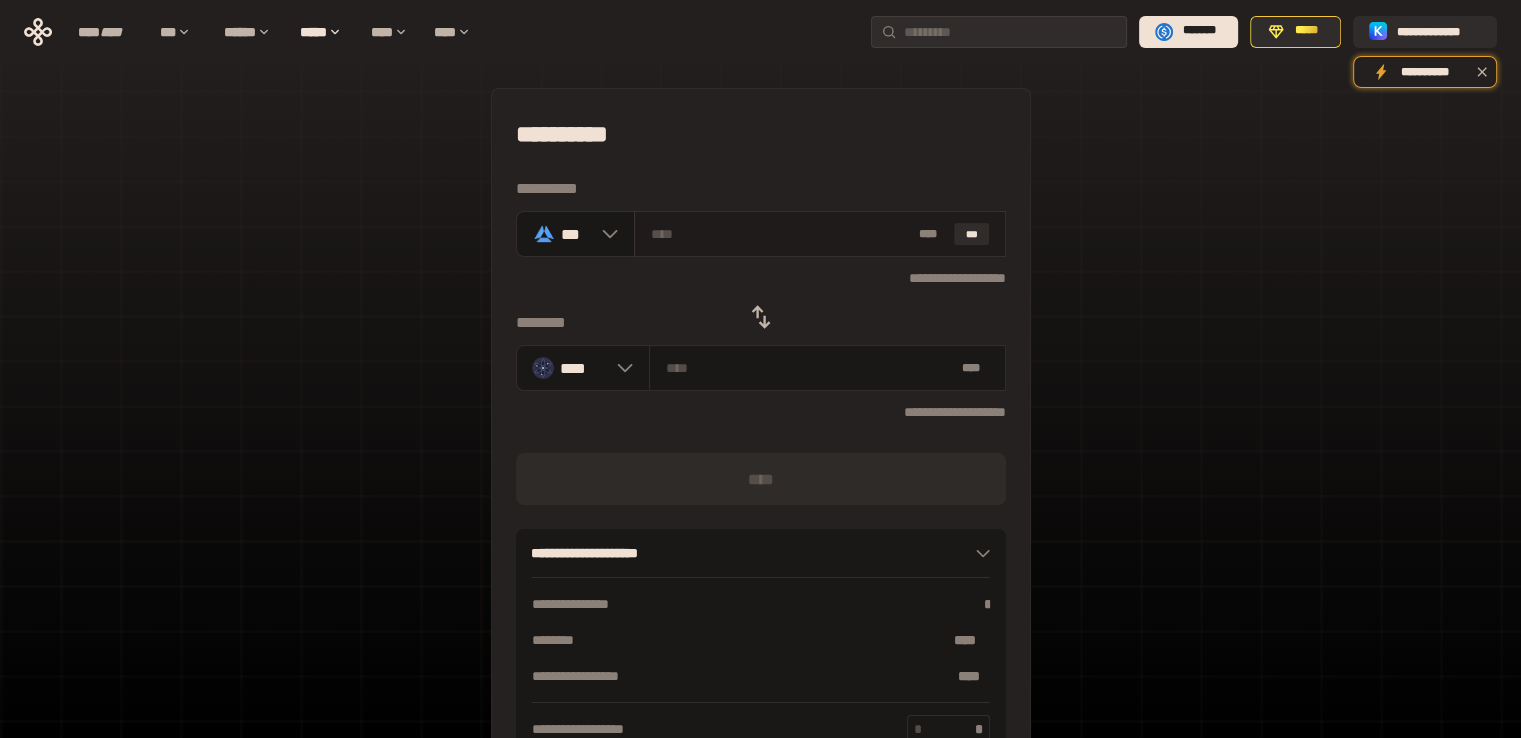 click on "***" at bounding box center (972, 234) 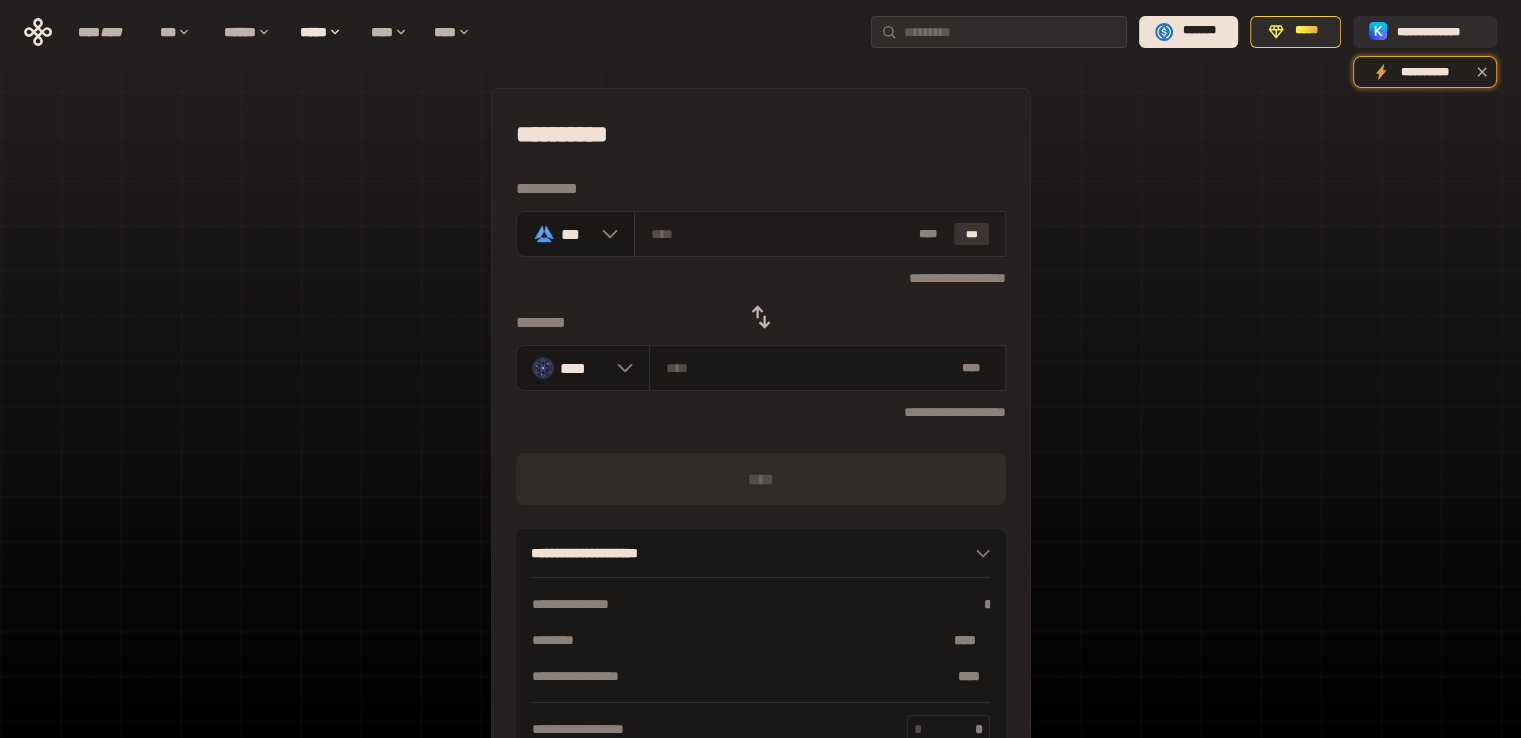 click on "***" at bounding box center [972, 234] 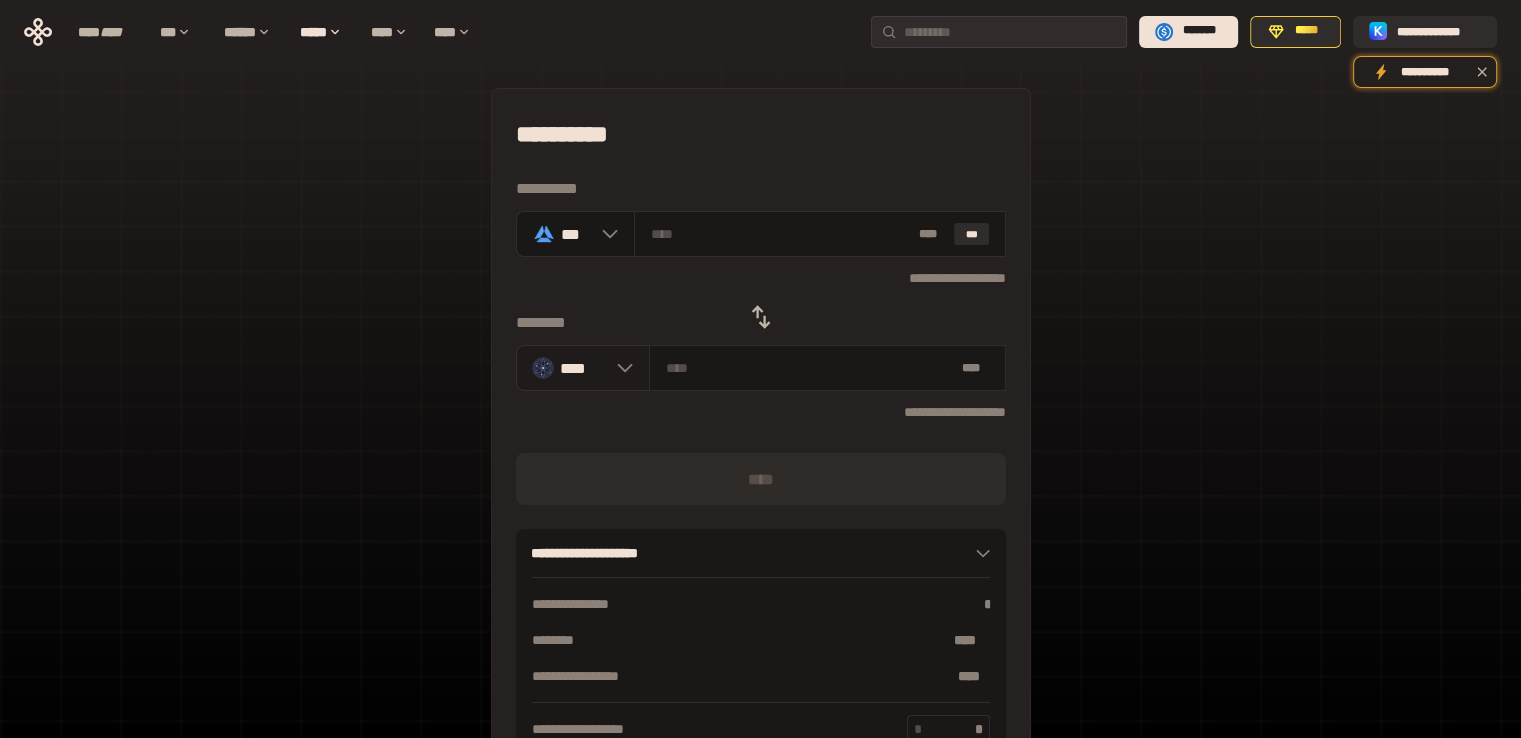 type on "*" 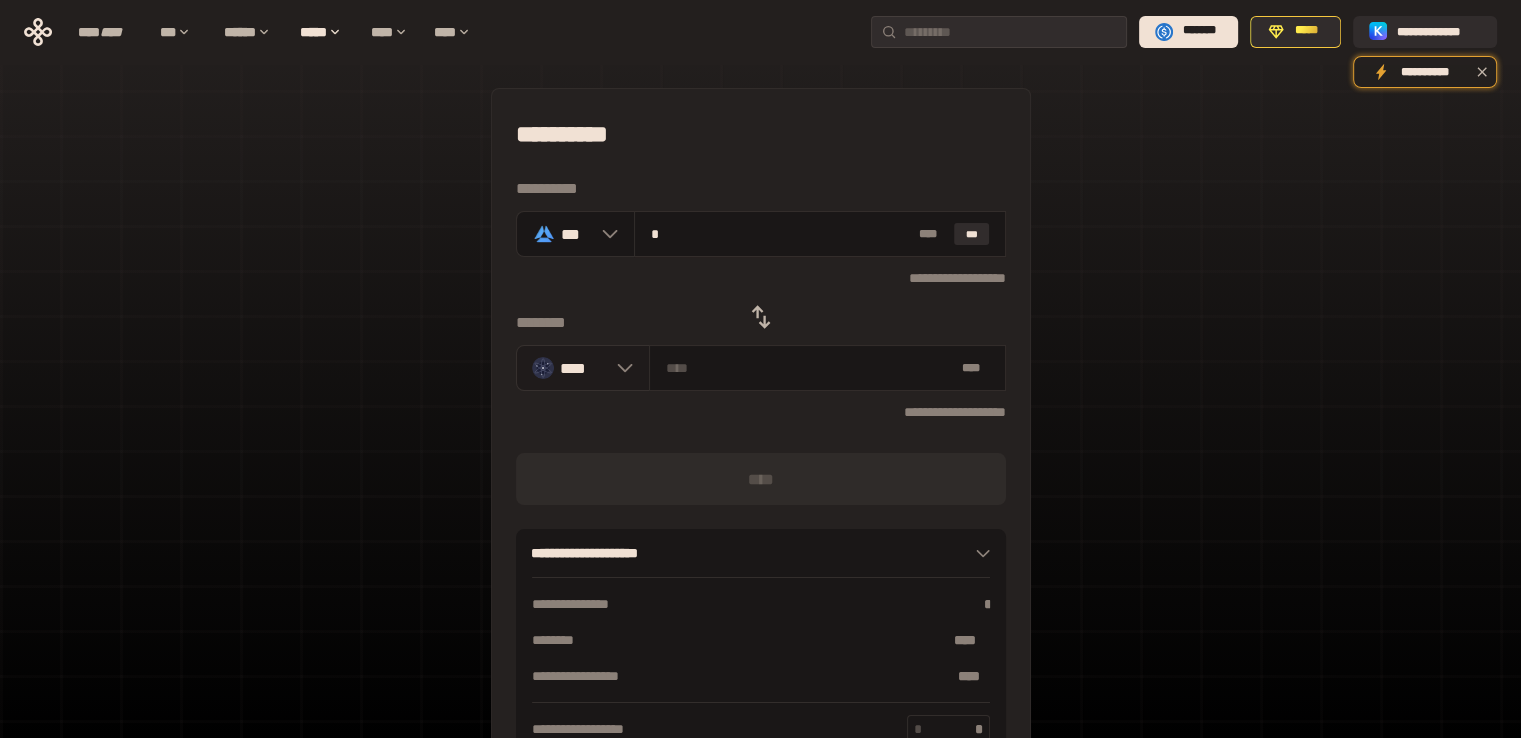 type on "********" 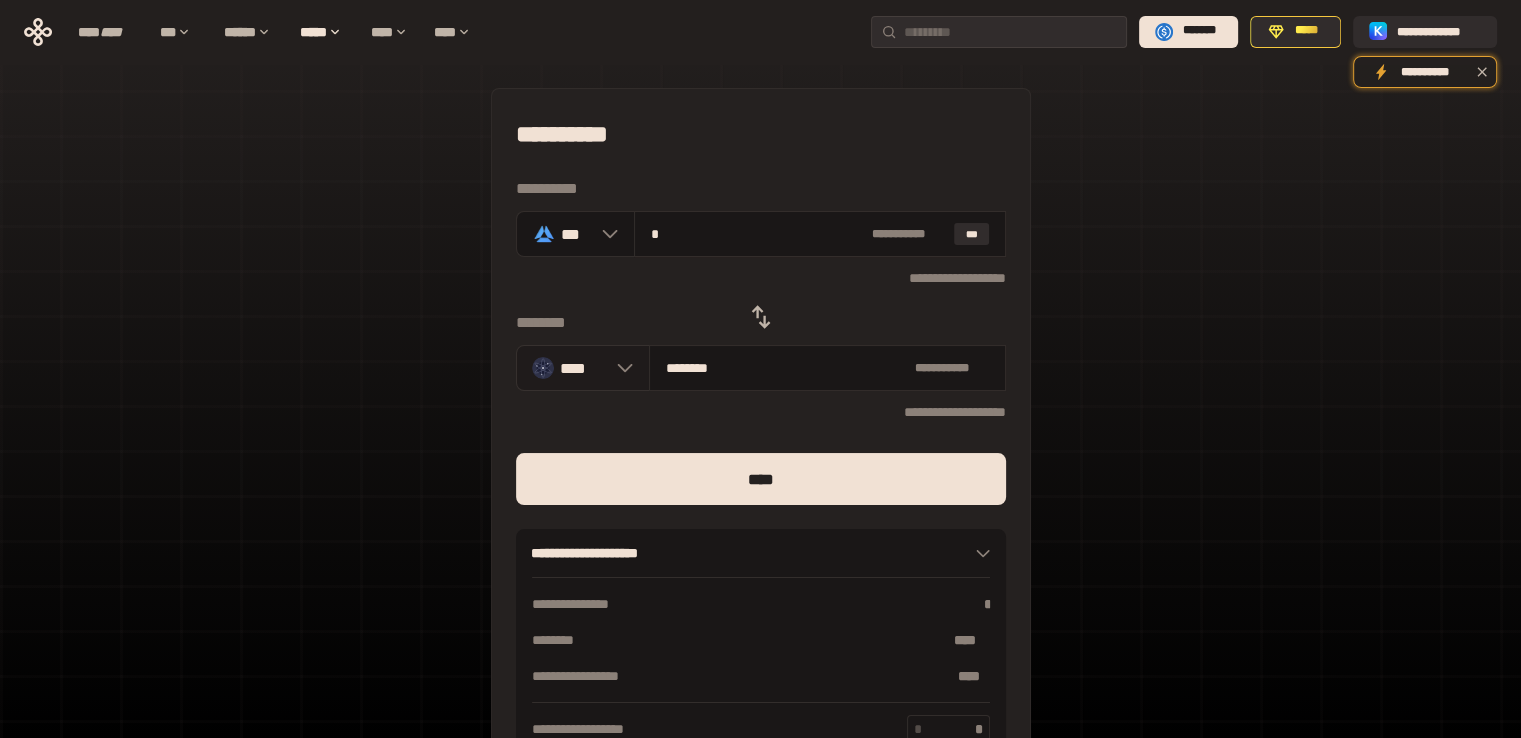 type on "**" 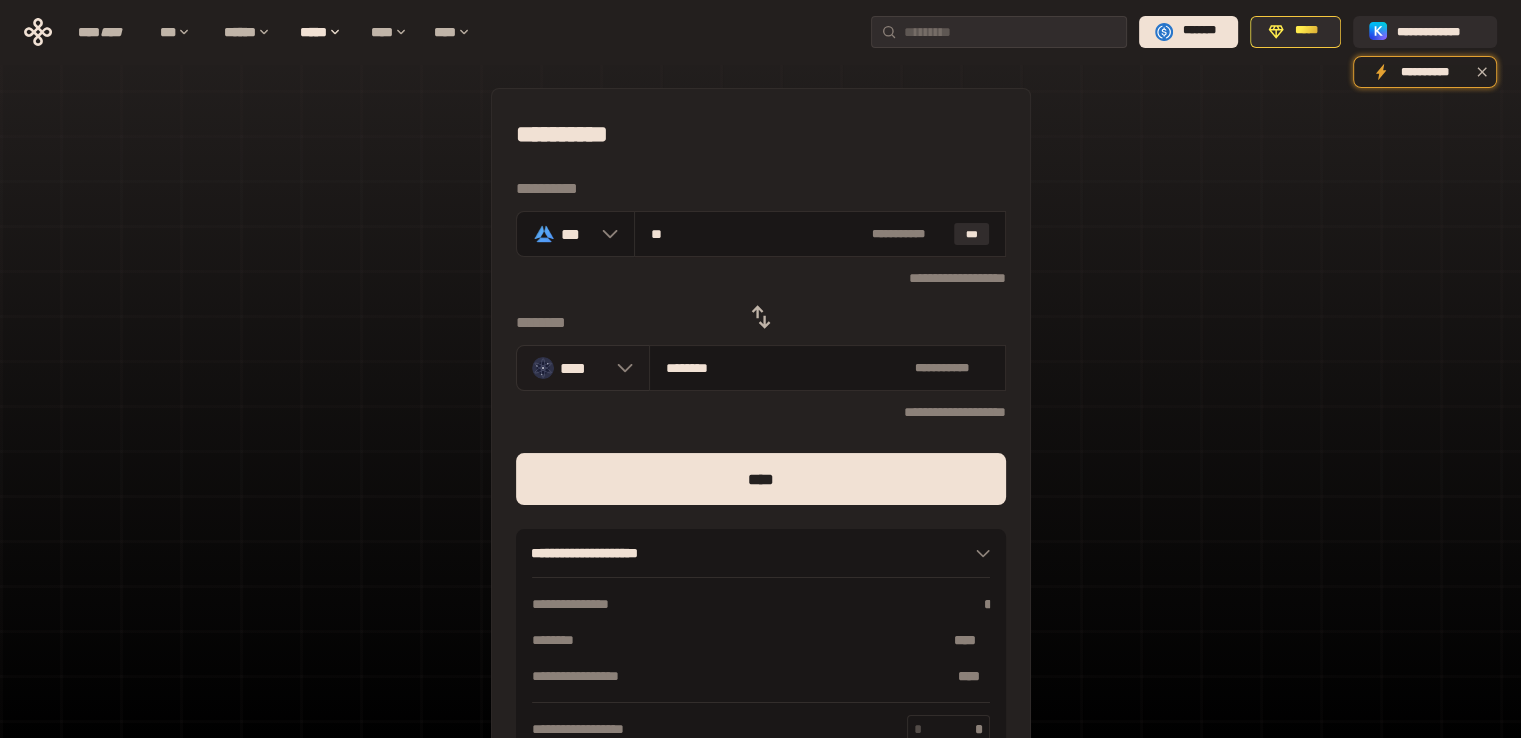 type on "********" 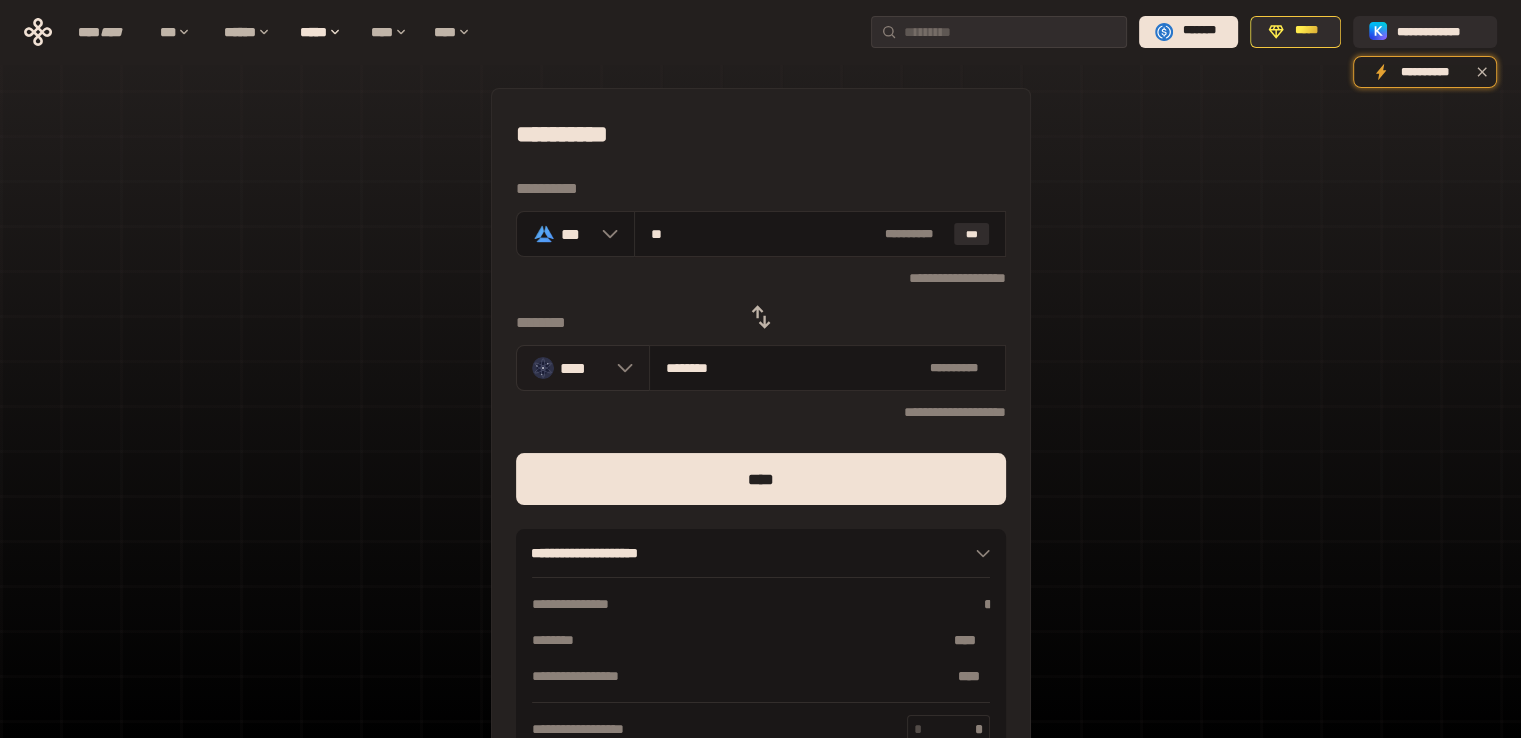type on "***" 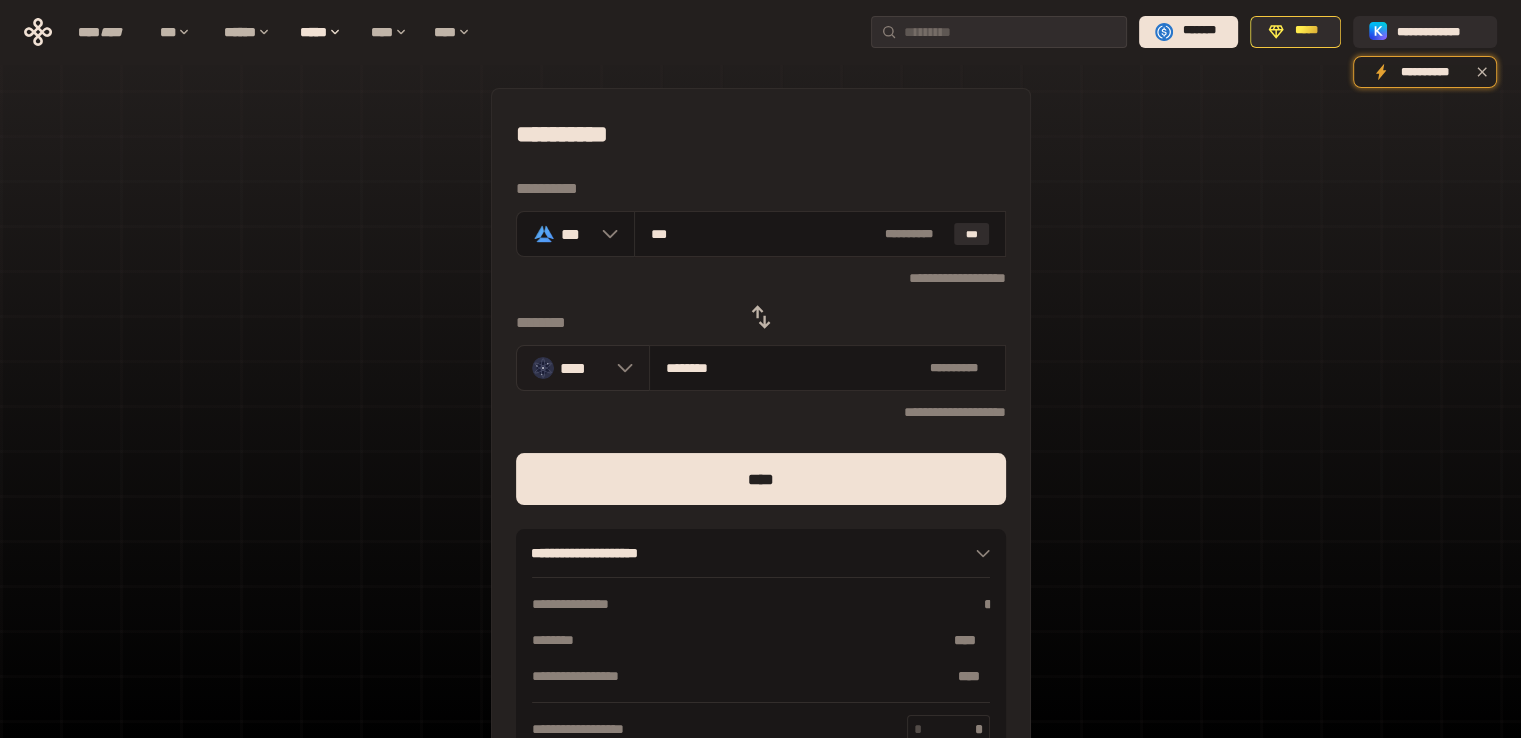 type on "********" 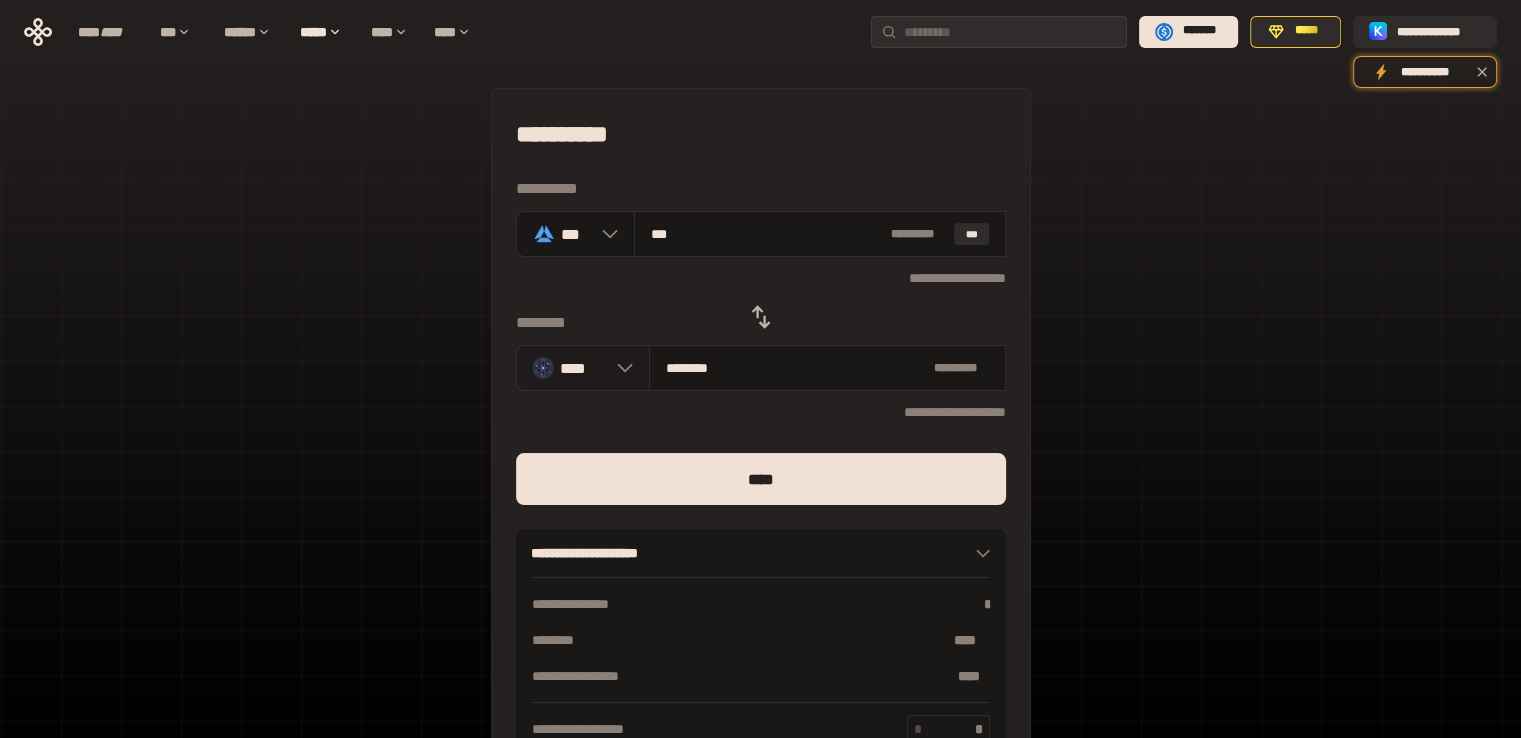 type on "**" 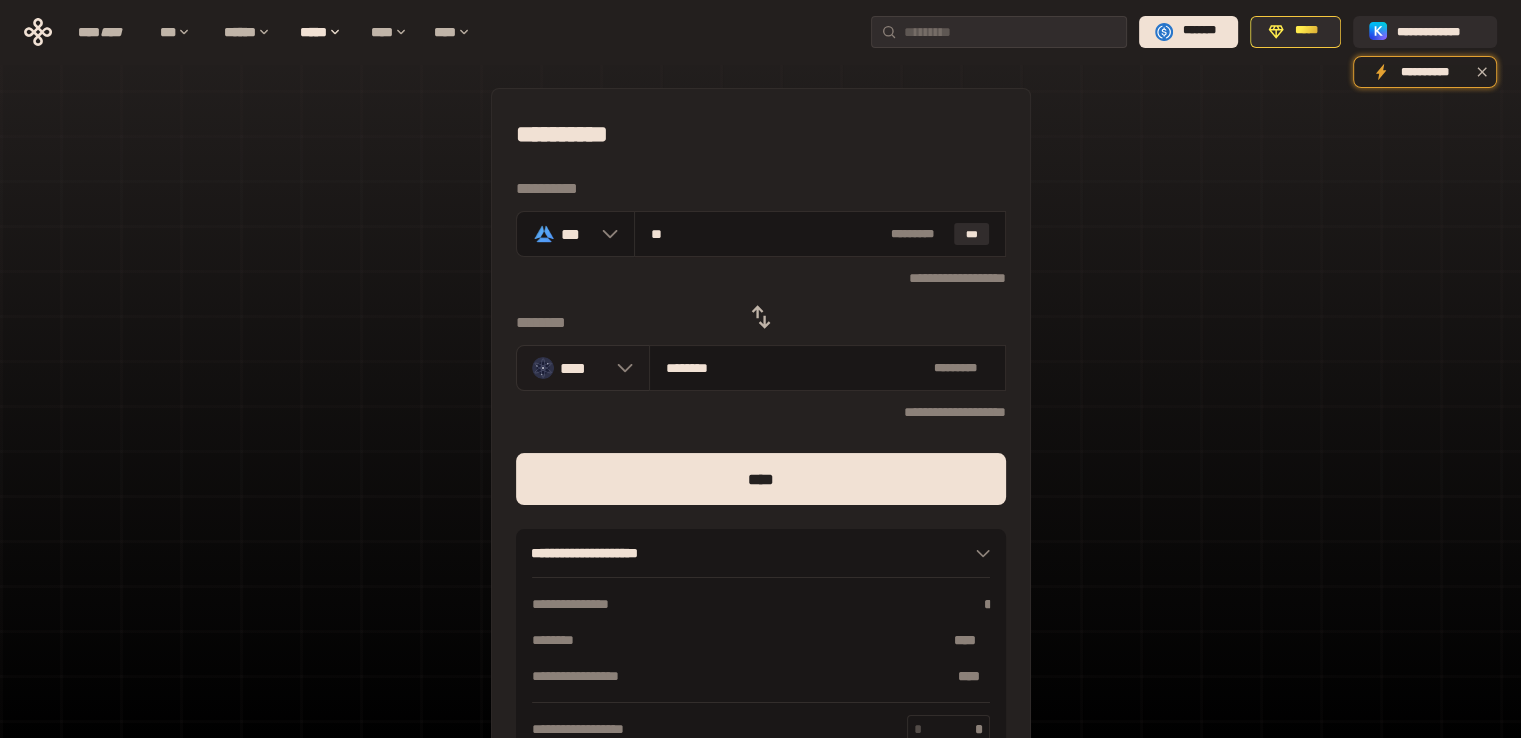 type on "********" 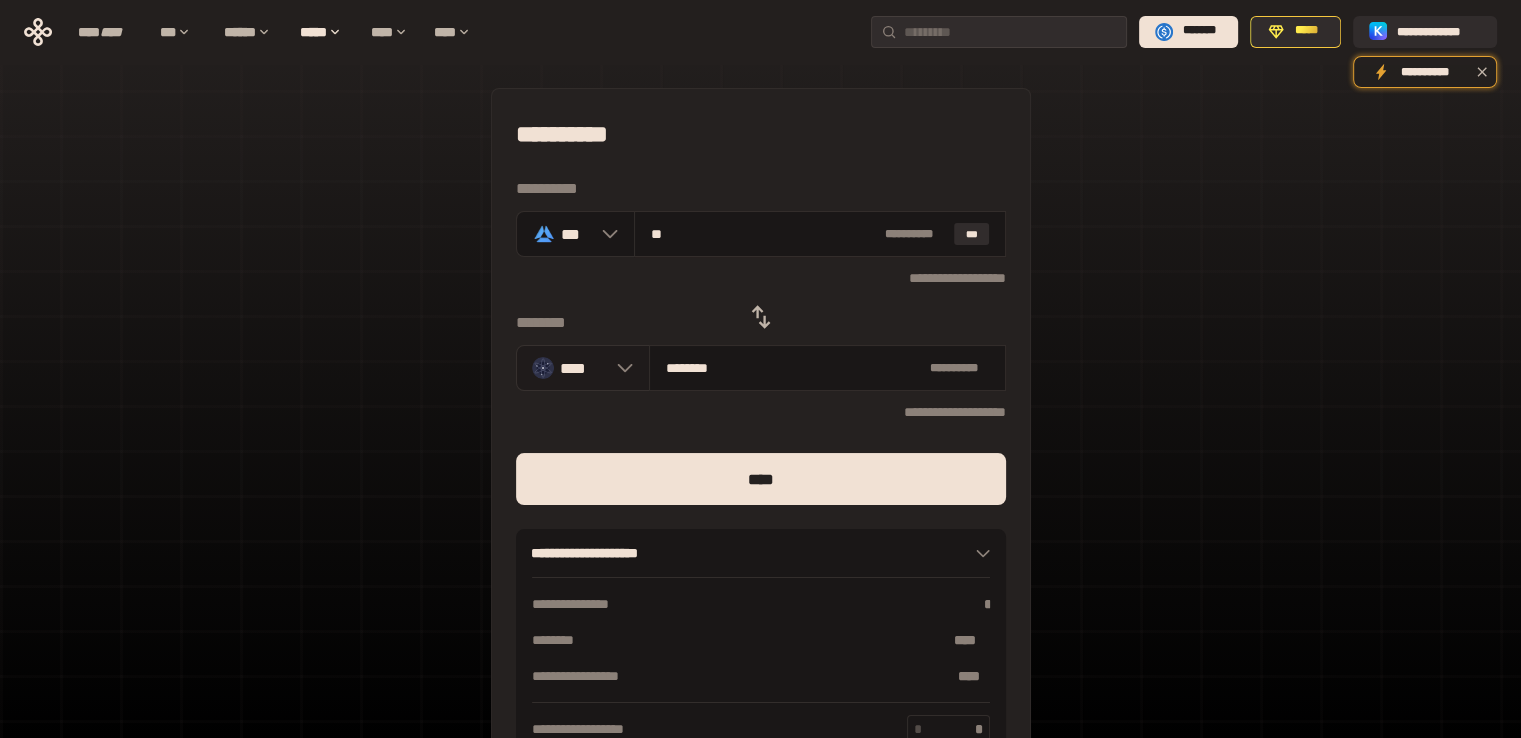 type on "*" 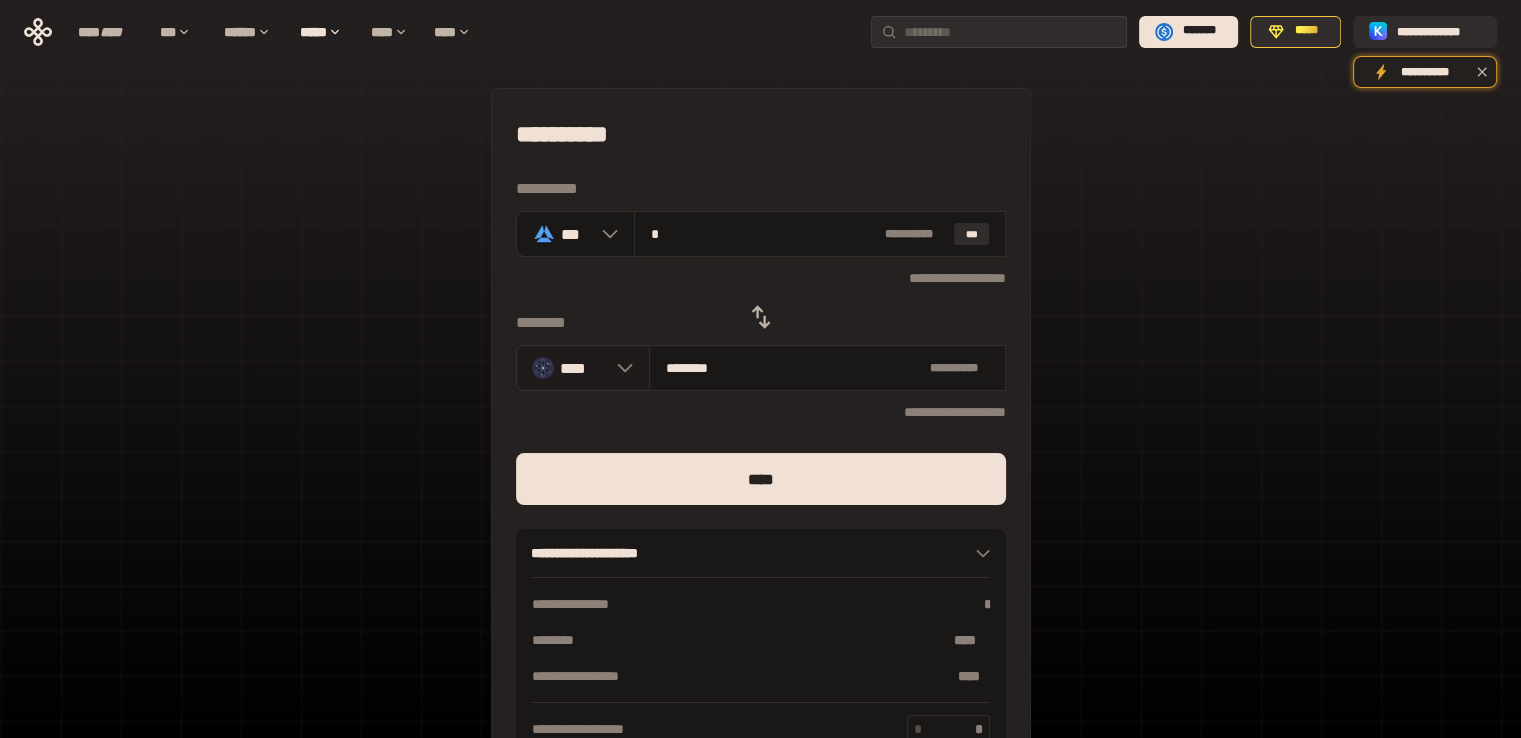 type on "********" 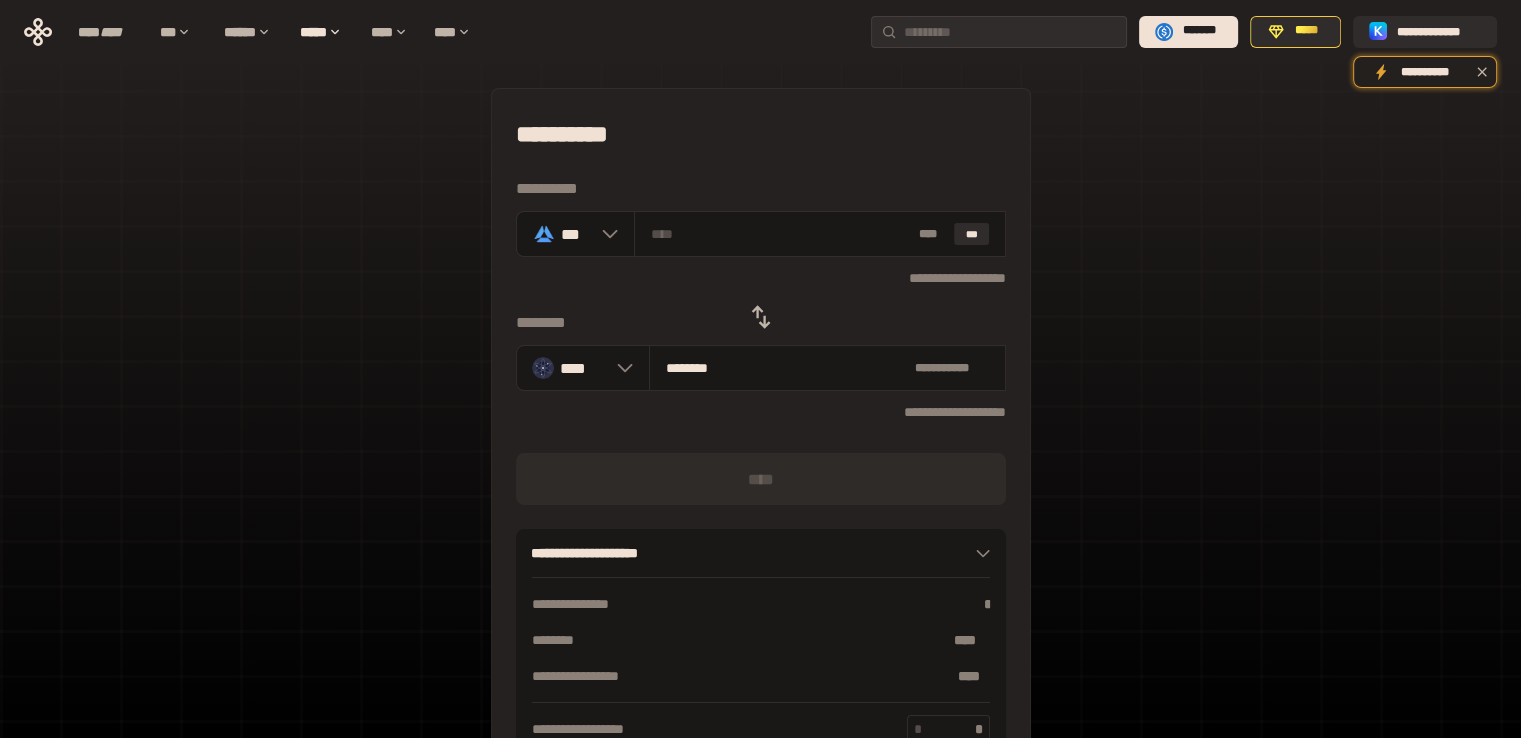 click on "[FIRST] [LAST] [STREET] [APT] [CITY] [STATE] [ZIP] [COUNTRY] [PHONE] [EMAIL]" at bounding box center (760, 444) 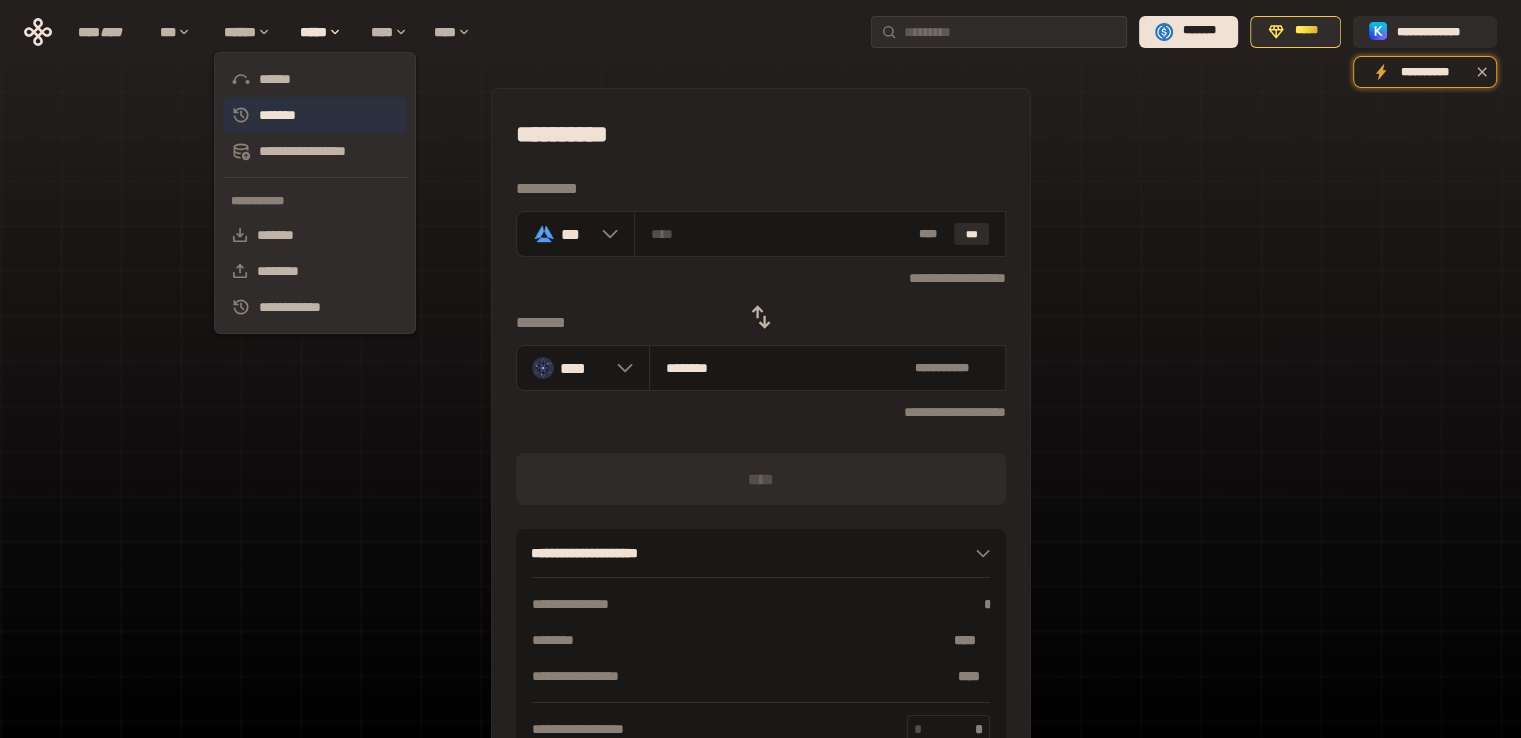 click on "*******" at bounding box center (315, 115) 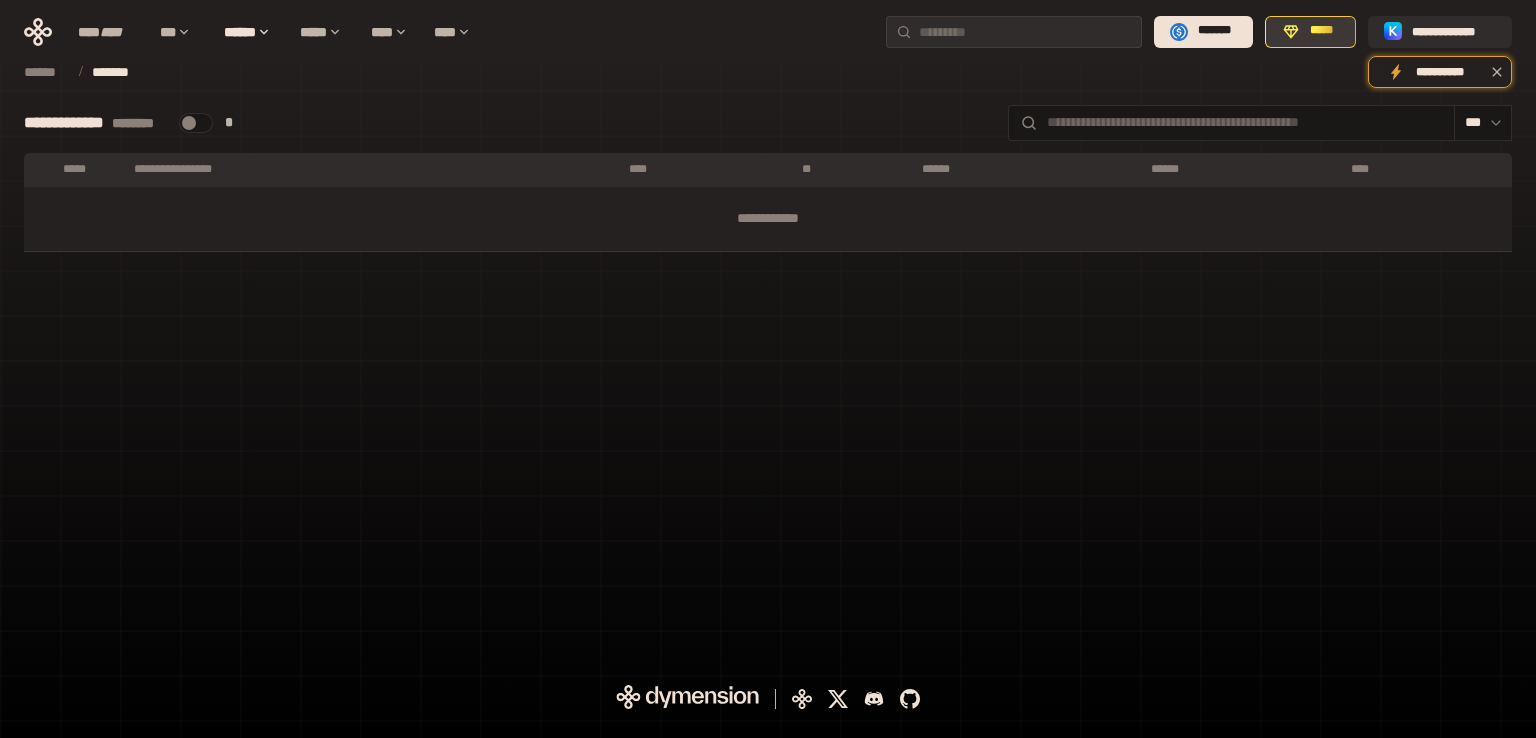 click on "*****" at bounding box center (1310, 32) 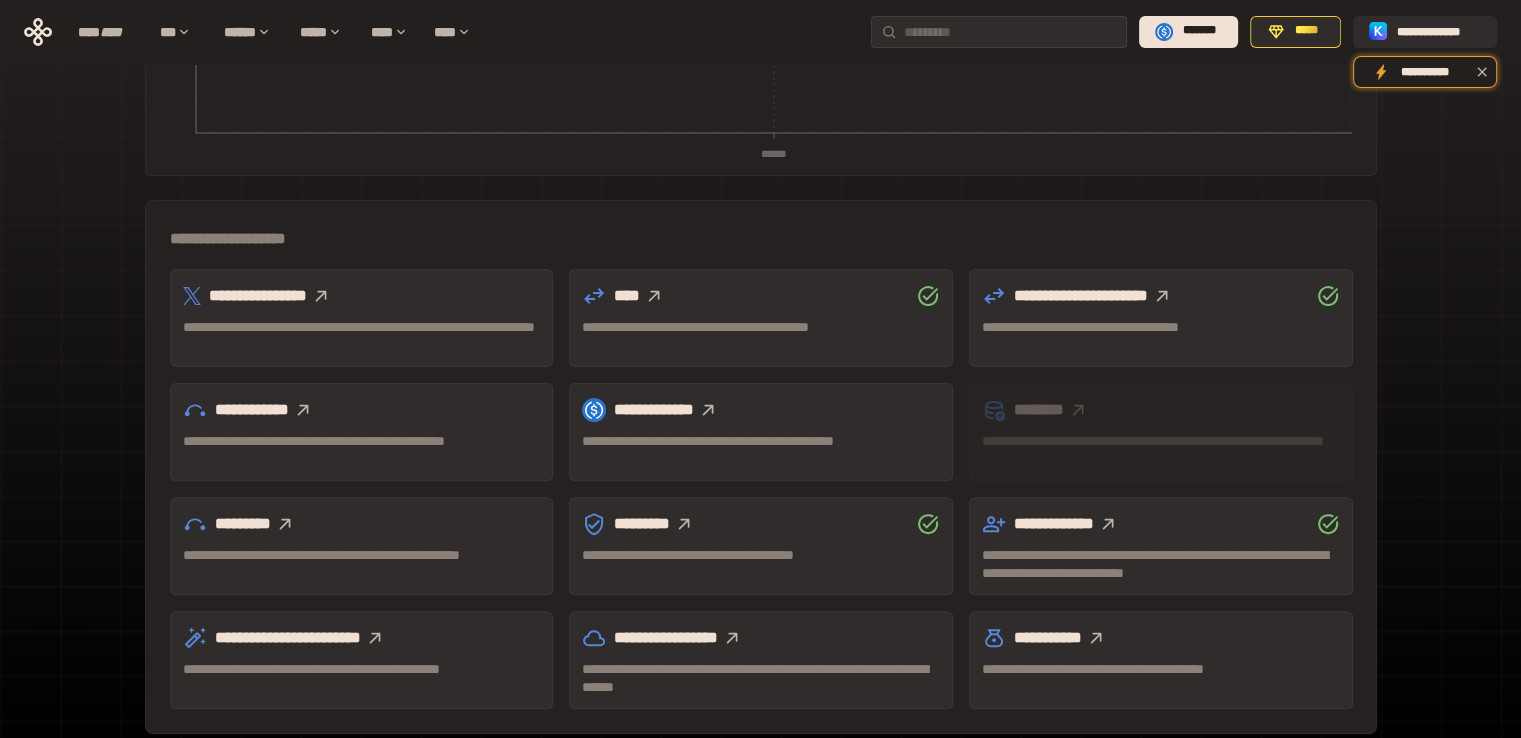 scroll, scrollTop: 0, scrollLeft: 0, axis: both 